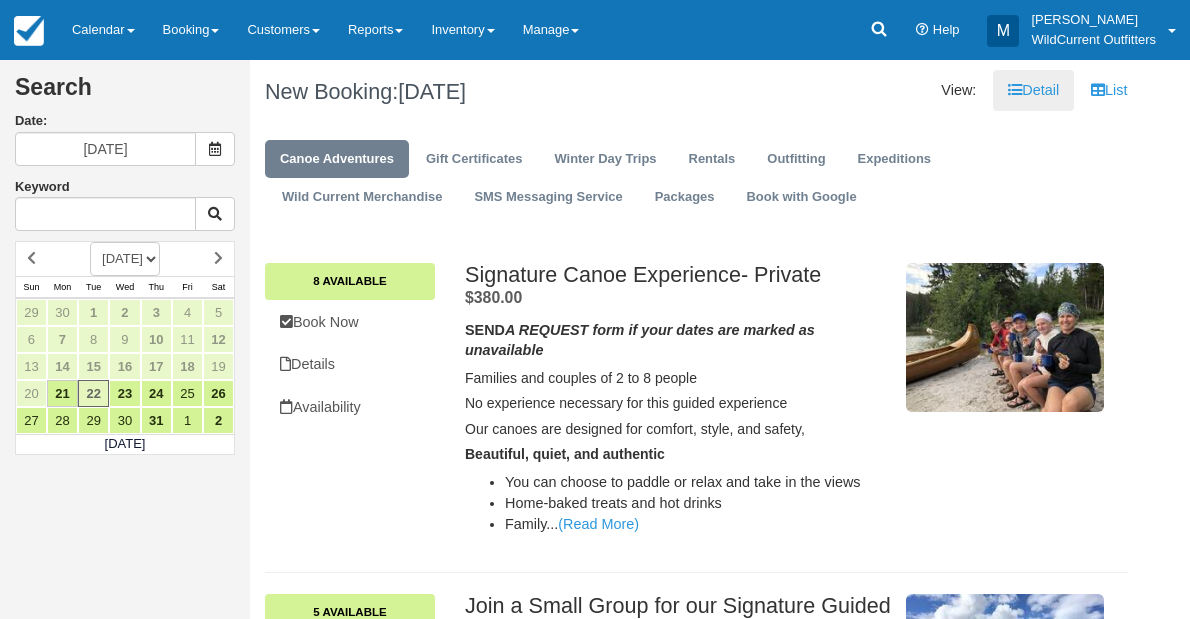 scroll, scrollTop: 0, scrollLeft: 0, axis: both 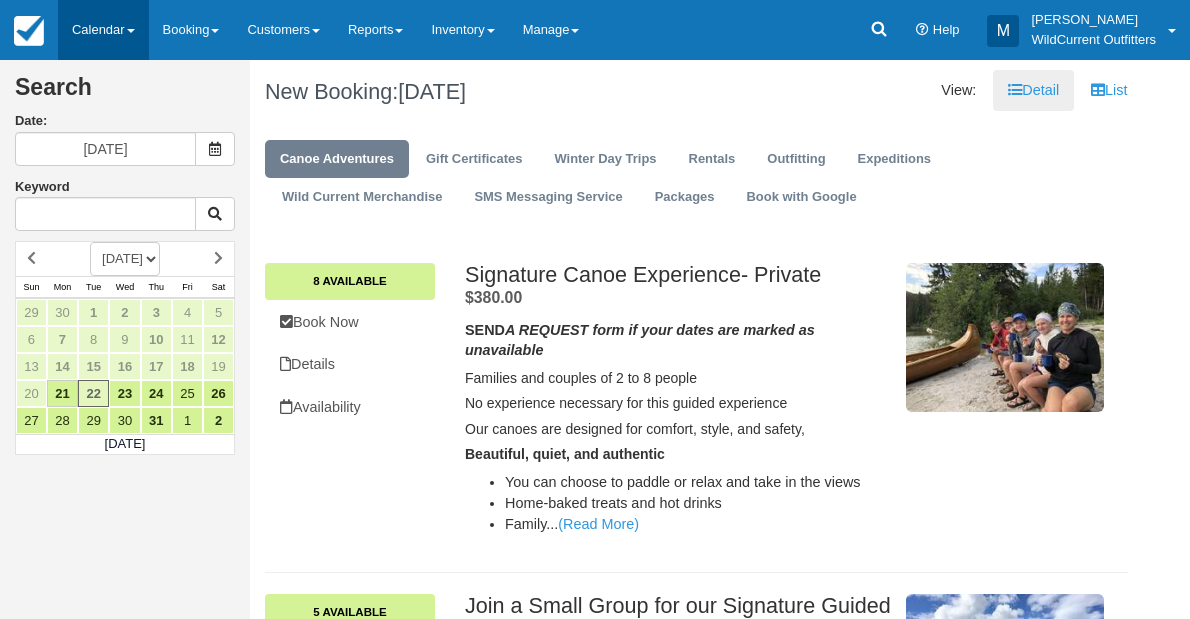 click on "Calendar" at bounding box center [103, 30] 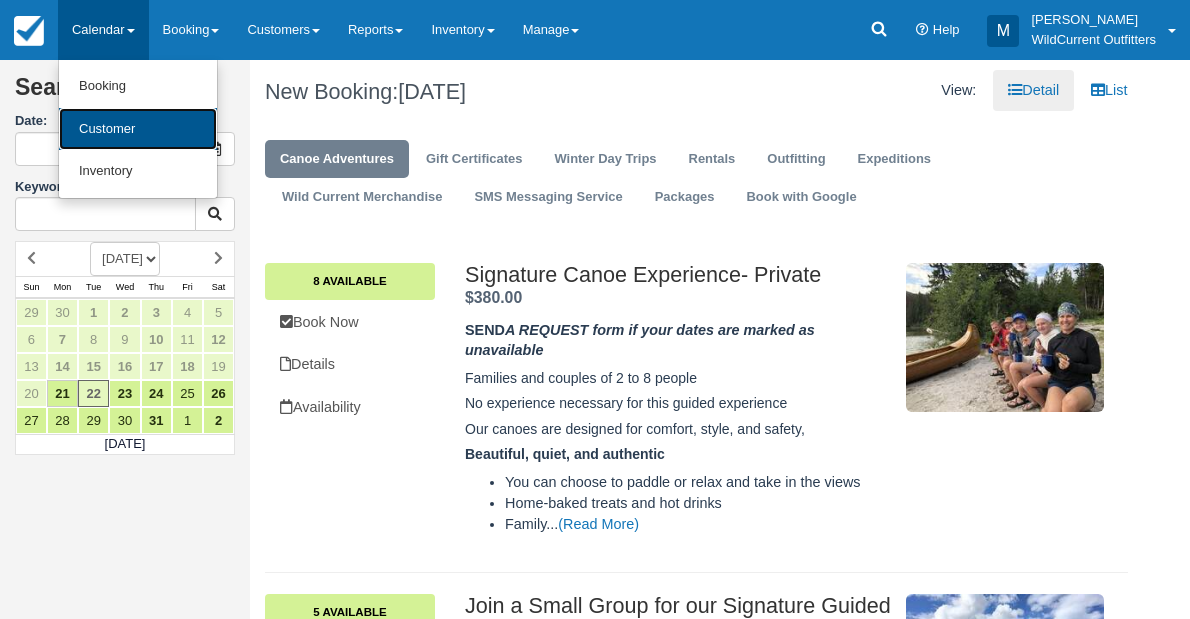 click on "Customer" at bounding box center (138, 129) 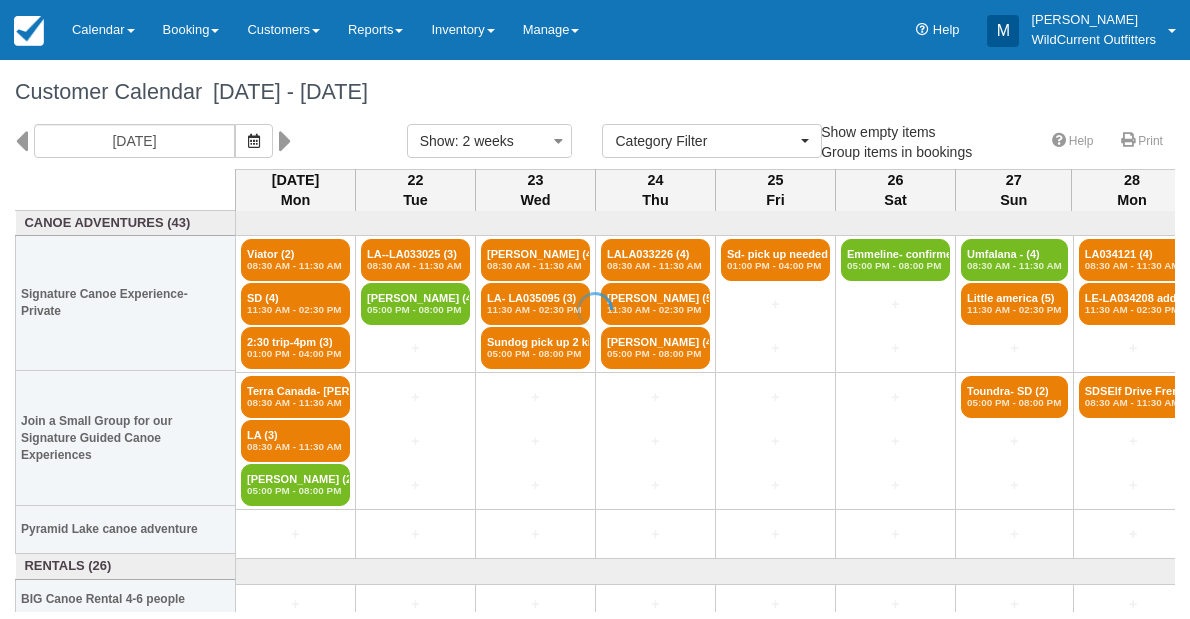 select 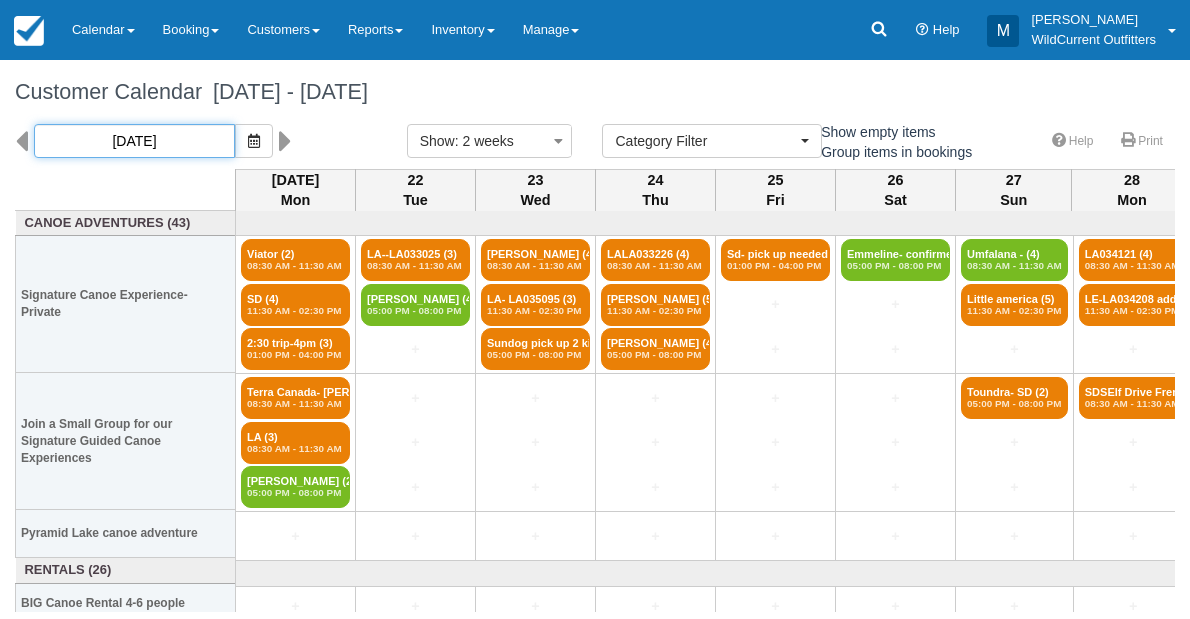 click on "07/21/25" at bounding box center (134, 141) 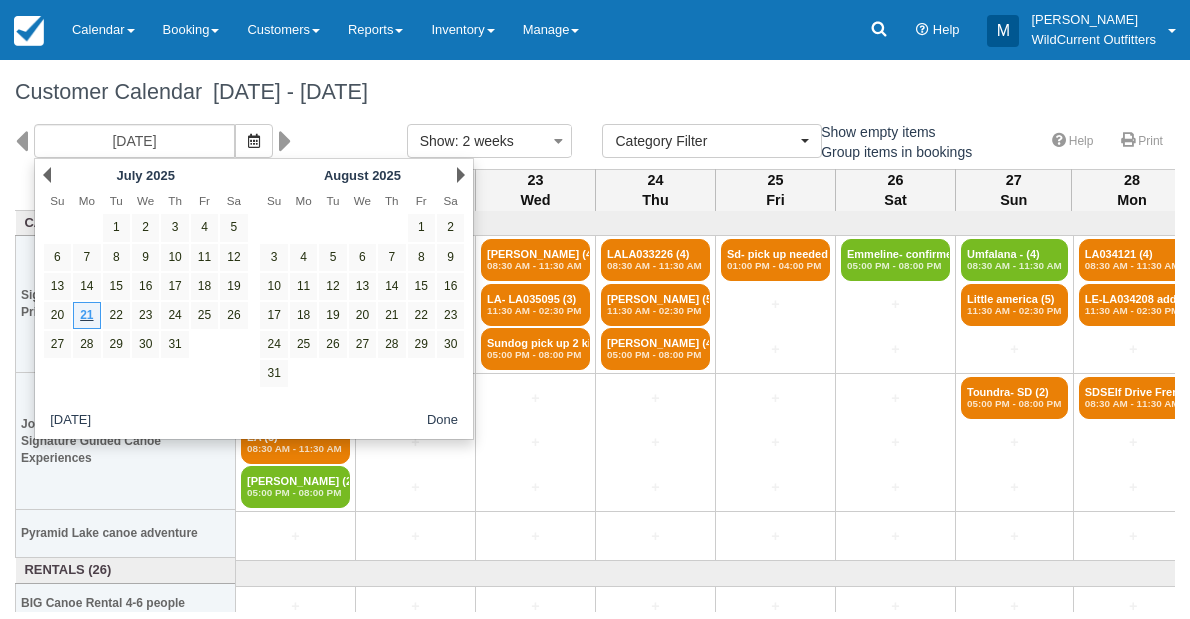 click on "Done" at bounding box center [442, 420] 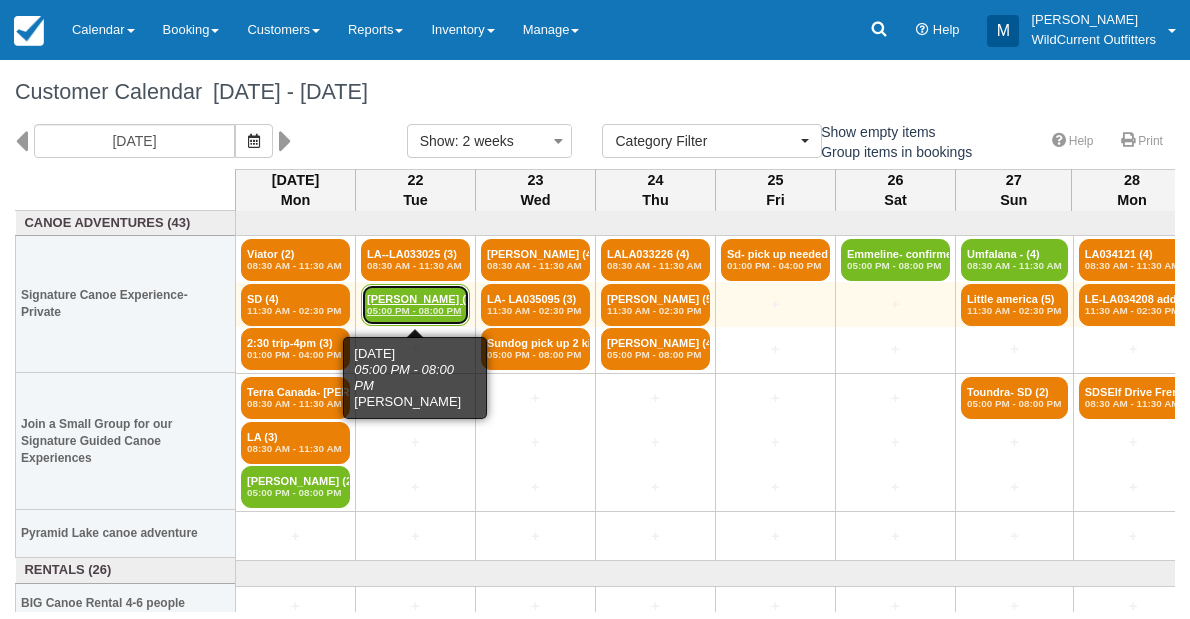 click on "05:00 PM - 08:00 PM" at bounding box center (415, 311) 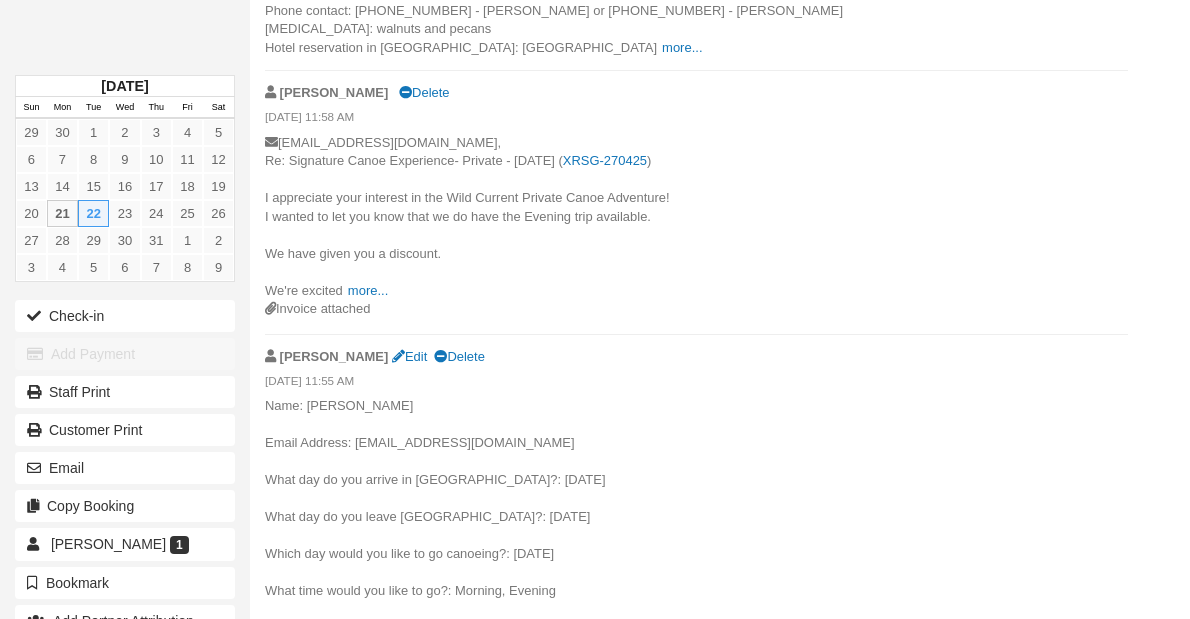 scroll, scrollTop: 1048, scrollLeft: 0, axis: vertical 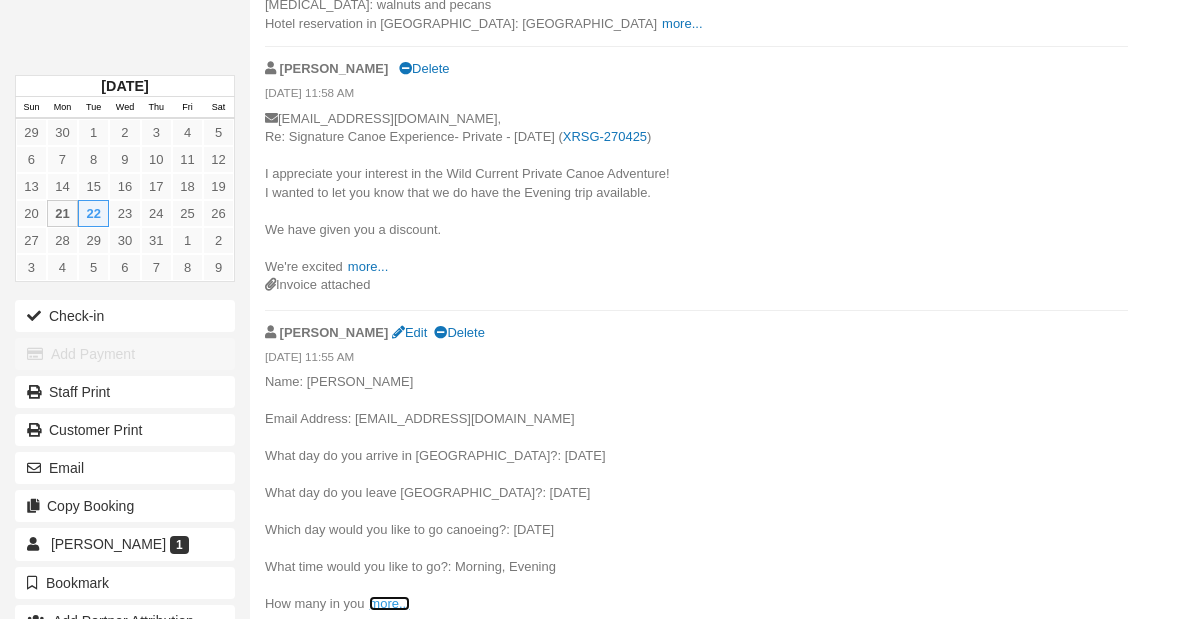 click on "more..." at bounding box center (389, 603) 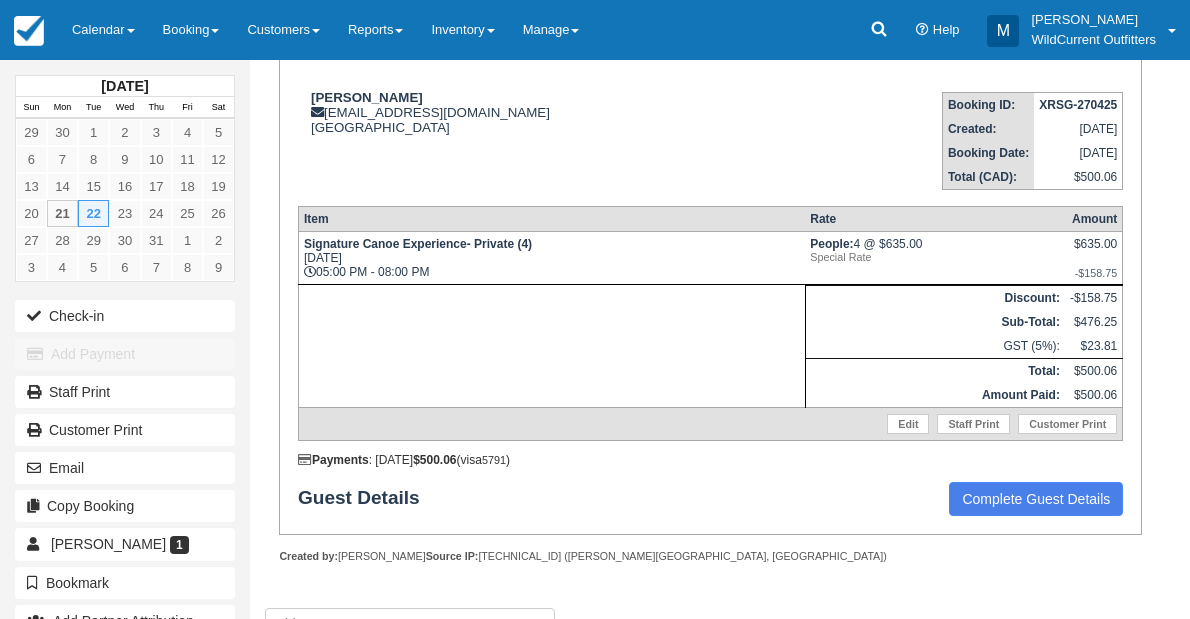 scroll, scrollTop: 0, scrollLeft: 0, axis: both 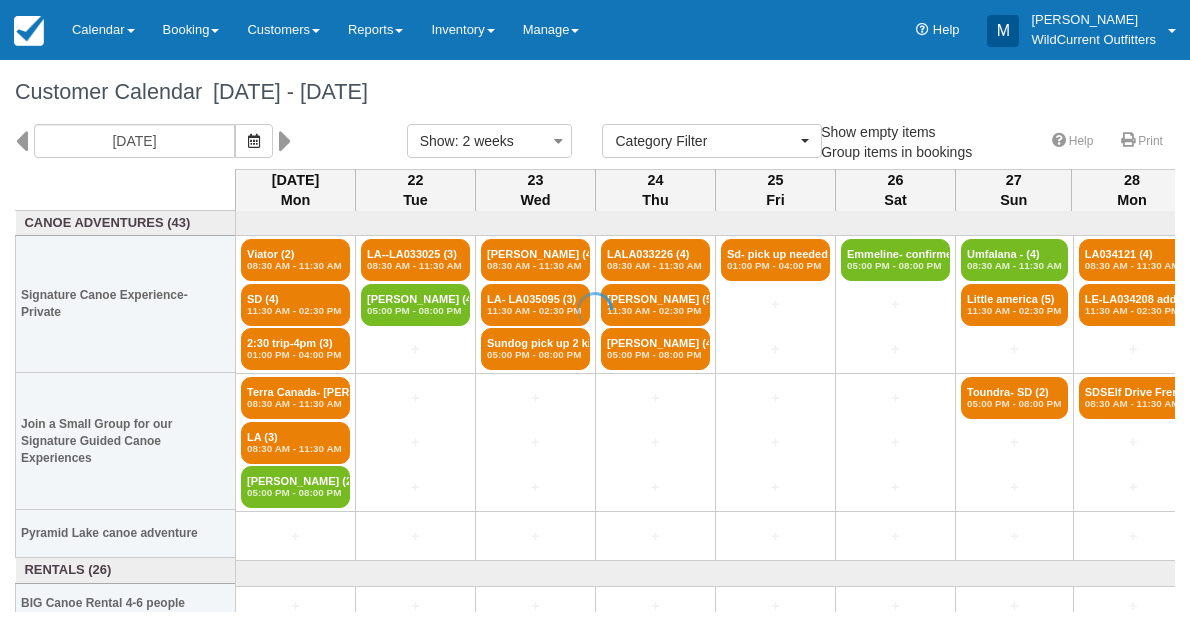 select 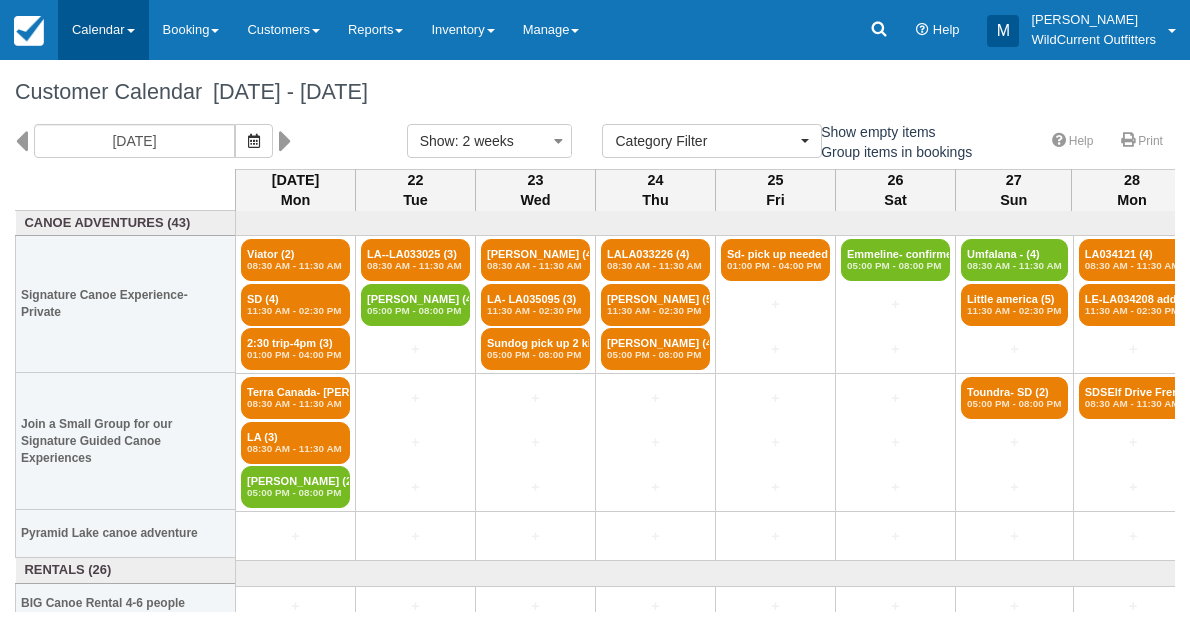 click on "Calendar" at bounding box center [103, 30] 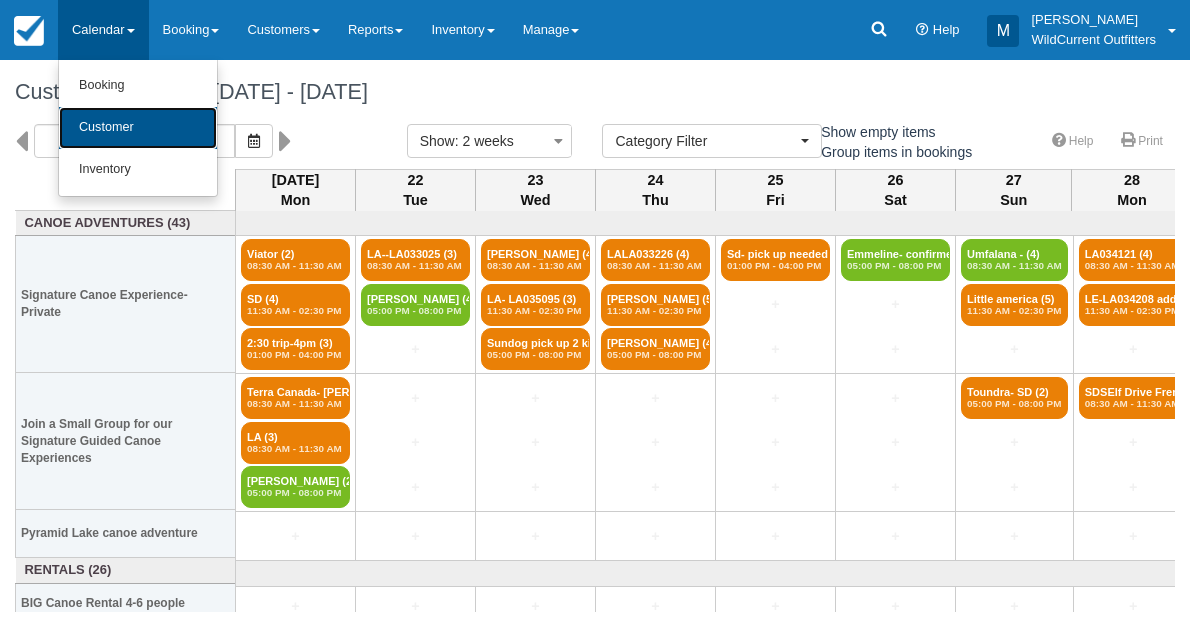 click on "Customer" at bounding box center (138, 128) 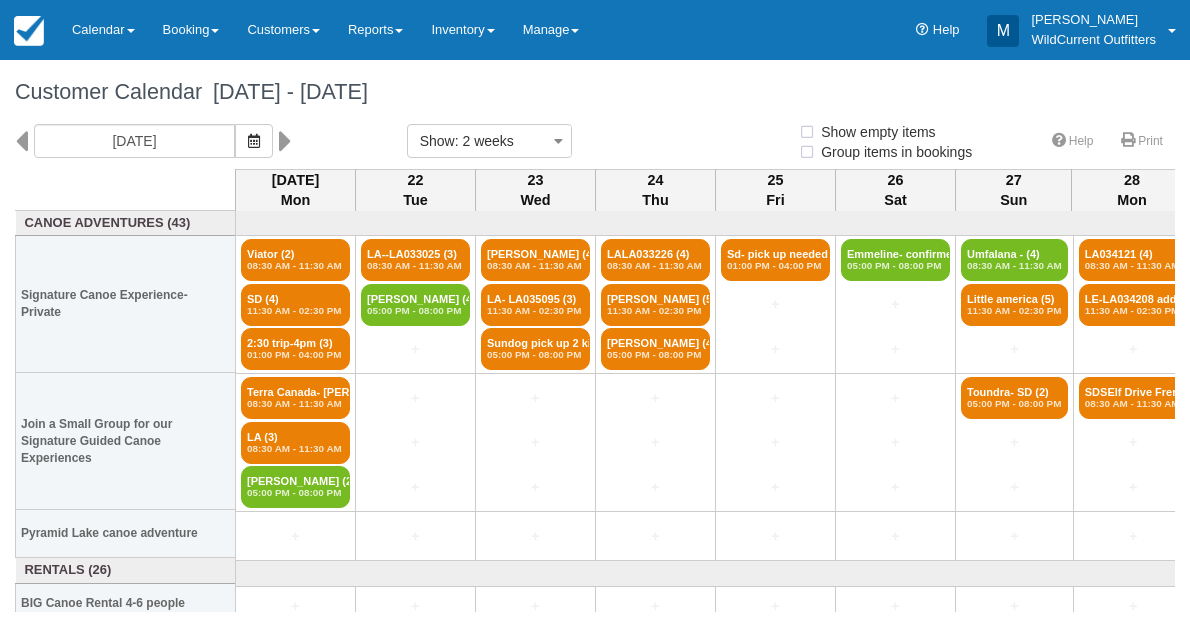 select 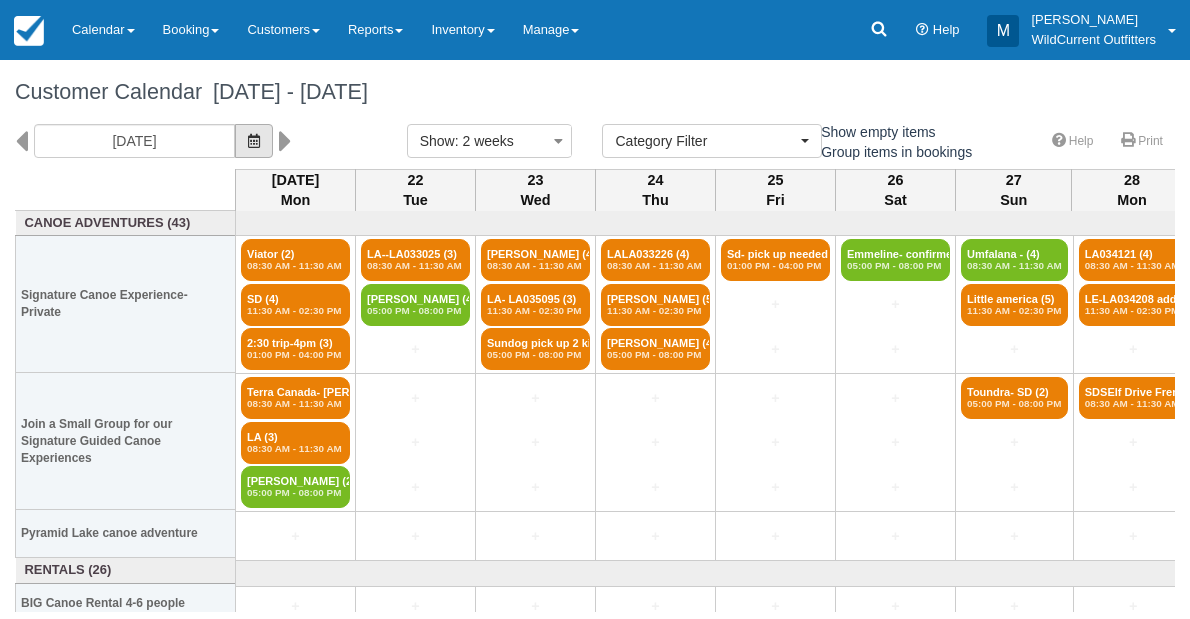 click at bounding box center [254, 141] 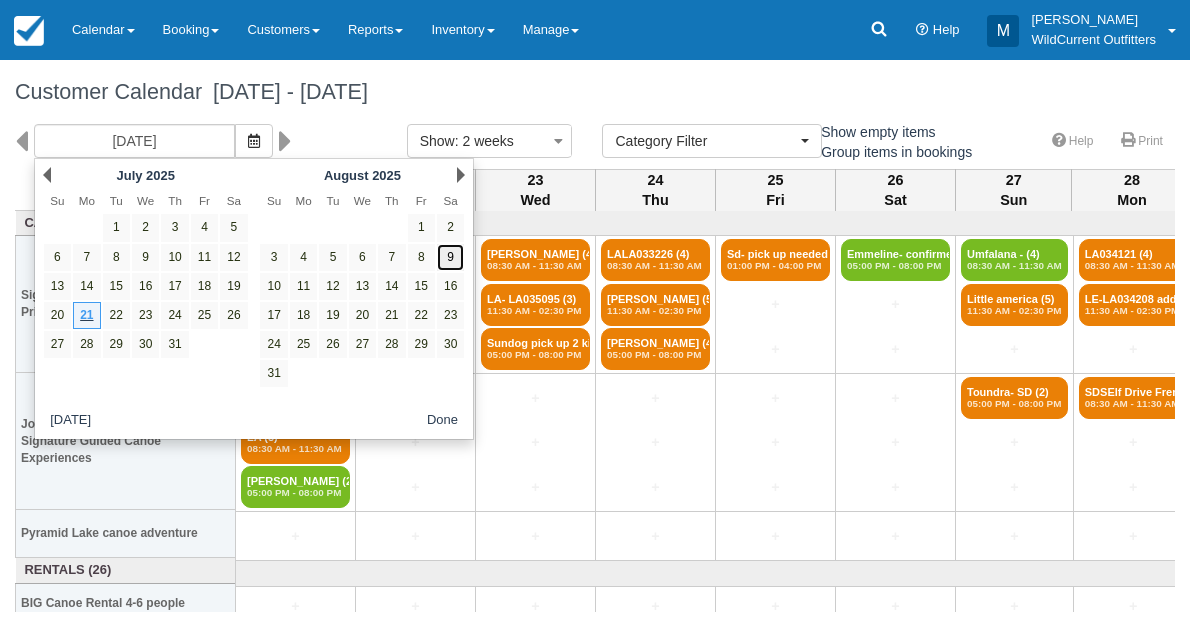 click on "9" at bounding box center [450, 257] 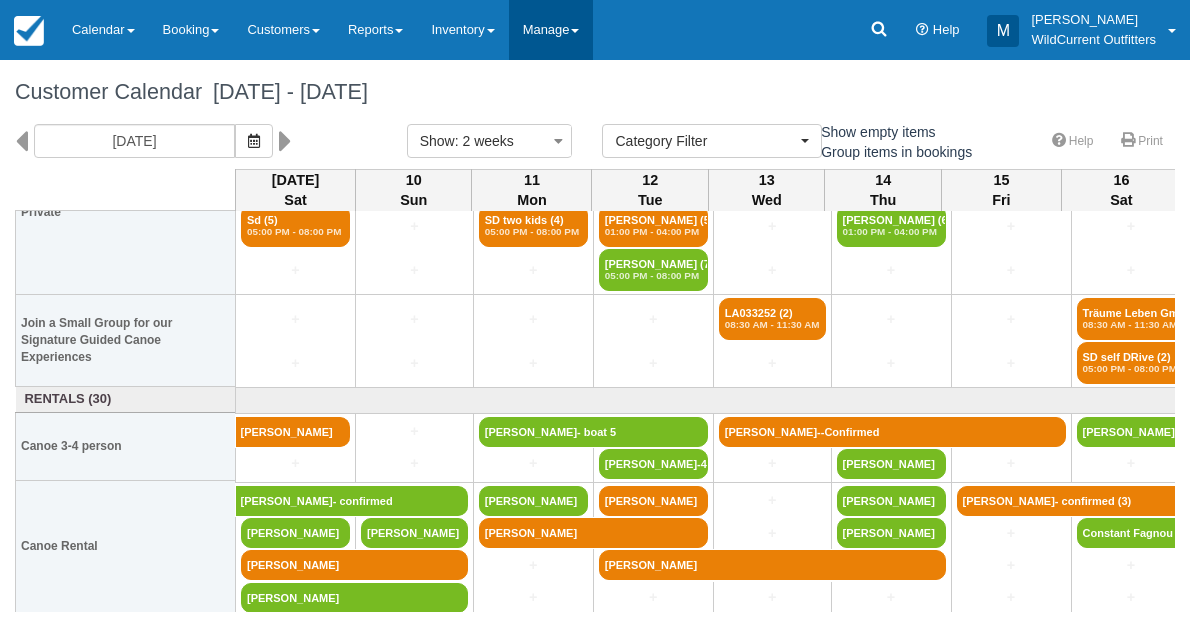 scroll, scrollTop: 0, scrollLeft: 0, axis: both 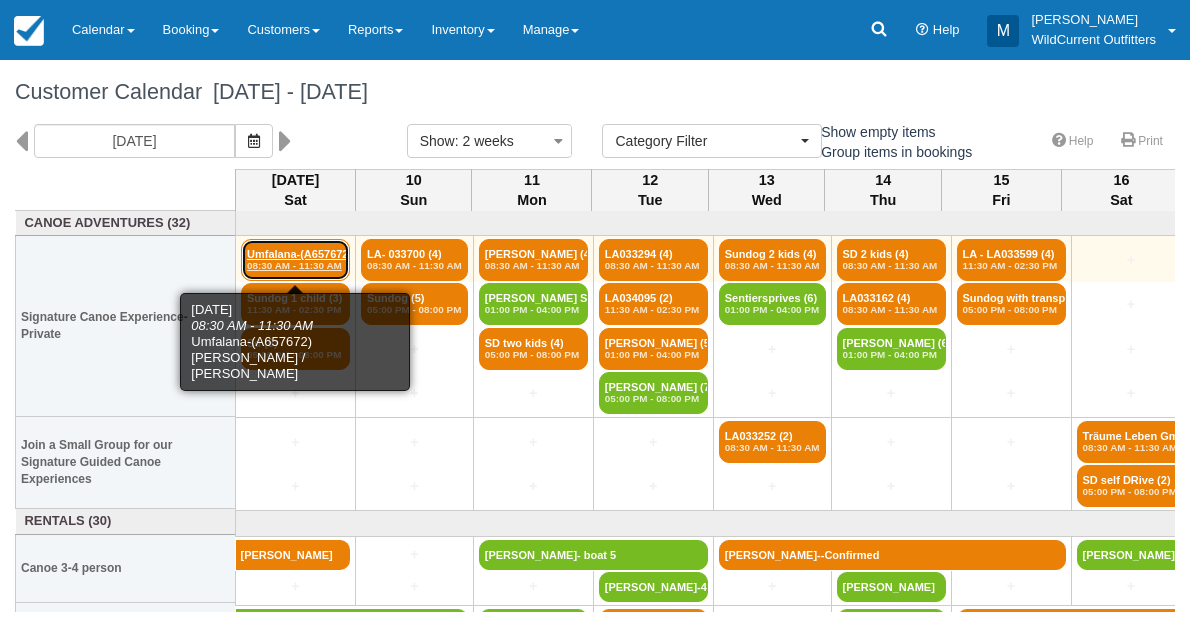 click on "Umfalana-(A657672) M (3)  08:30 AM - 11:30 AM" at bounding box center [295, 260] 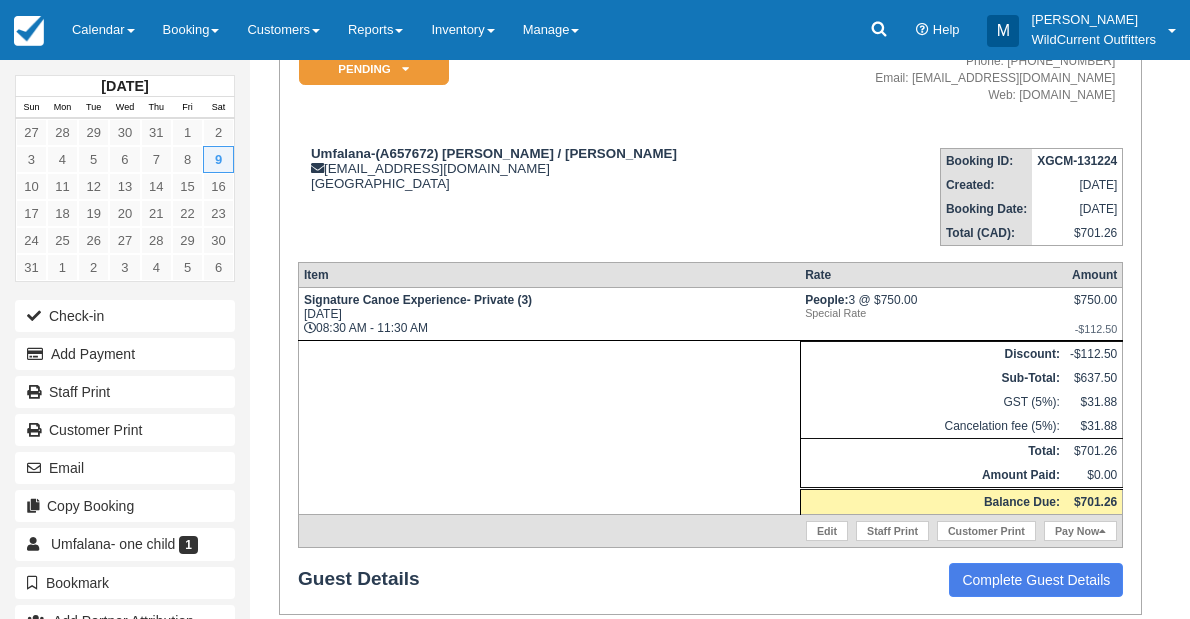scroll, scrollTop: 0, scrollLeft: 0, axis: both 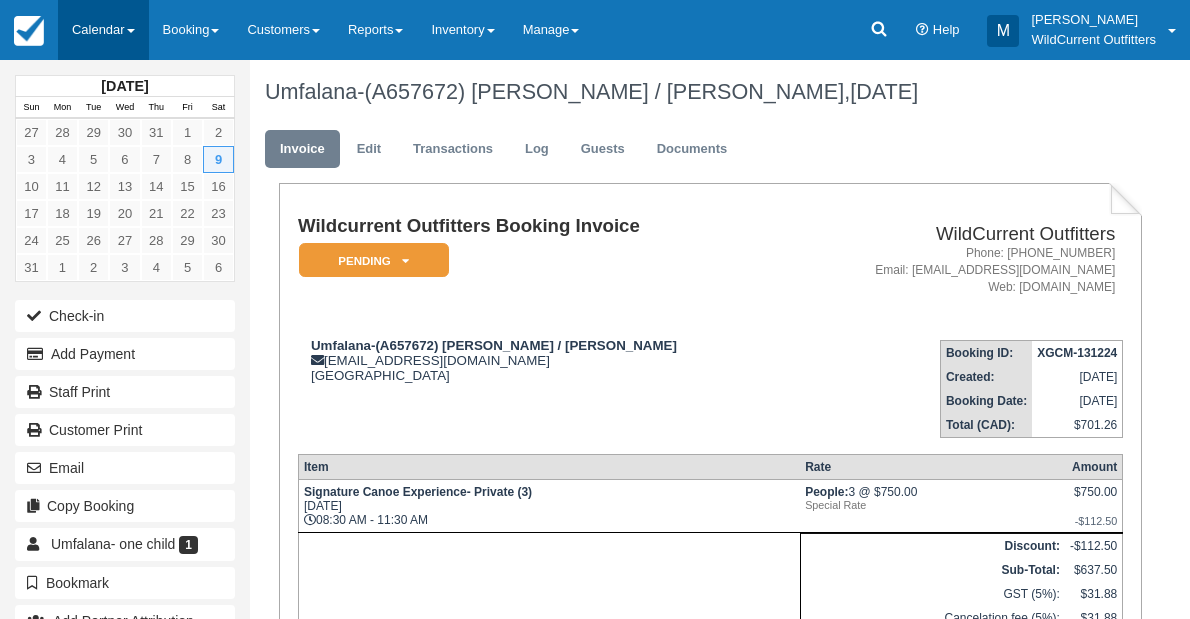 click on "Calendar" at bounding box center (103, 30) 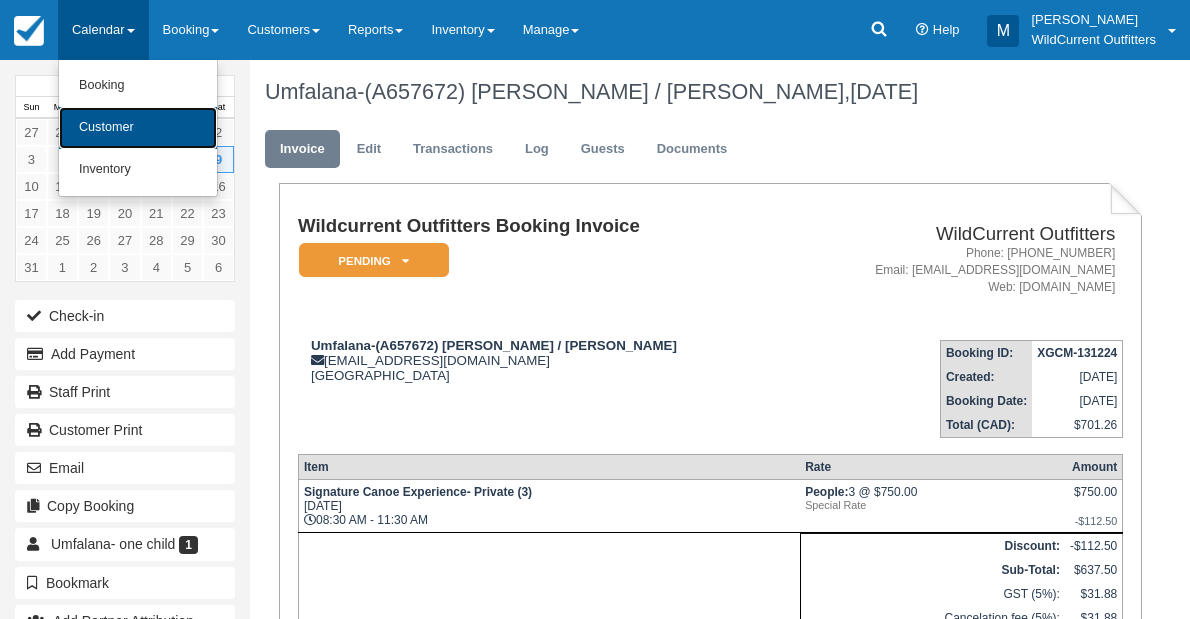 click on "Customer" at bounding box center [138, 128] 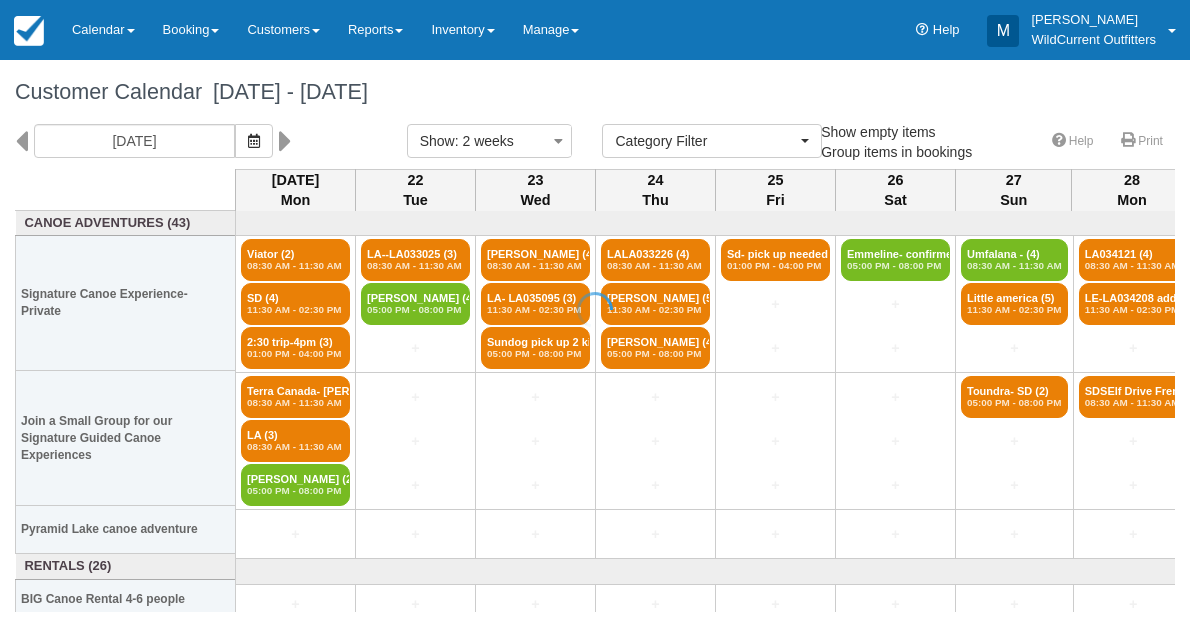 select 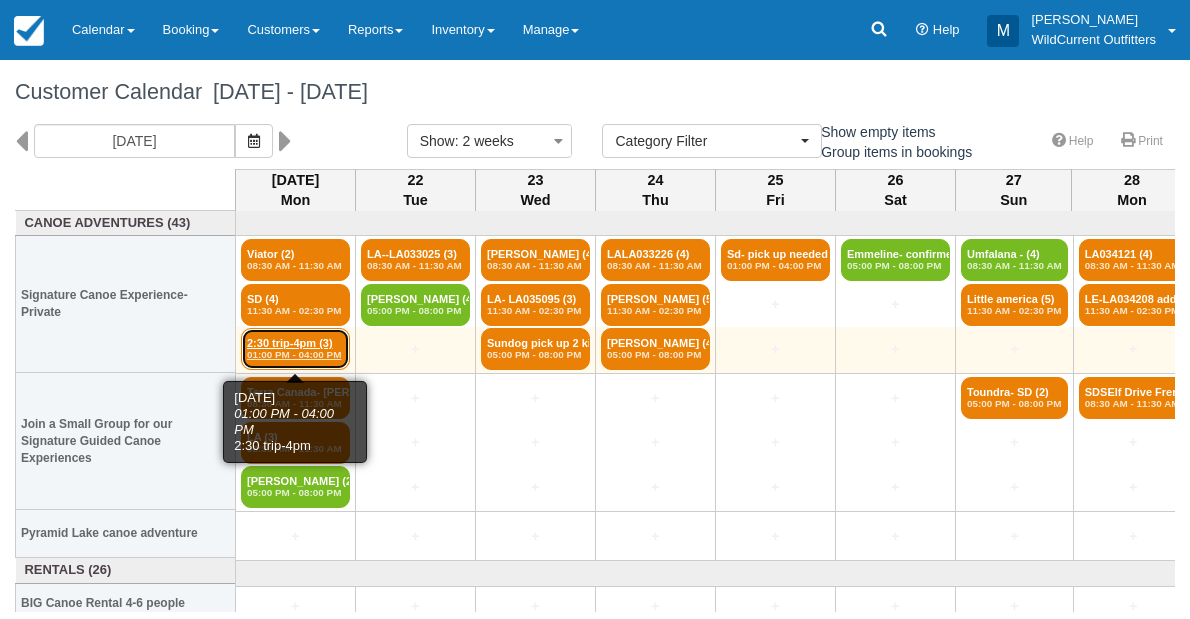 click on "01:00 PM - 04:00 PM" at bounding box center [295, 355] 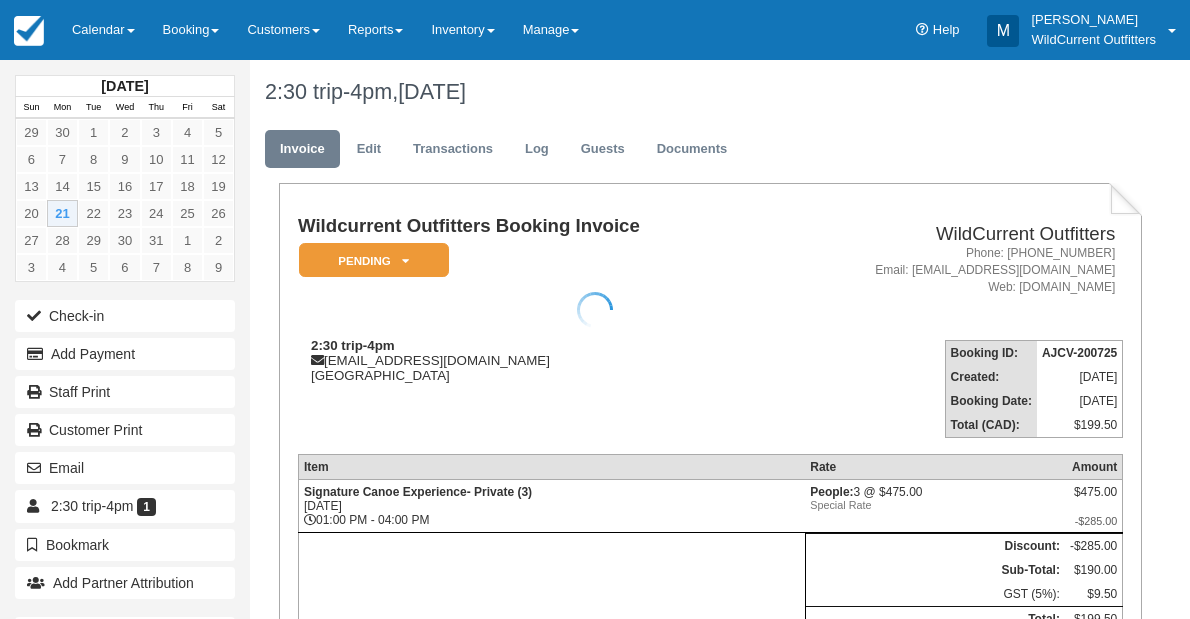 scroll, scrollTop: 0, scrollLeft: 0, axis: both 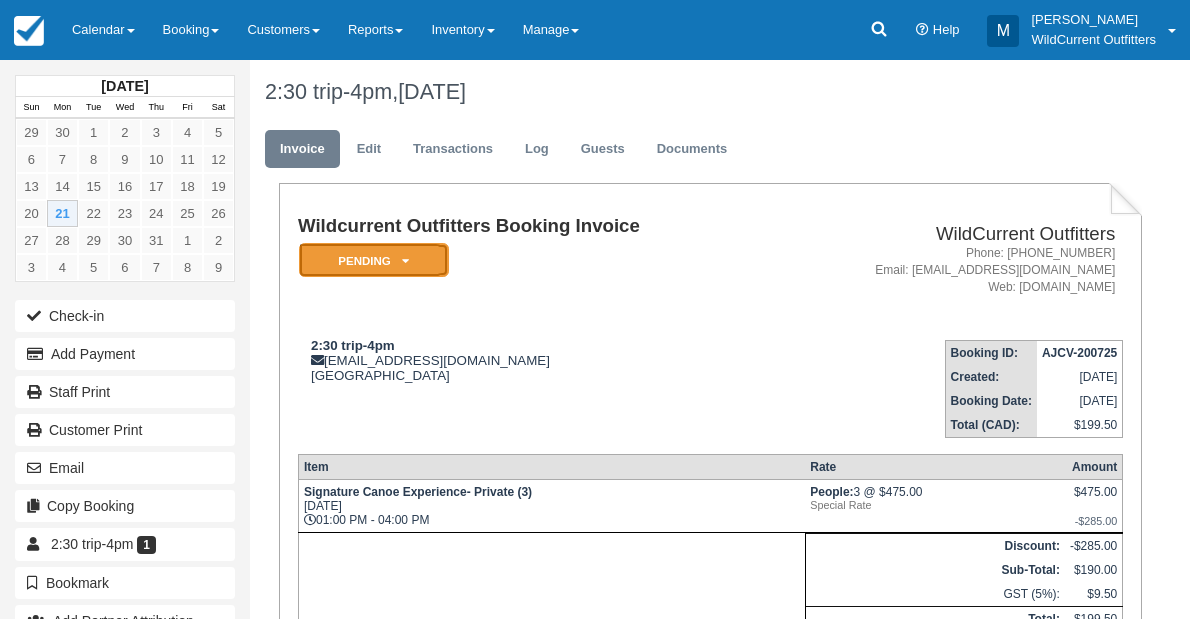 click at bounding box center (405, 261) 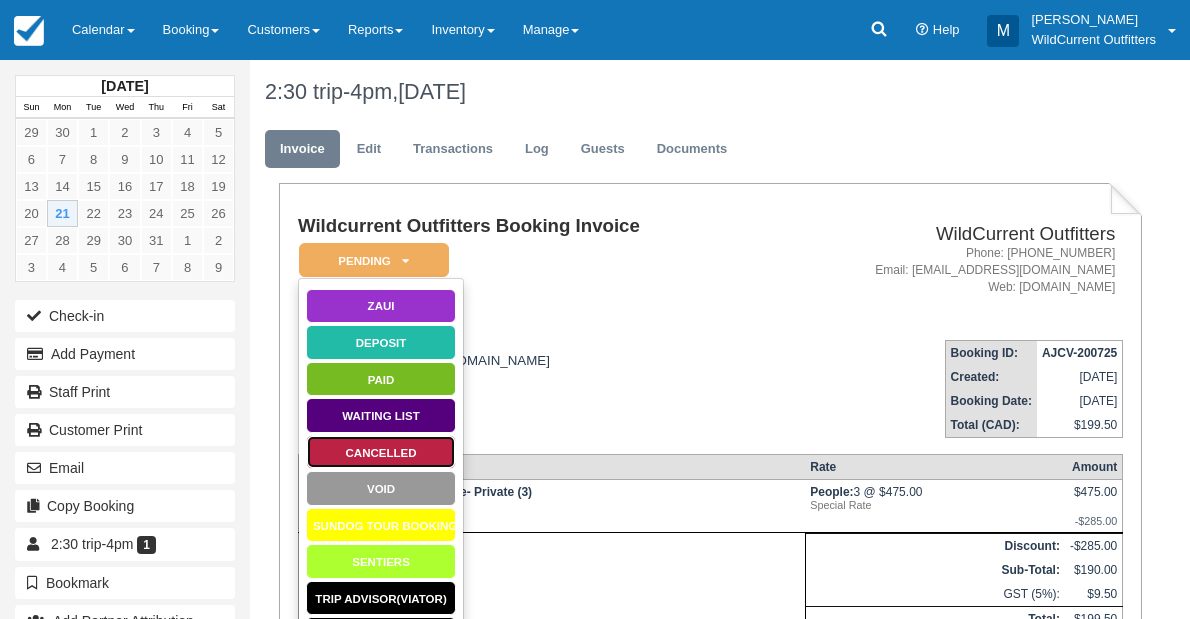 click on "Cancelled" at bounding box center (381, 452) 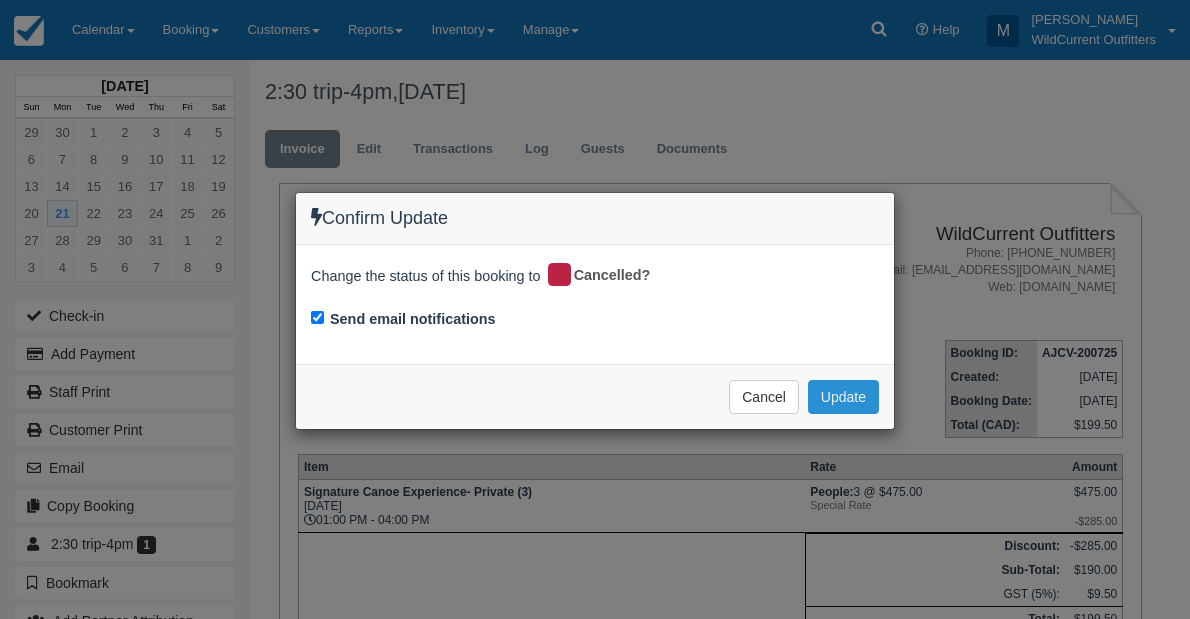 click on "Update" at bounding box center [843, 397] 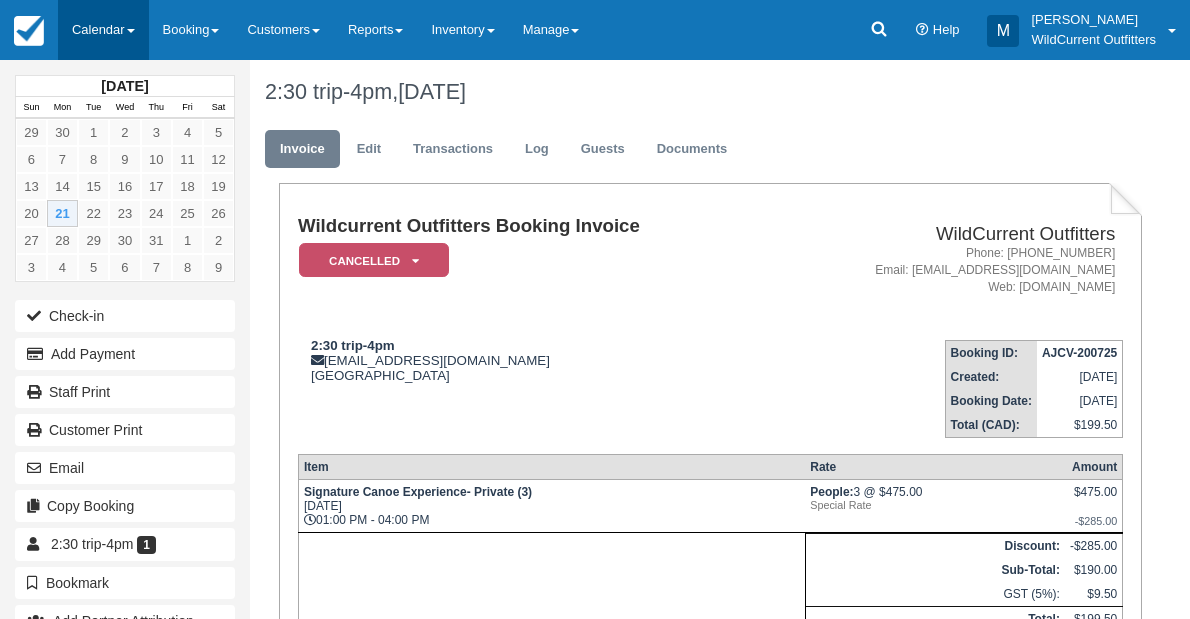 click on "Calendar" at bounding box center [103, 30] 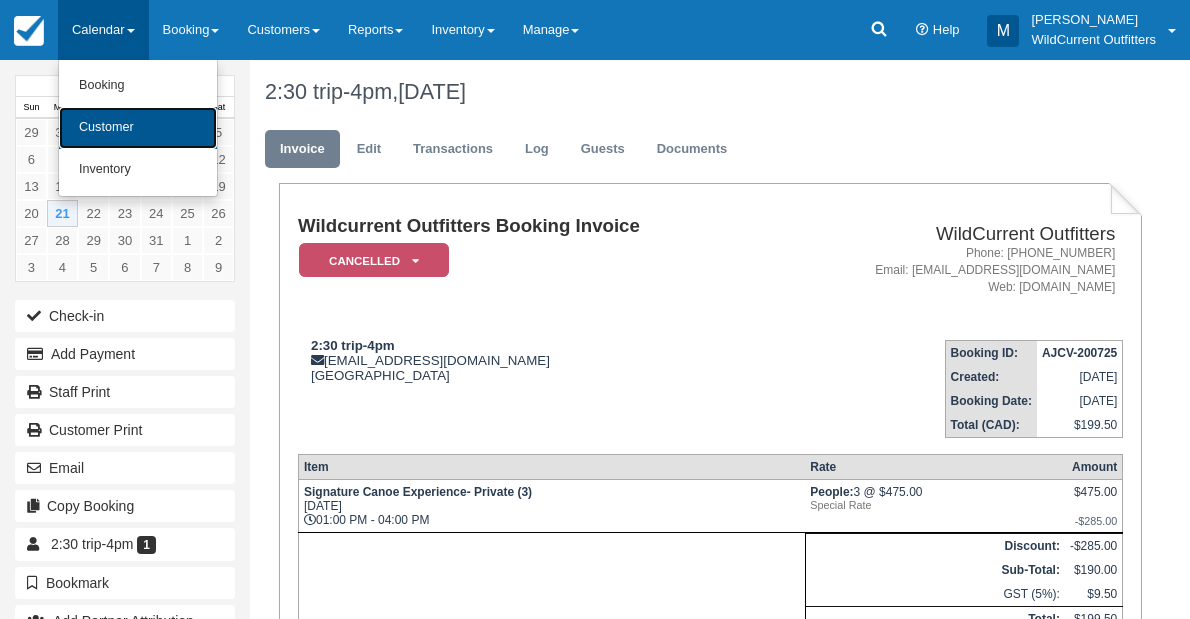 click on "Customer" at bounding box center [138, 128] 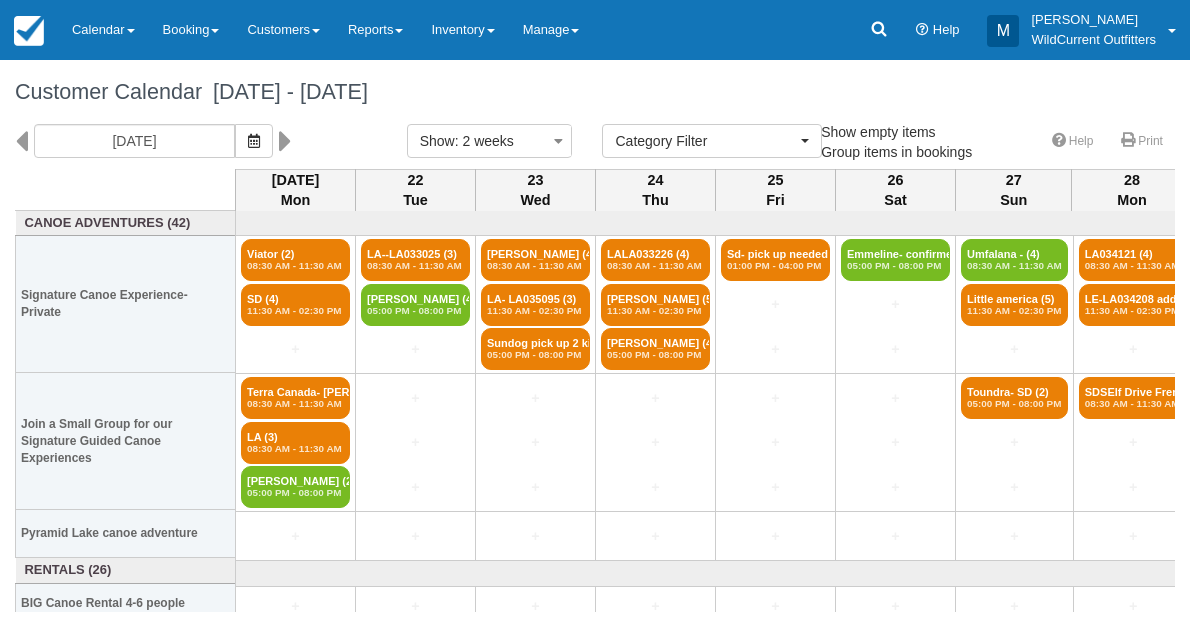 select 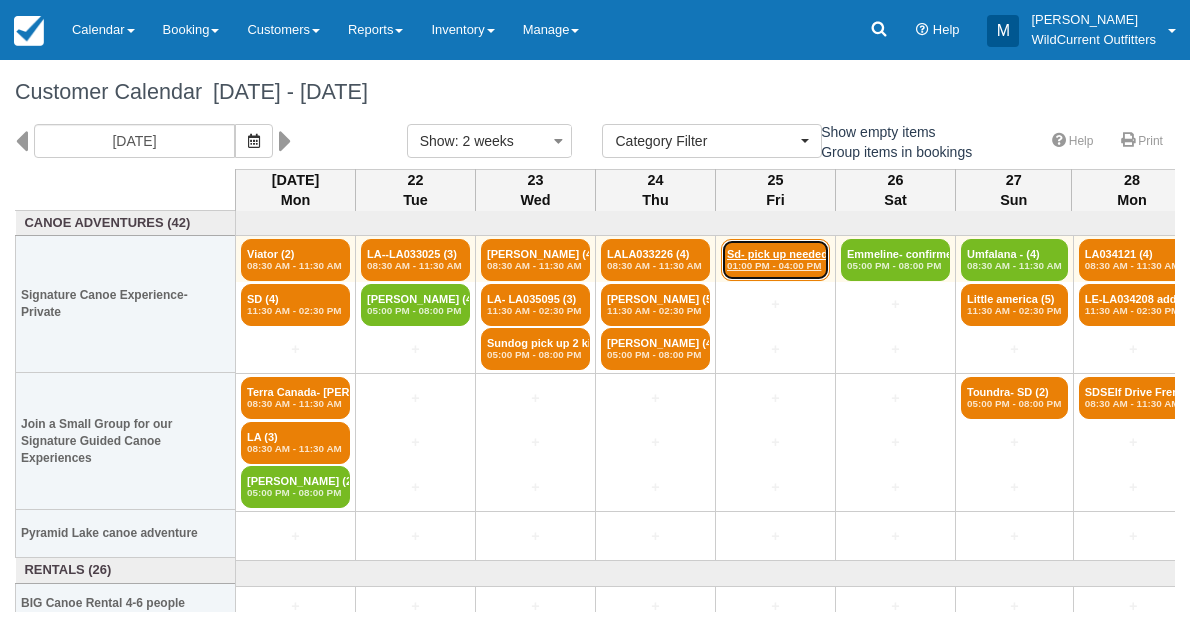 click on "Sd-  pick up needed (4)  01:00 PM - 04:00 PM" at bounding box center (775, 260) 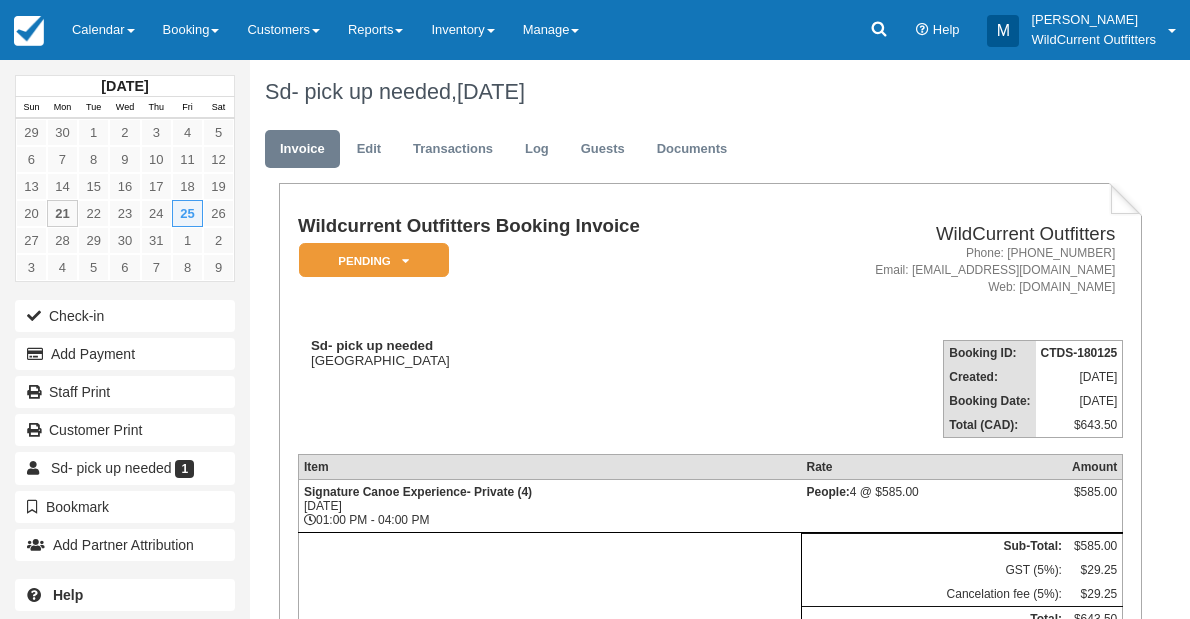 scroll, scrollTop: 0, scrollLeft: 0, axis: both 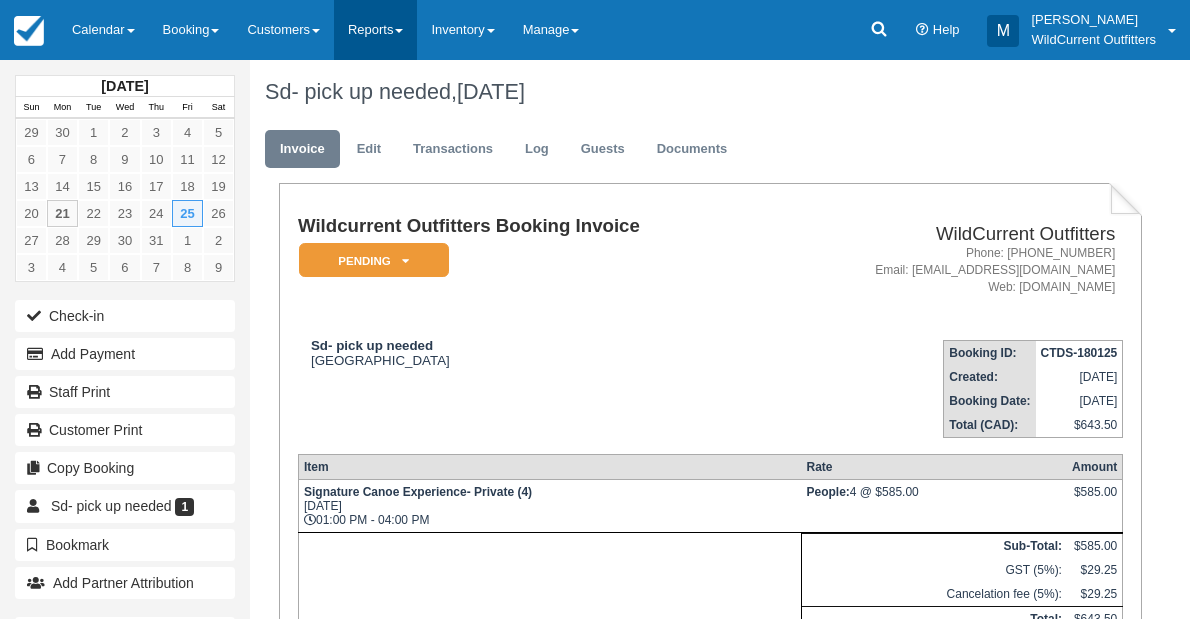 click on "Reports" at bounding box center (375, 30) 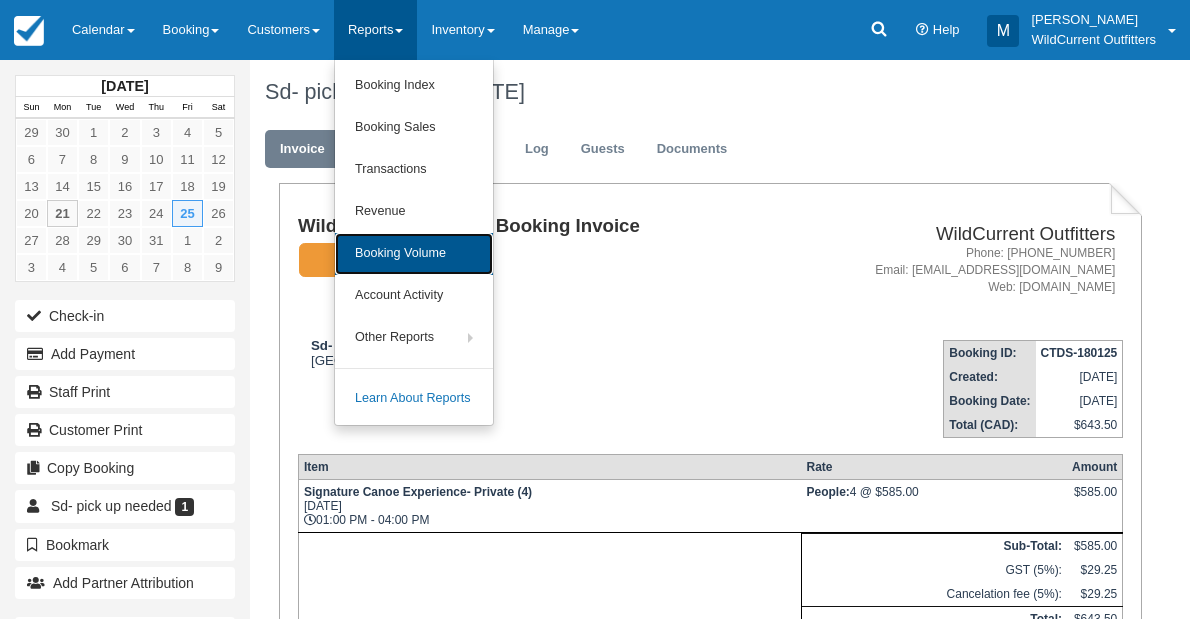 click on "Booking Volume" at bounding box center [414, 254] 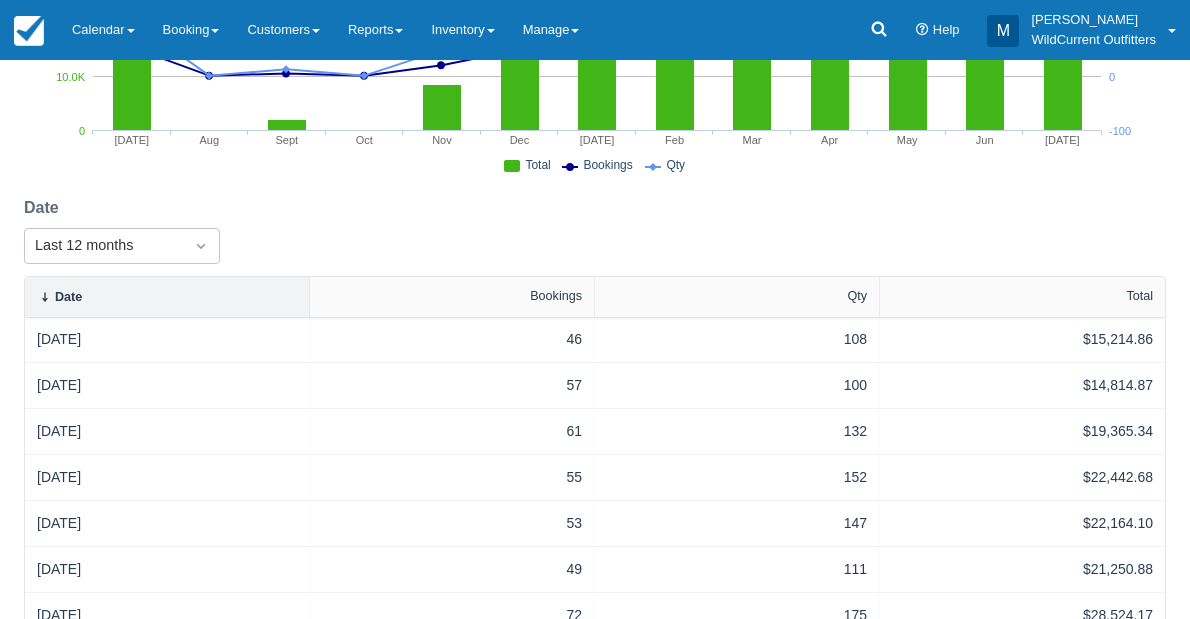 scroll, scrollTop: 320, scrollLeft: 0, axis: vertical 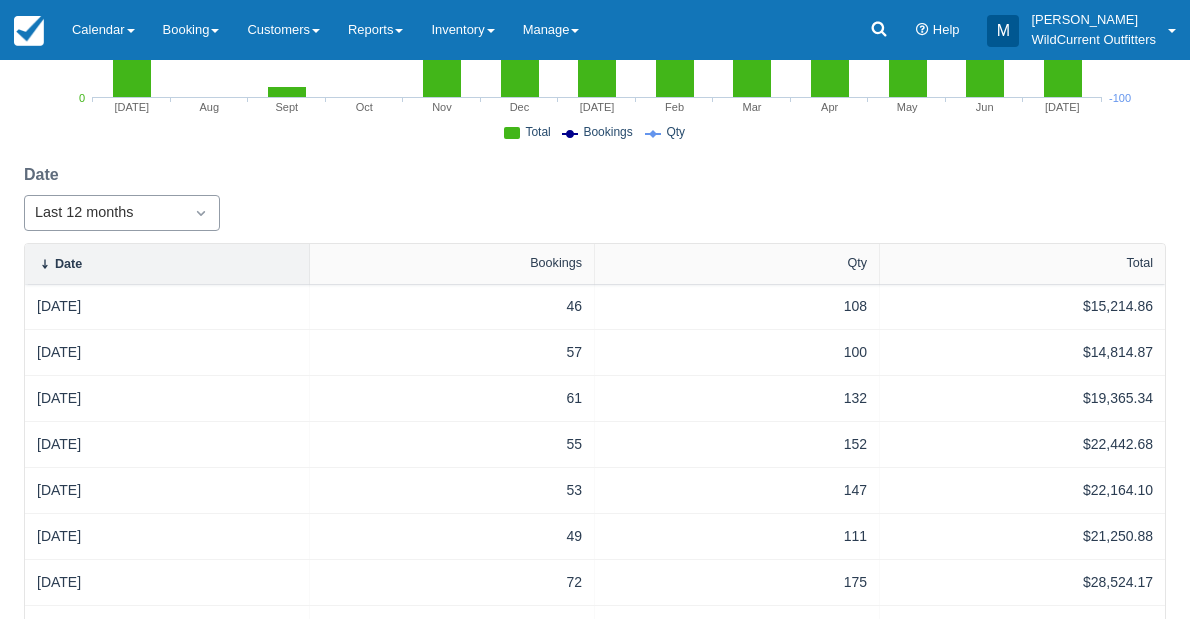 click 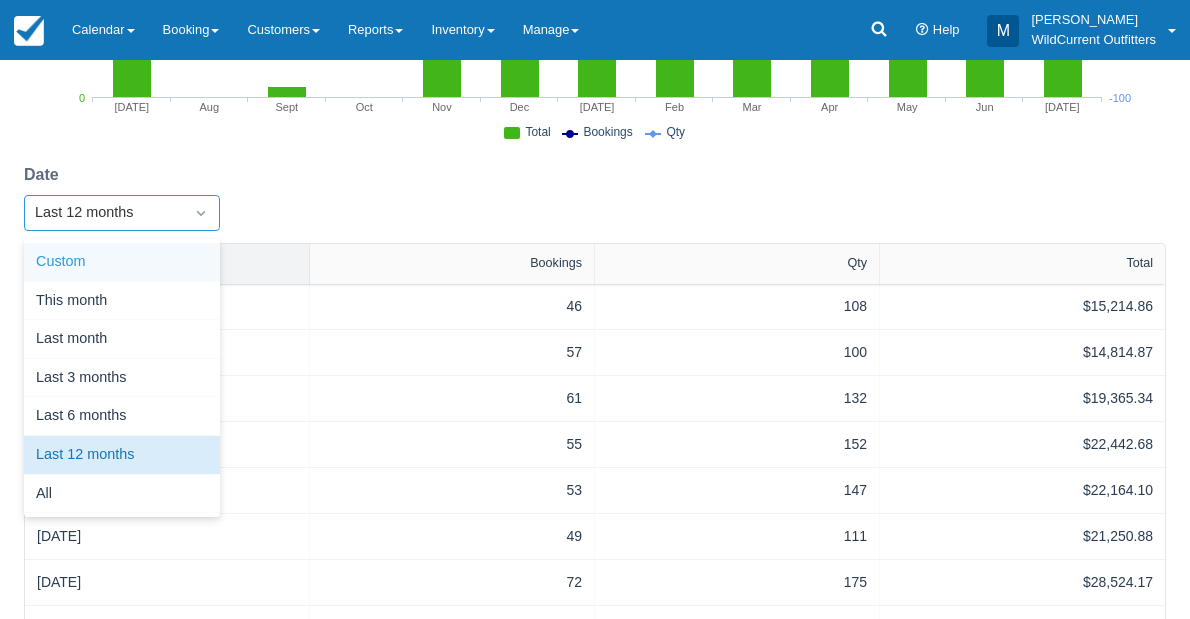 click on "Custom" at bounding box center (122, 262) 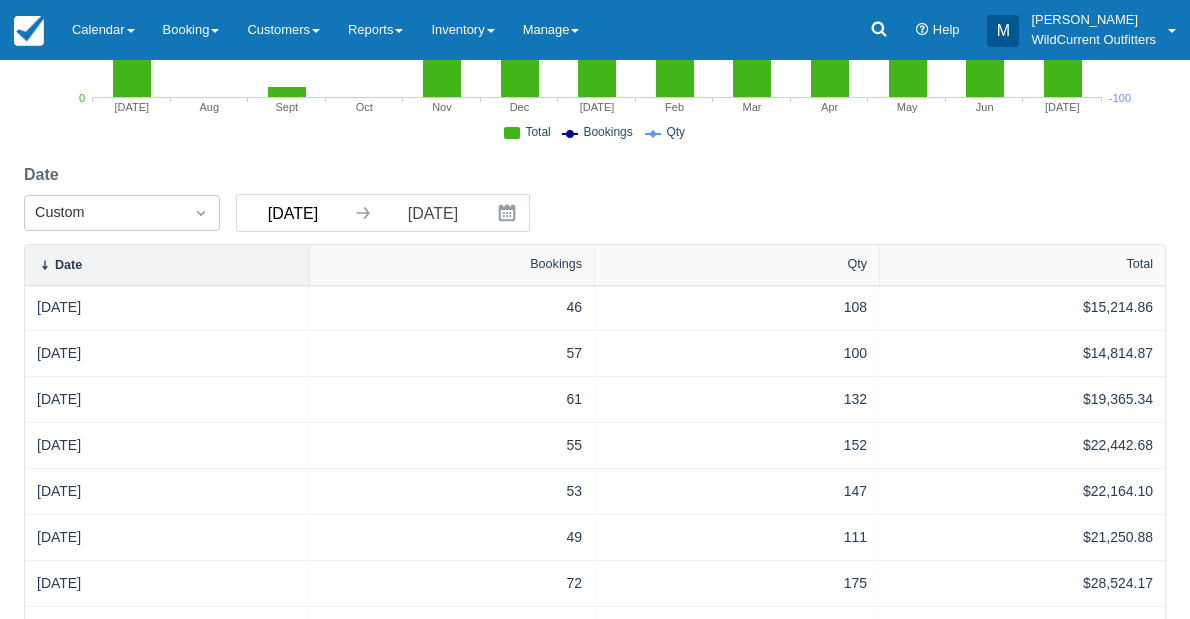 click on "07/21/24" at bounding box center [293, 213] 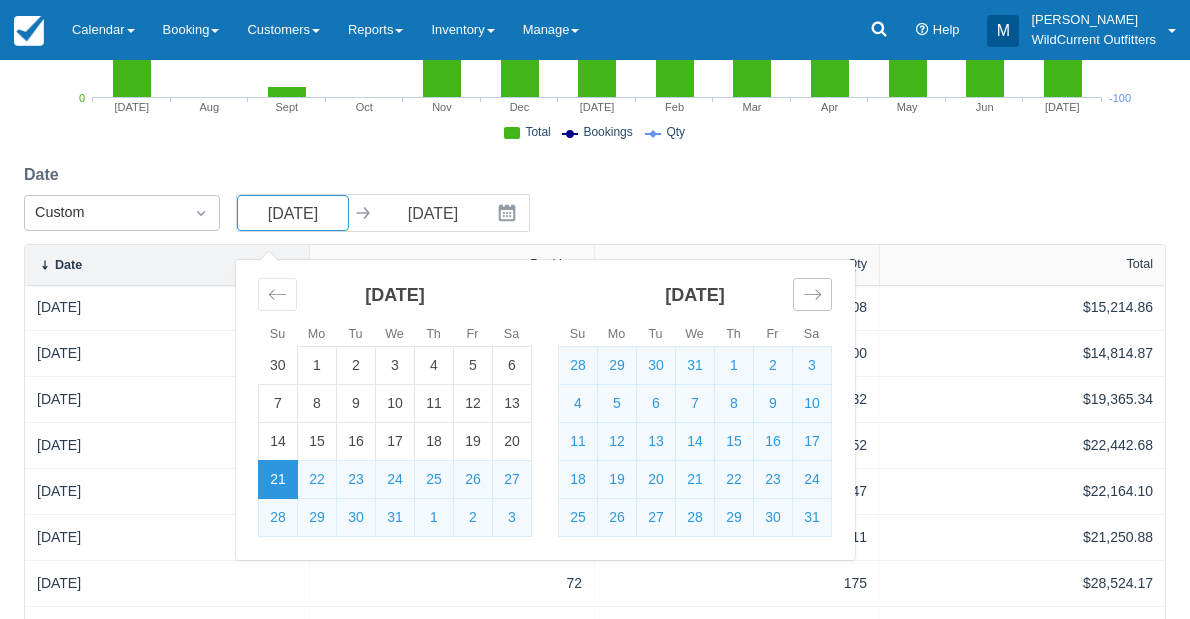 click 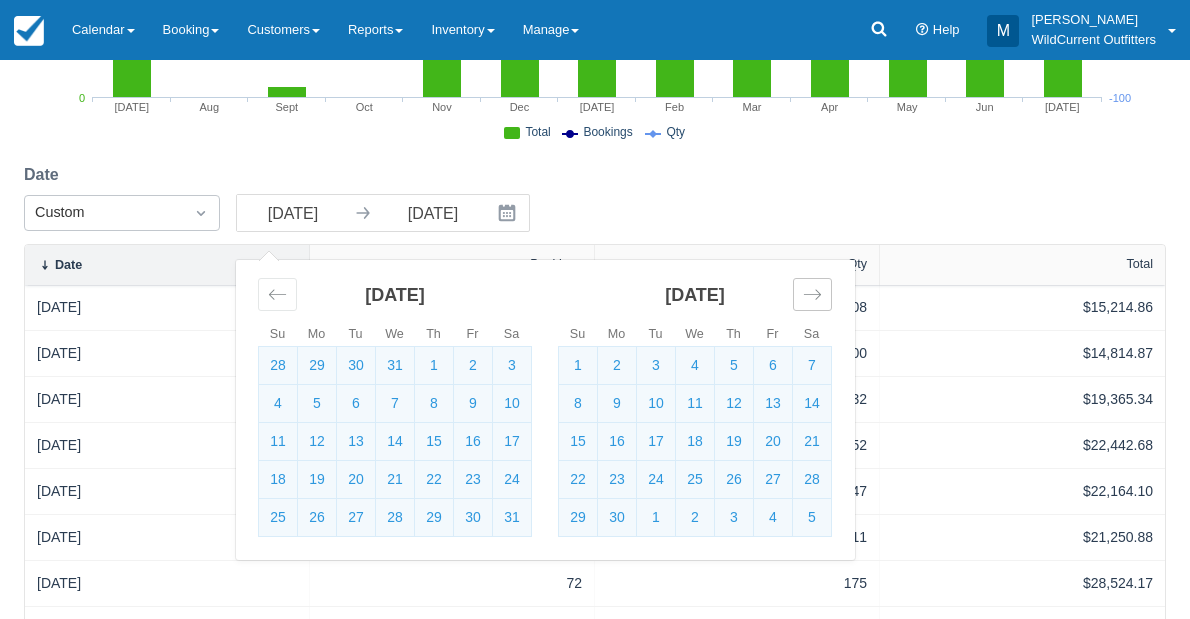 click 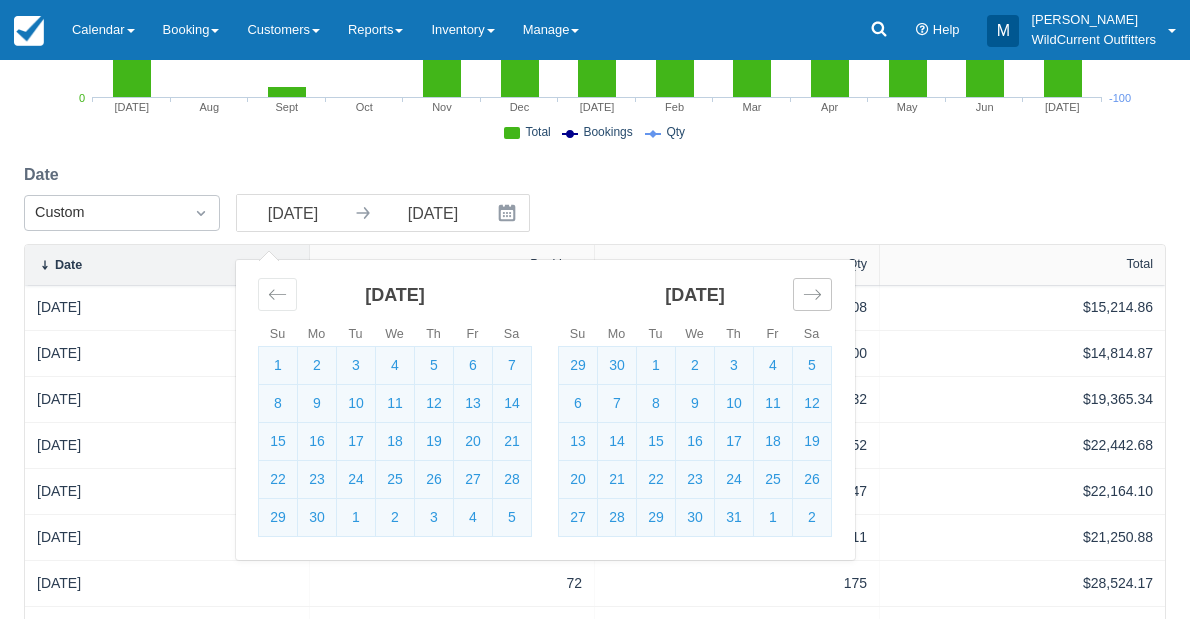 click 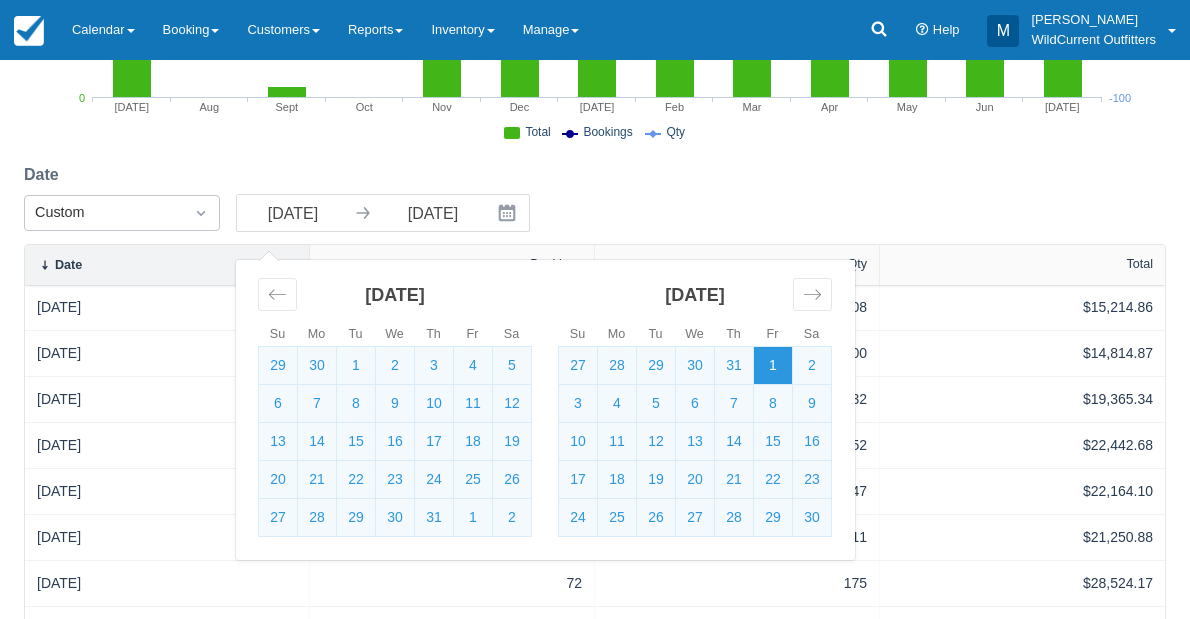 click on "1" at bounding box center (773, 366) 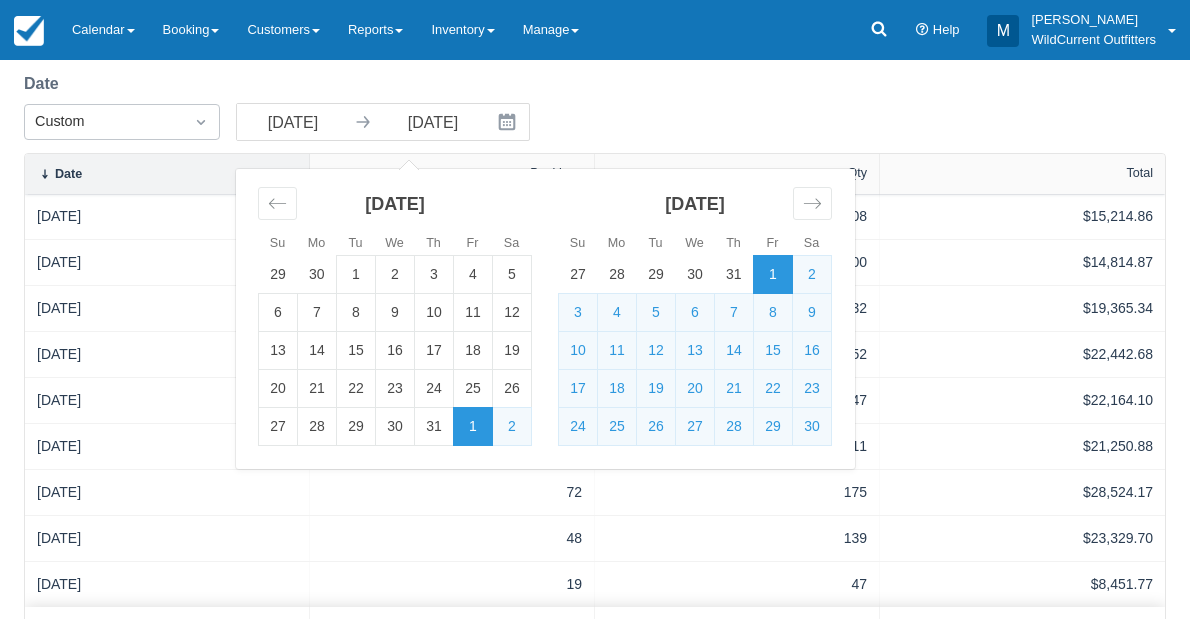 scroll, scrollTop: 447, scrollLeft: 0, axis: vertical 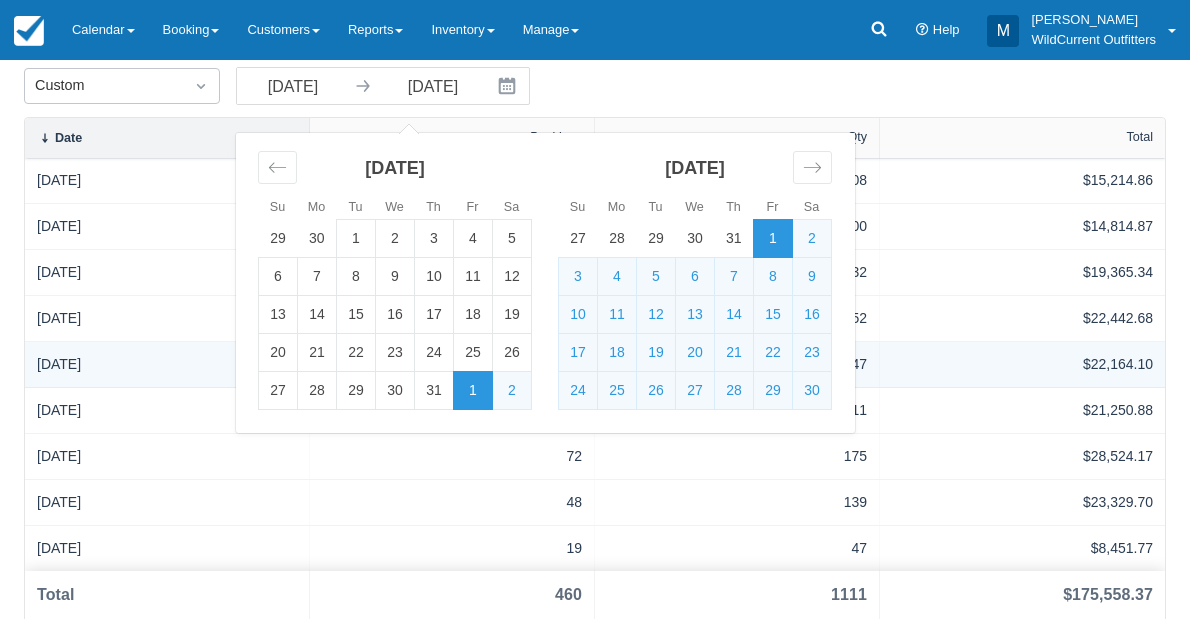 click on "March 2025" at bounding box center (167, 364) 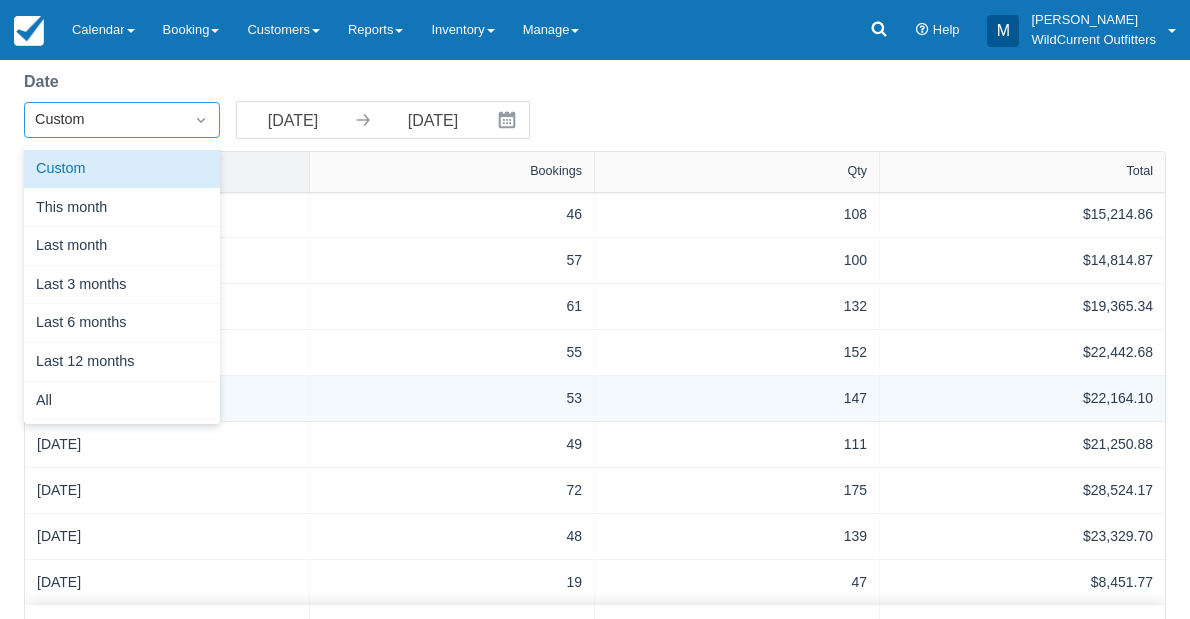 scroll, scrollTop: 411, scrollLeft: 0, axis: vertical 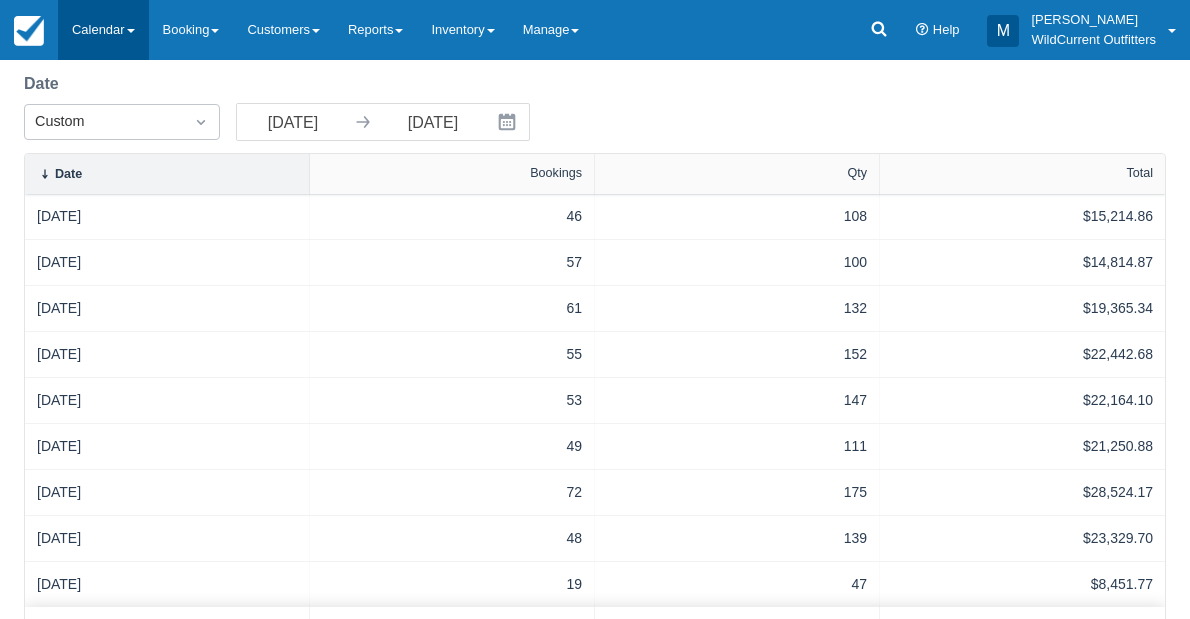 click on "Calendar" at bounding box center [103, 30] 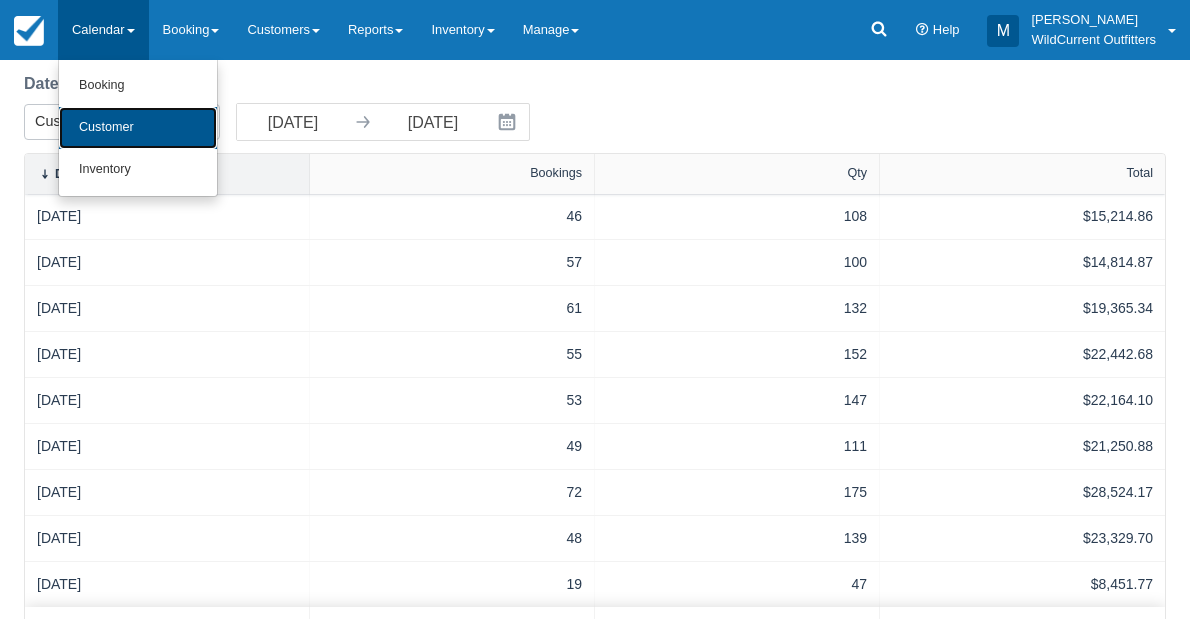 click on "Customer" at bounding box center [138, 128] 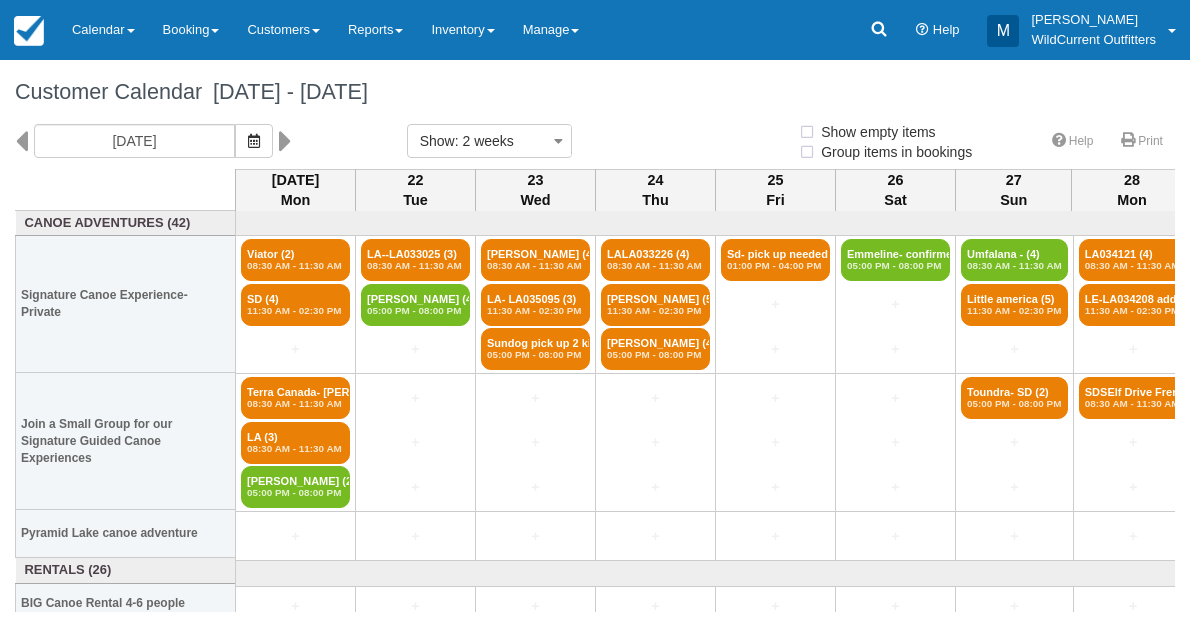 select 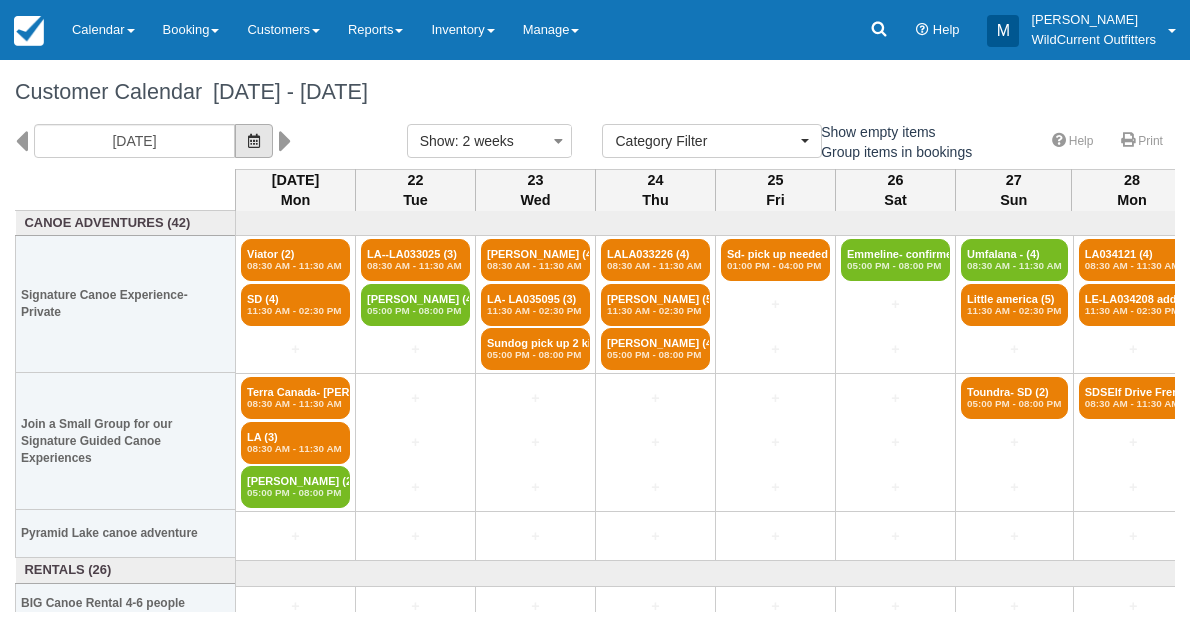 click at bounding box center [254, 141] 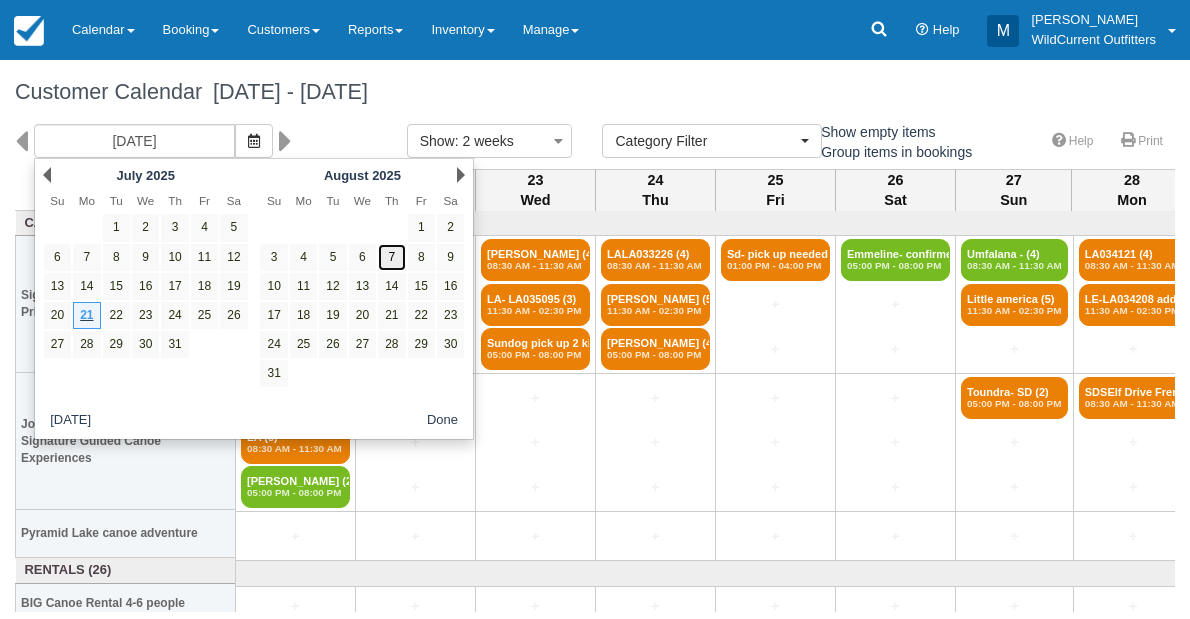 click on "7" at bounding box center [391, 257] 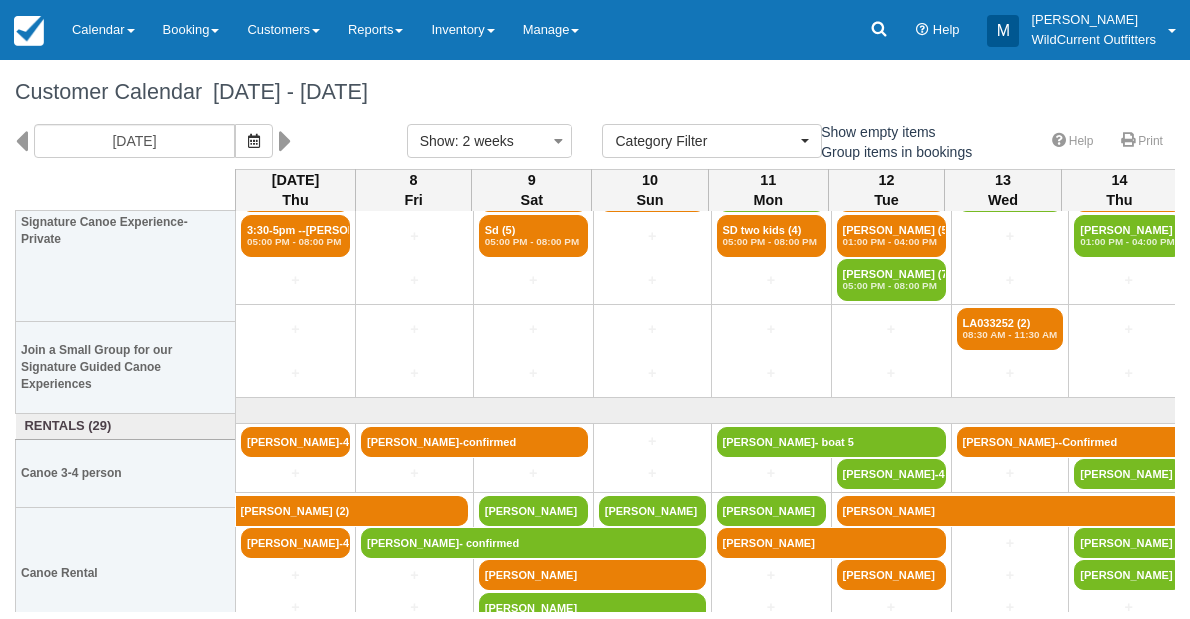 scroll, scrollTop: 123, scrollLeft: 0, axis: vertical 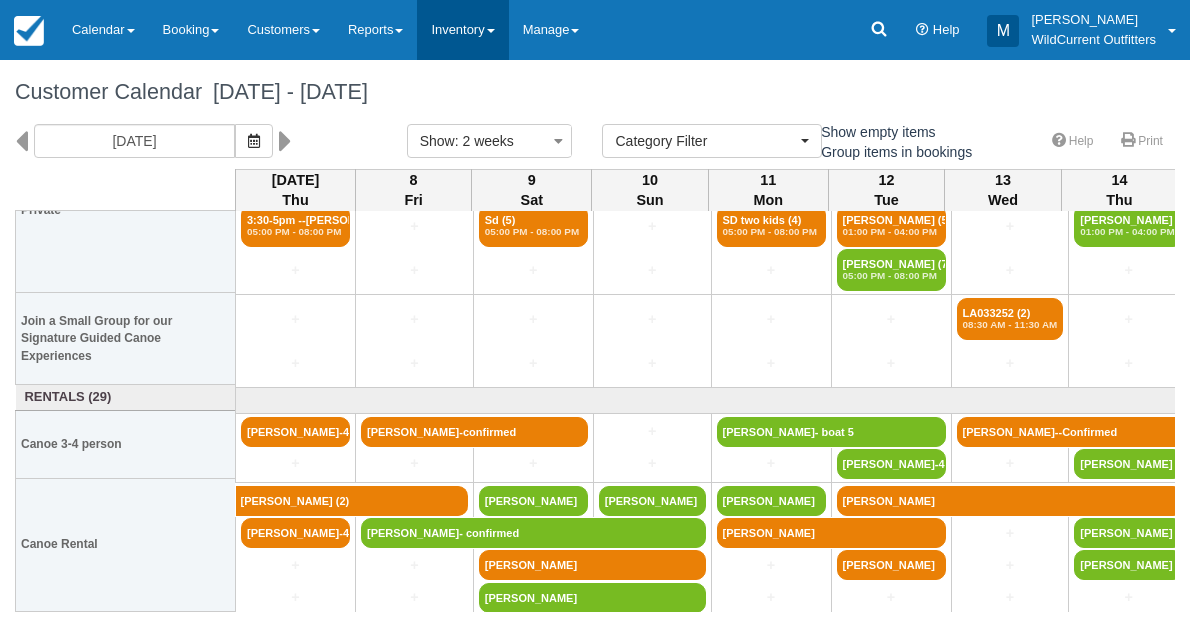 click on "Inventory" at bounding box center [462, 30] 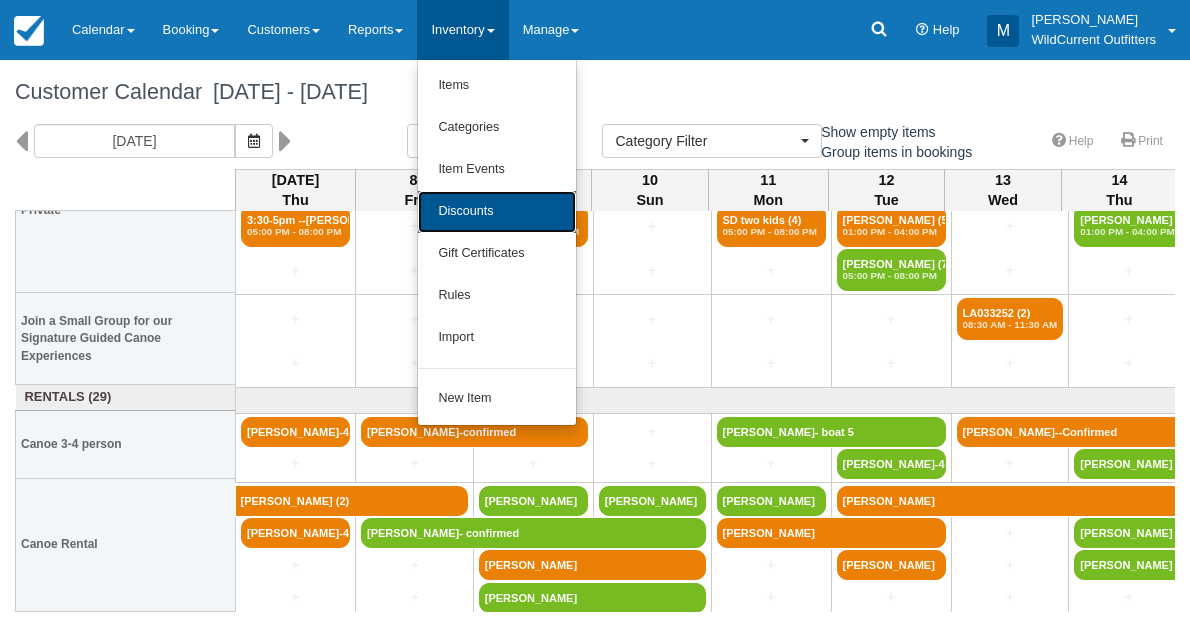 click on "Discounts" at bounding box center [497, 212] 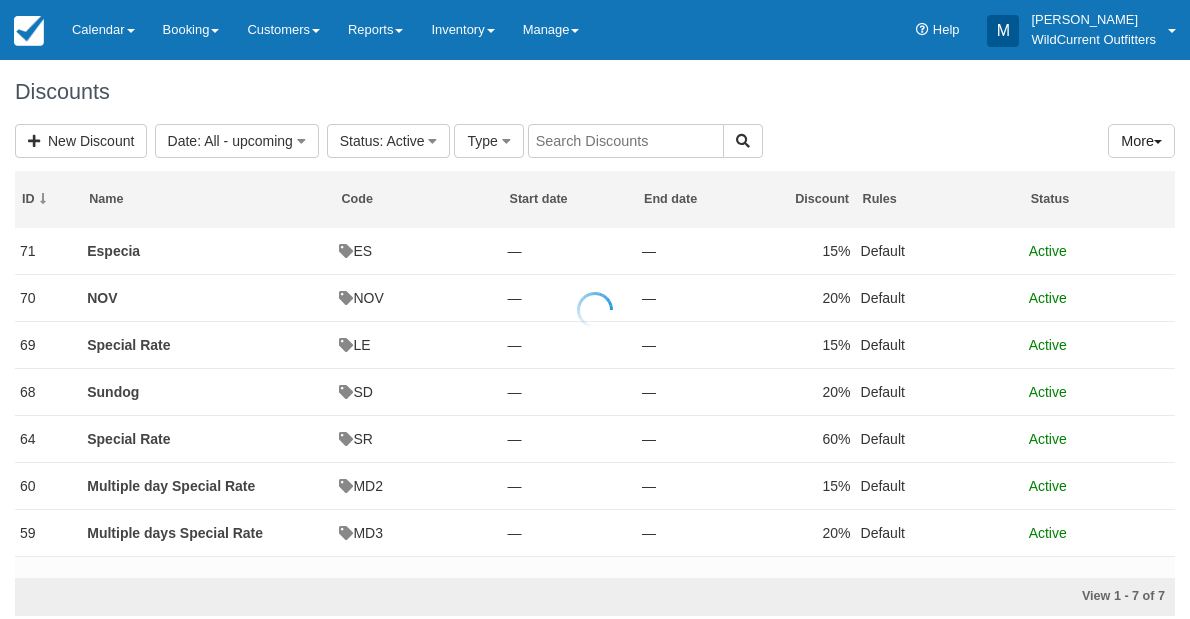 scroll, scrollTop: 0, scrollLeft: 0, axis: both 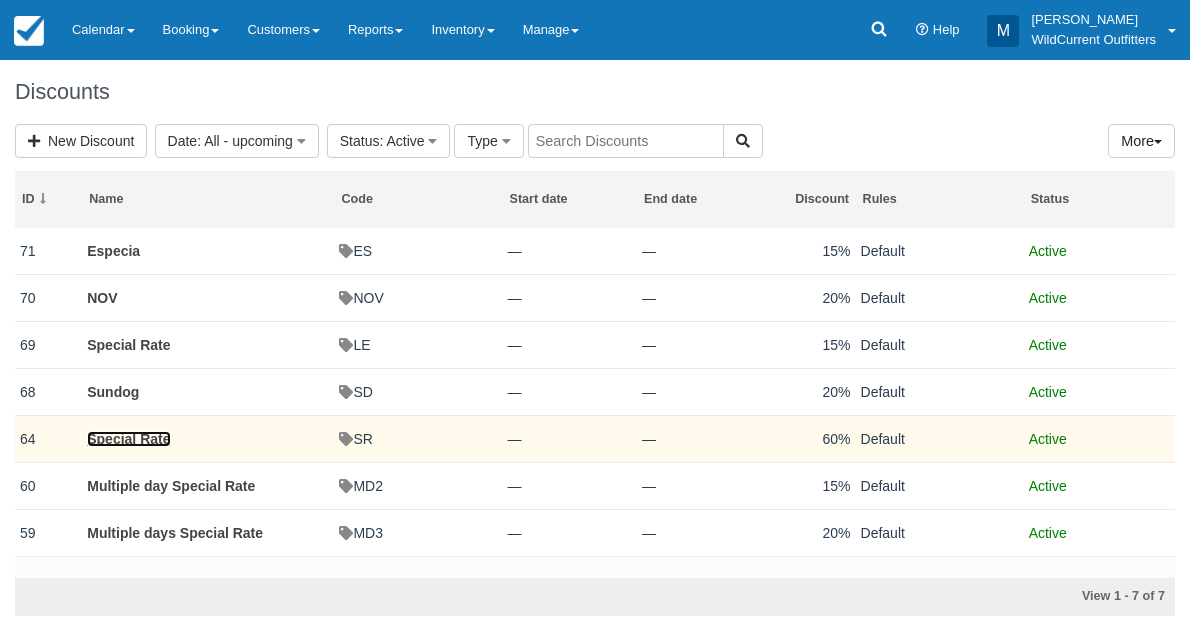 click on "Special Rate" at bounding box center [128, 439] 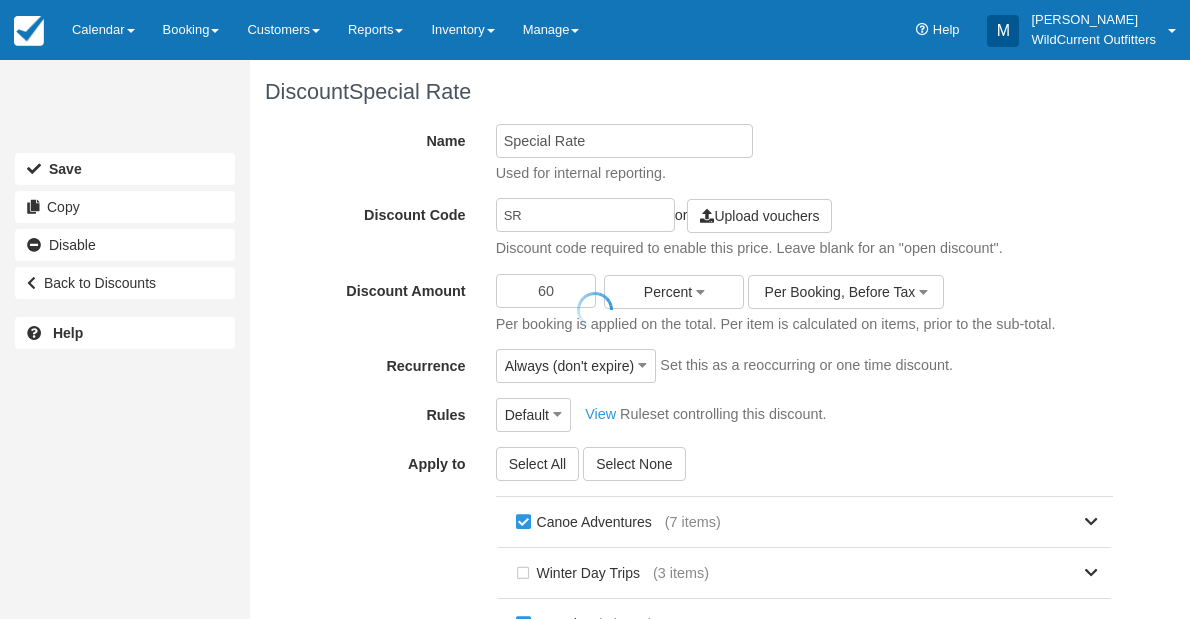 scroll, scrollTop: 0, scrollLeft: 0, axis: both 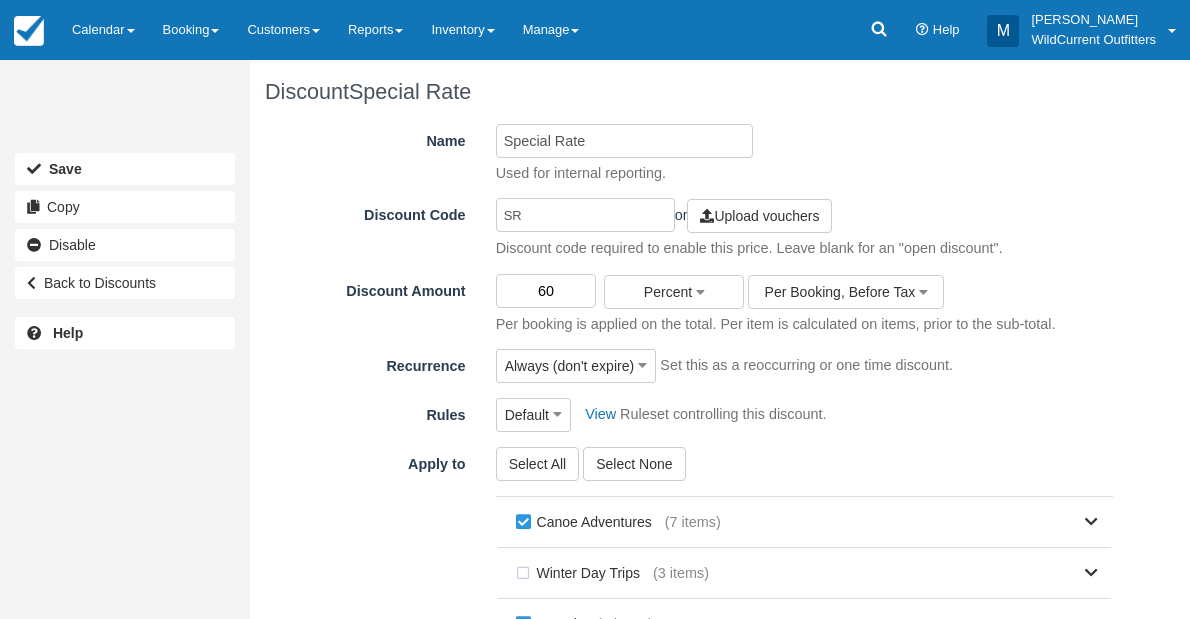 click on "60" at bounding box center (546, 291) 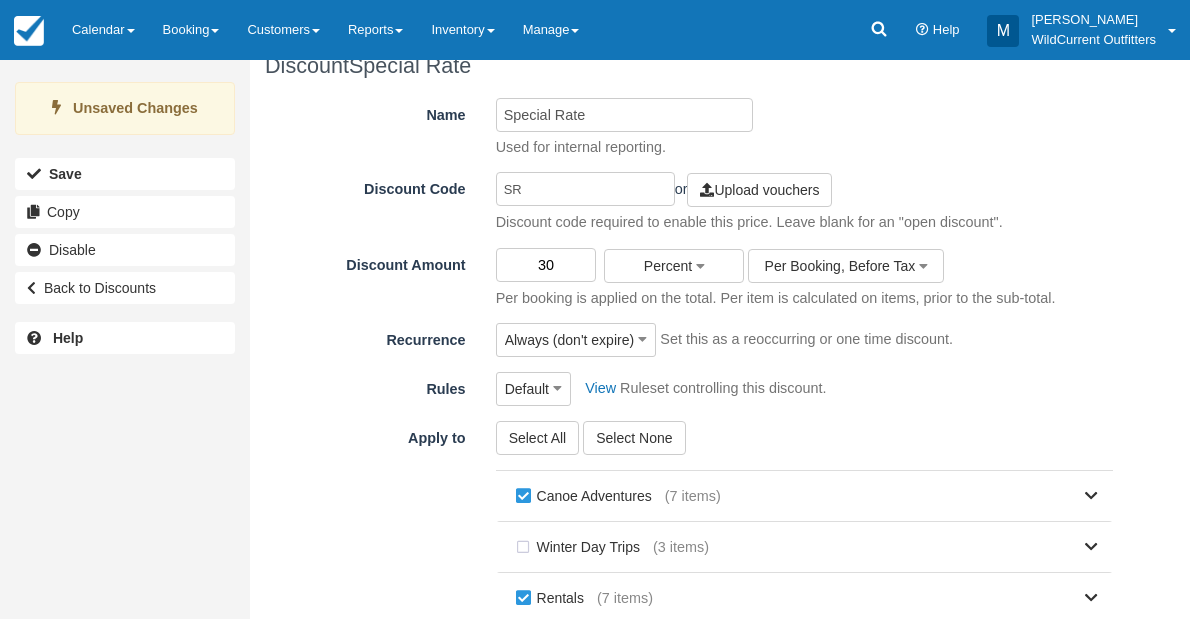 scroll, scrollTop: 23, scrollLeft: 0, axis: vertical 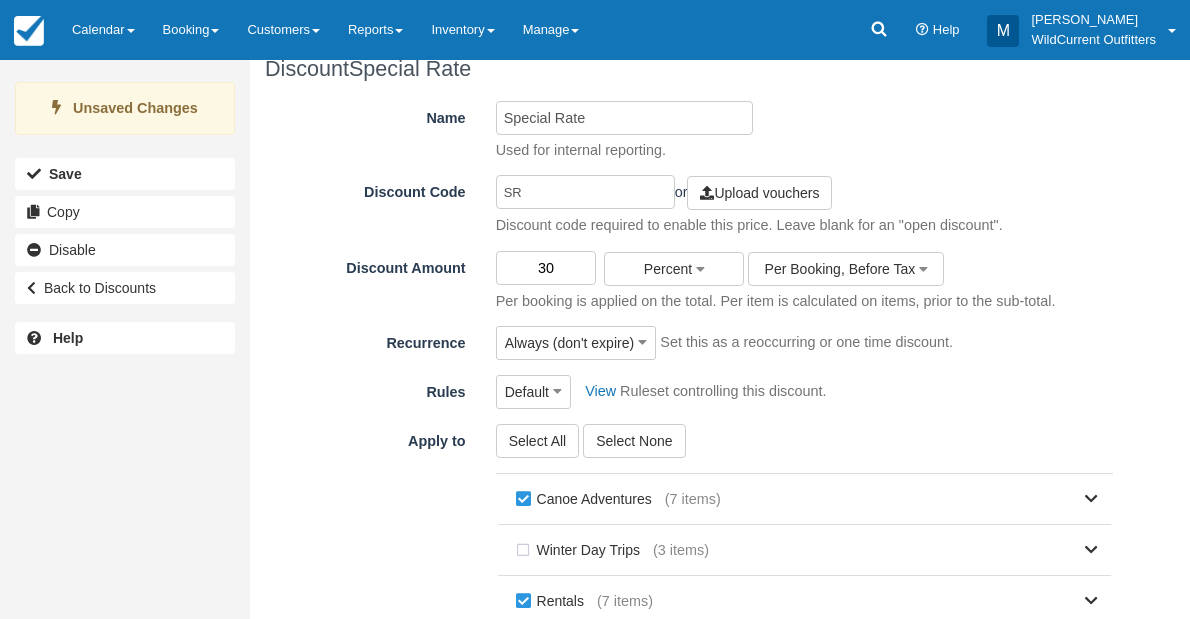 type on "3" 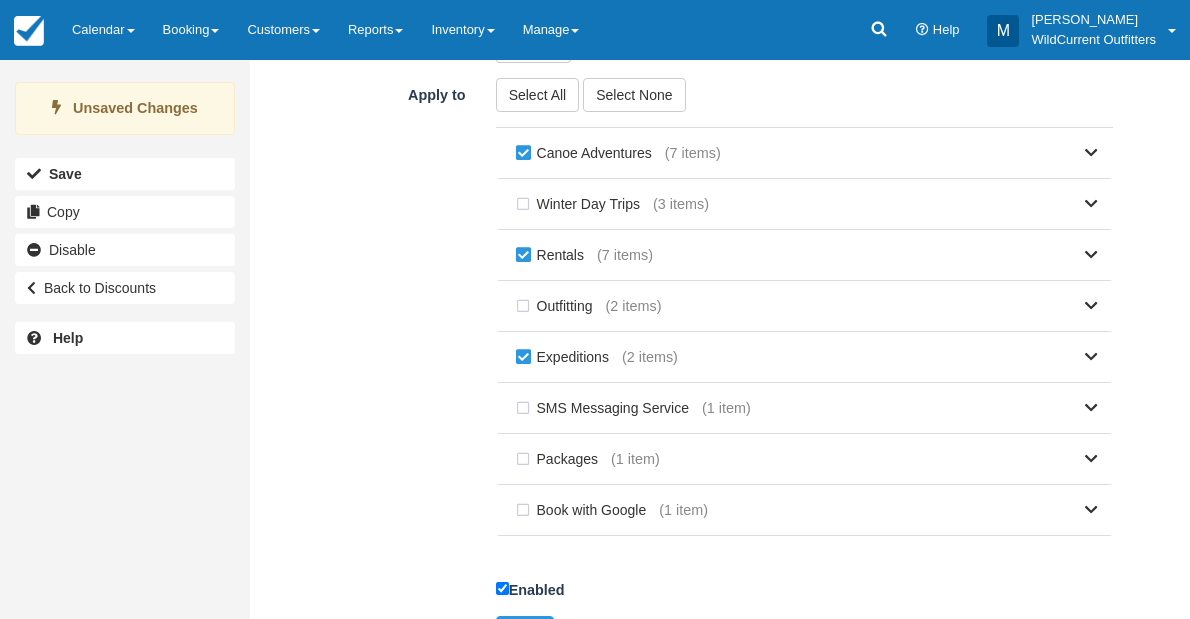 scroll, scrollTop: 406, scrollLeft: 0, axis: vertical 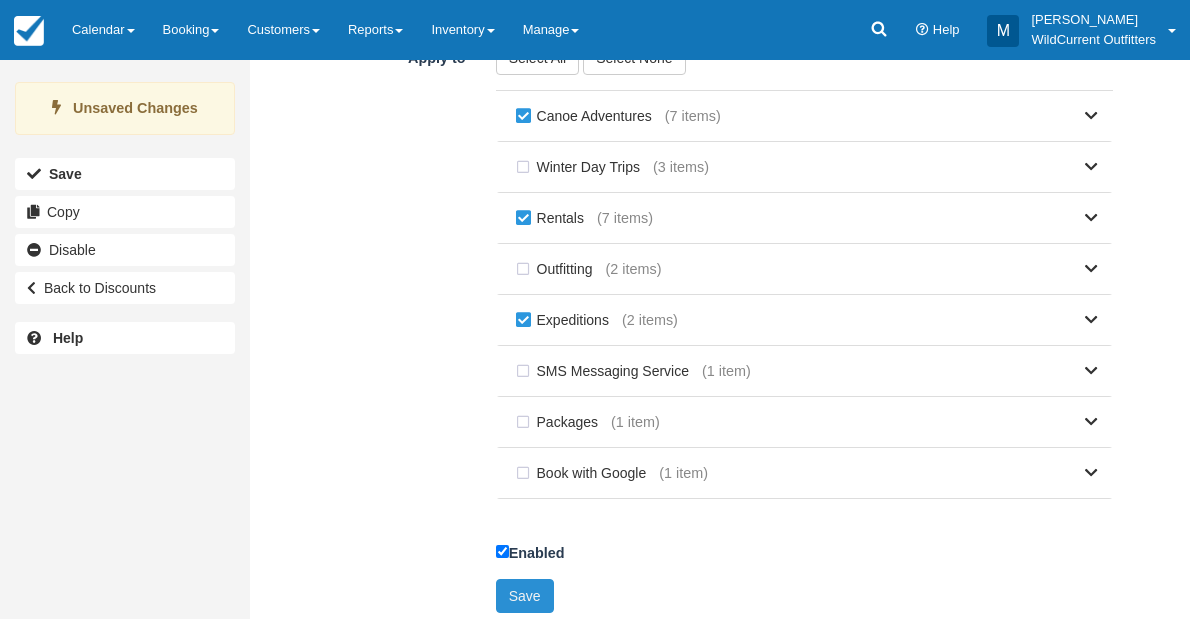 type on "20" 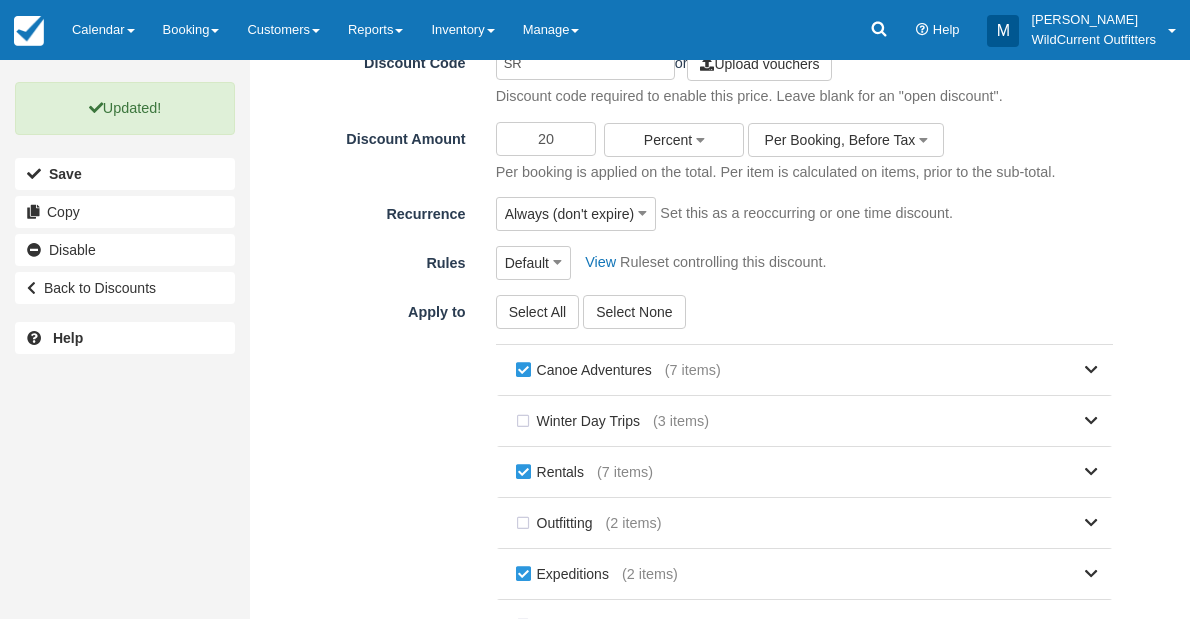 scroll, scrollTop: 406, scrollLeft: 0, axis: vertical 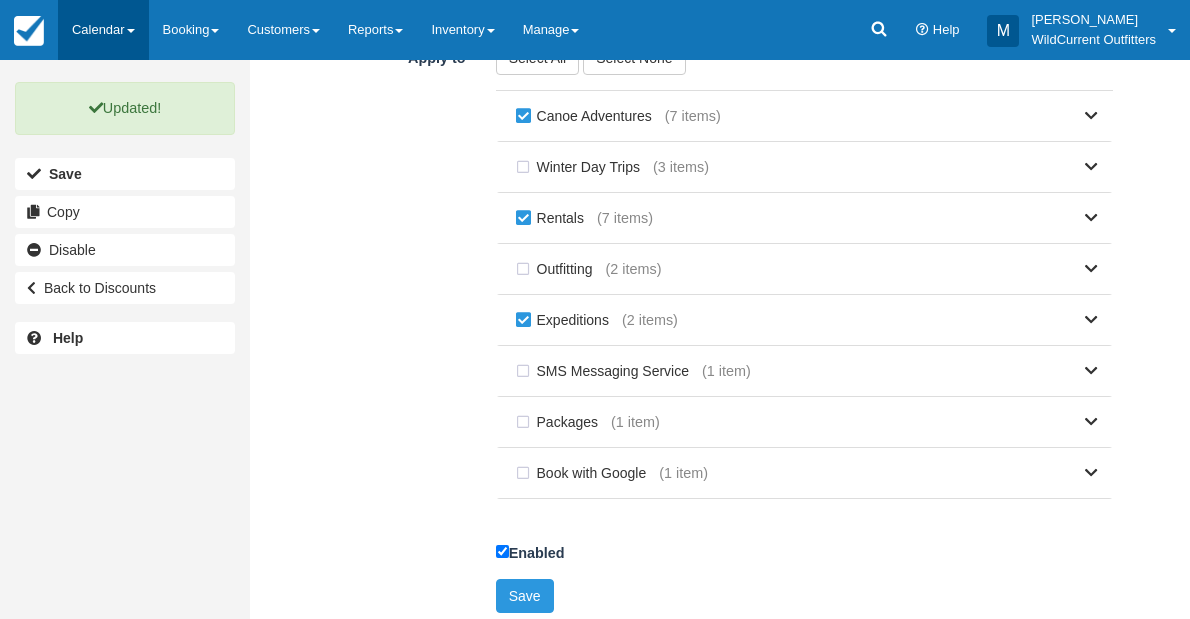 click on "Calendar" at bounding box center (103, 30) 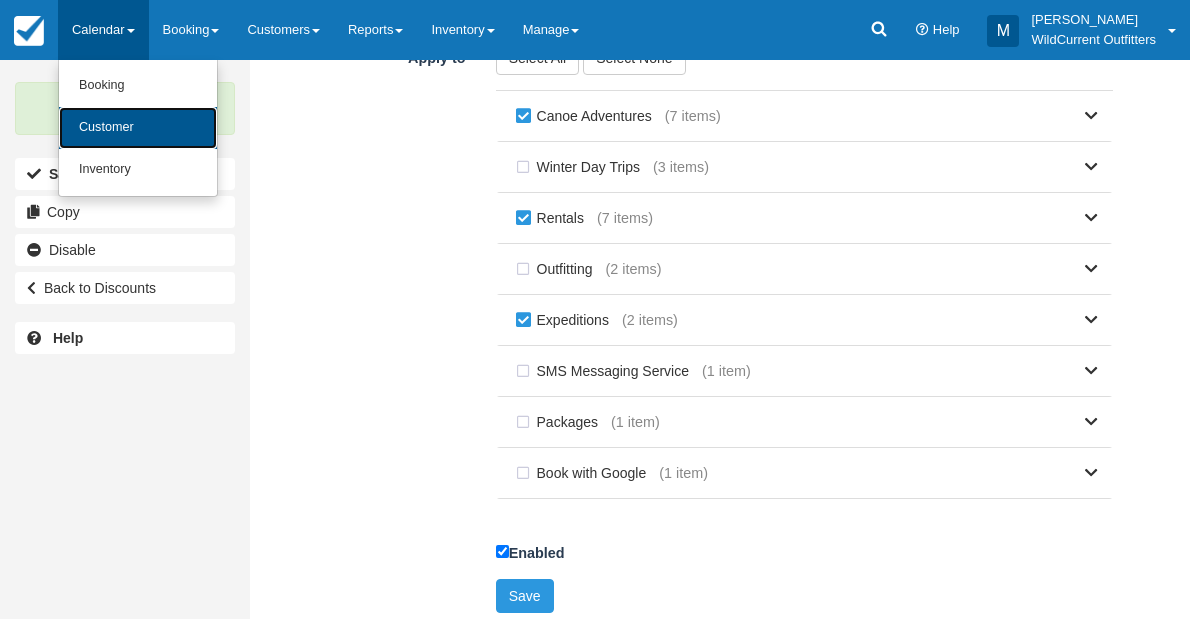 click on "Customer" at bounding box center (138, 128) 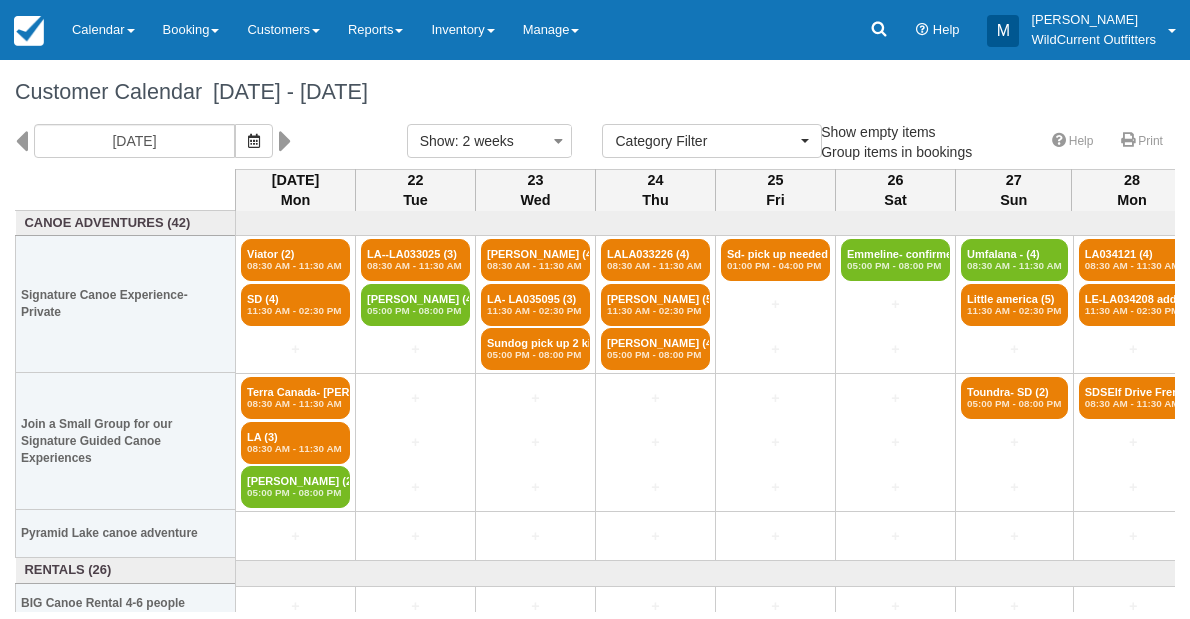 select 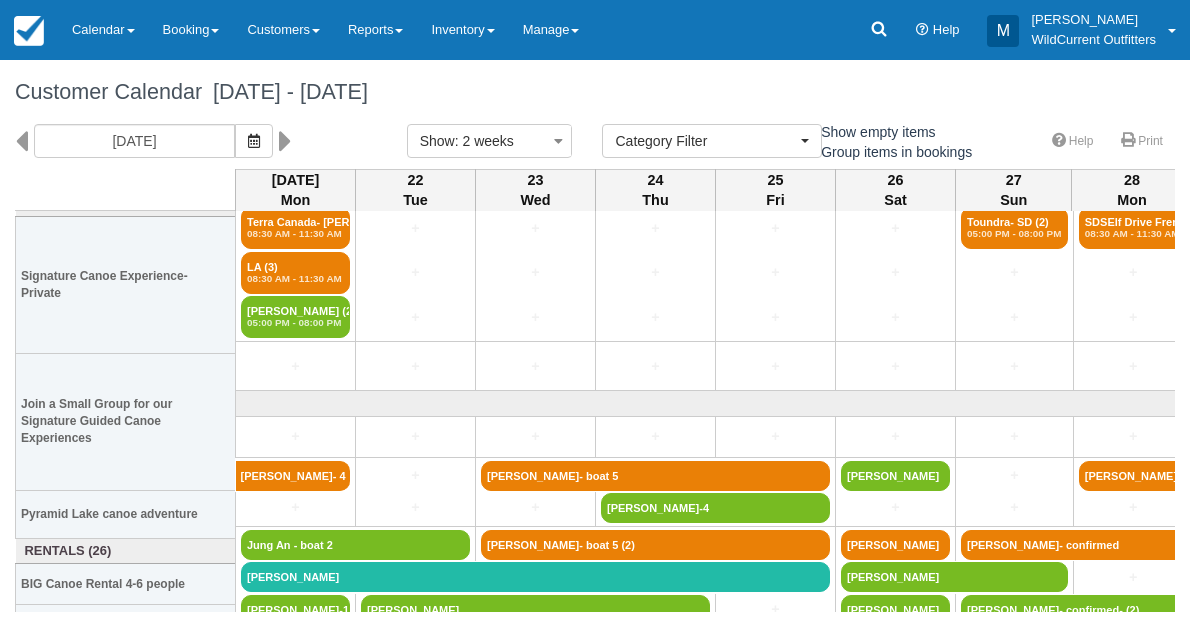 scroll, scrollTop: 181, scrollLeft: 0, axis: vertical 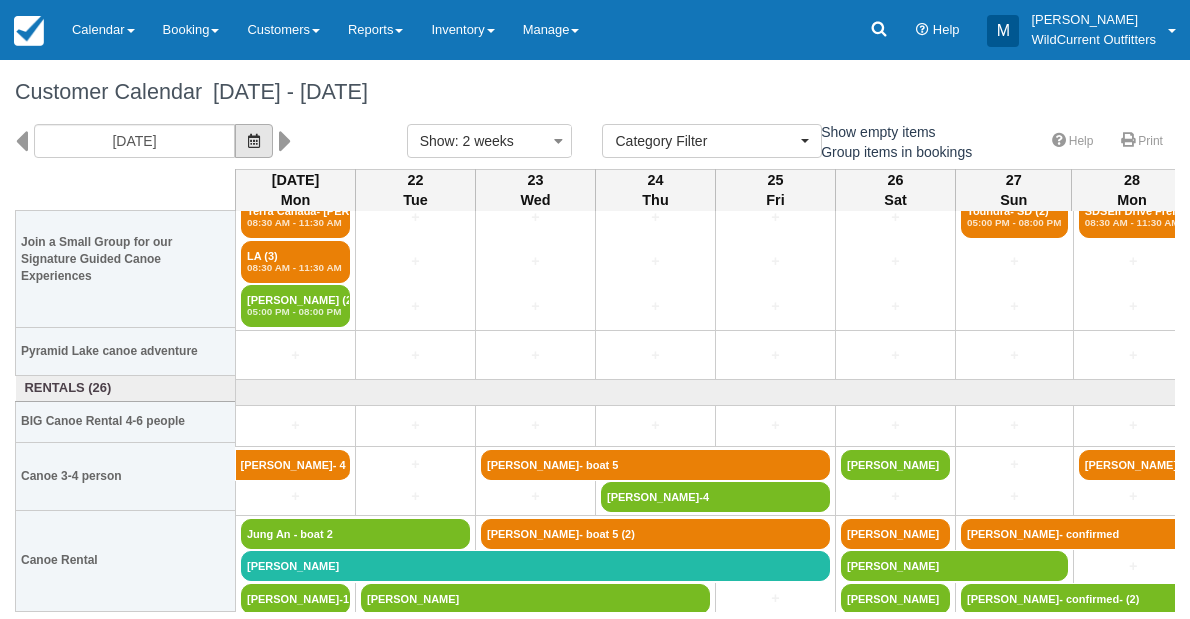 click at bounding box center (254, 141) 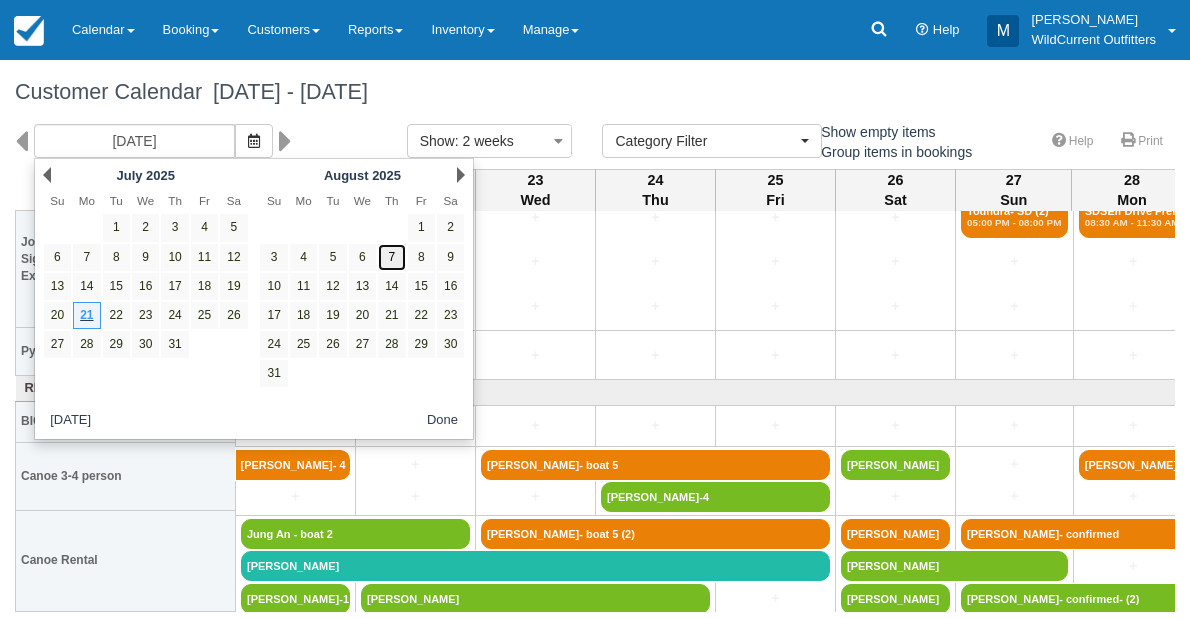 click on "7" at bounding box center (391, 257) 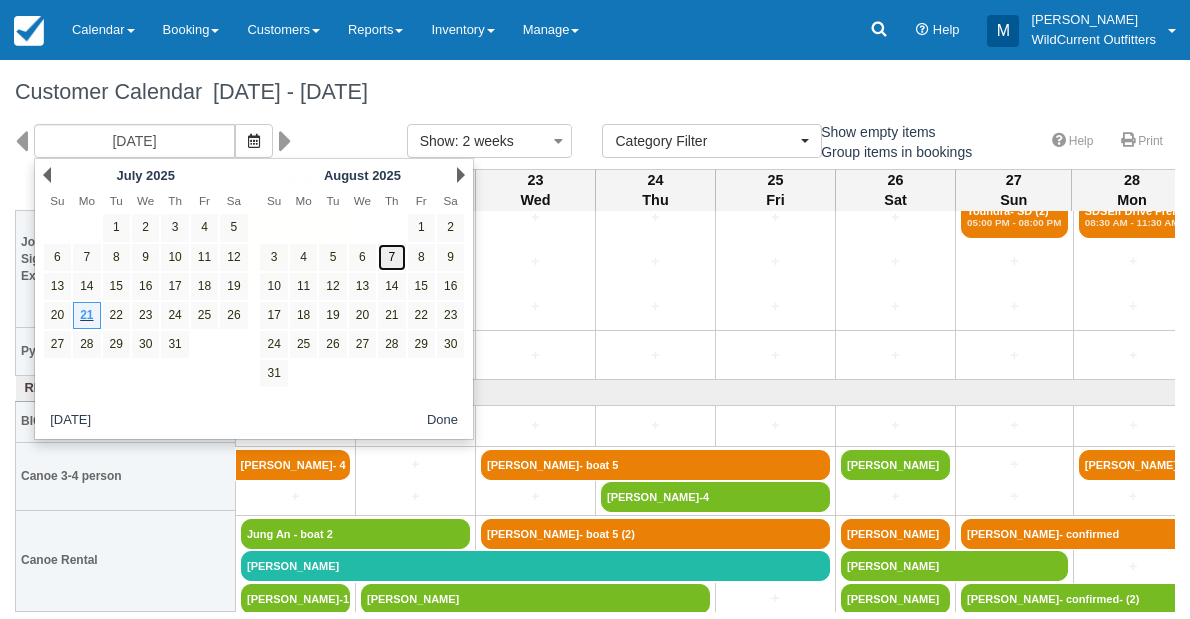 type on "08/07/25" 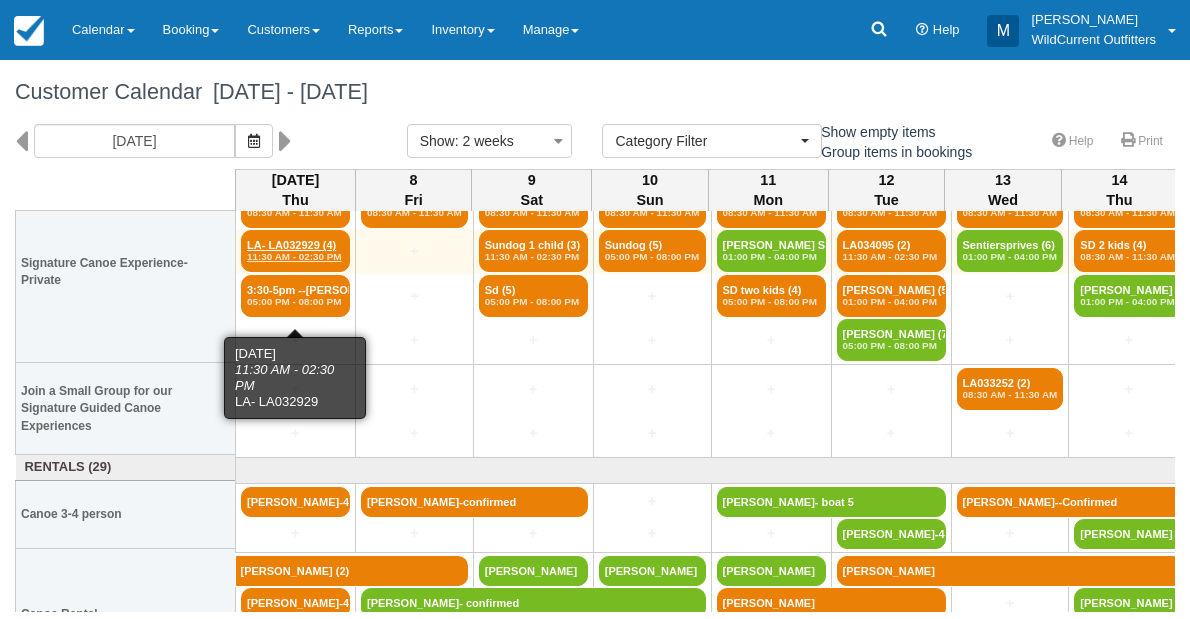 scroll, scrollTop: 123, scrollLeft: 0, axis: vertical 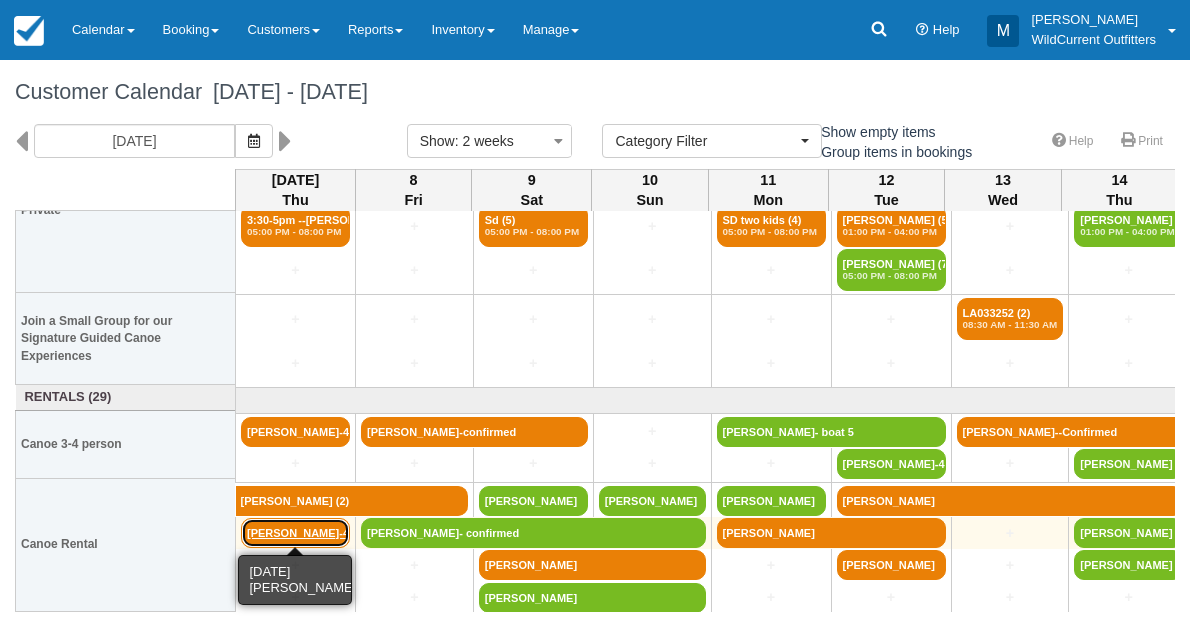 click on "[PERSON_NAME]-4-" at bounding box center [295, 533] 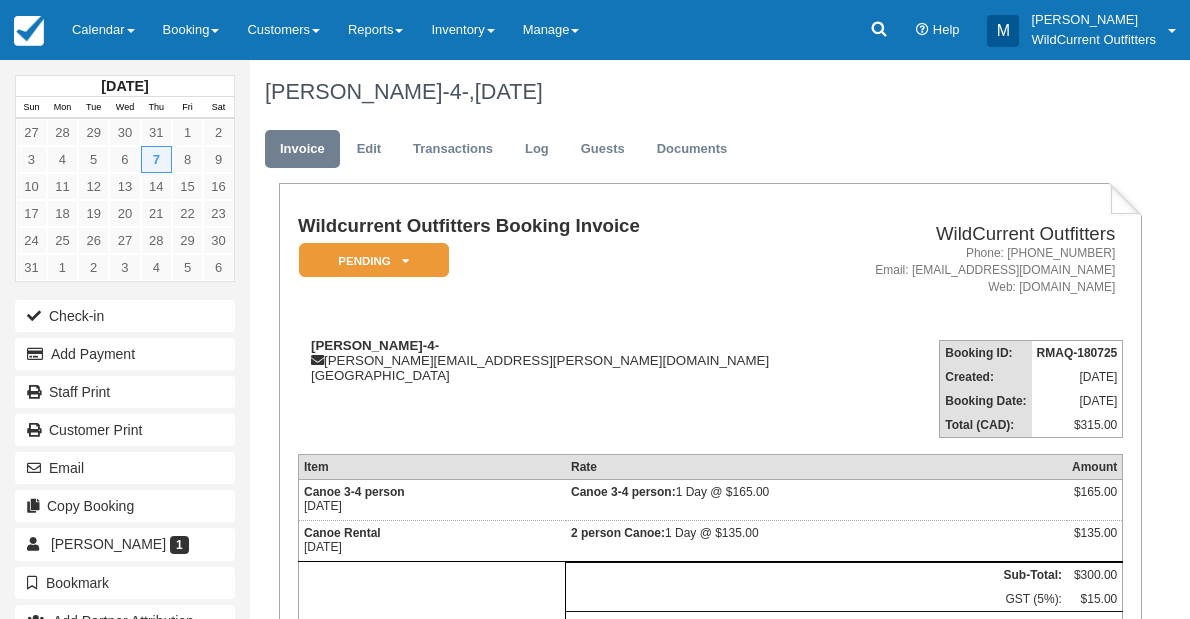 scroll, scrollTop: 0, scrollLeft: 0, axis: both 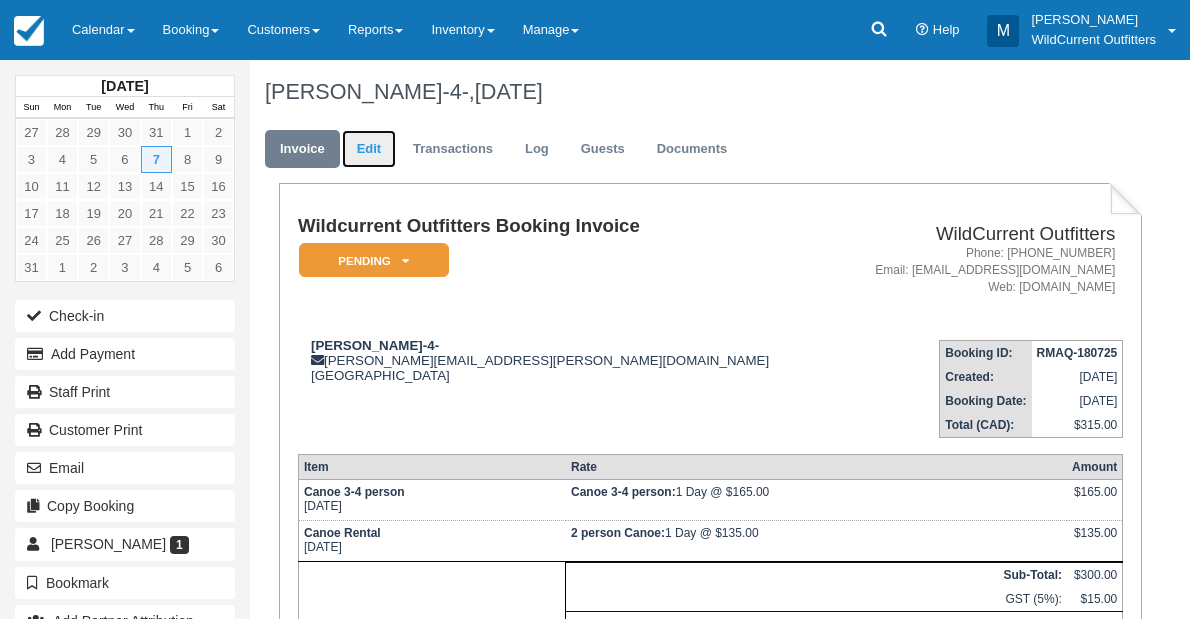 click on "Edit" at bounding box center [369, 149] 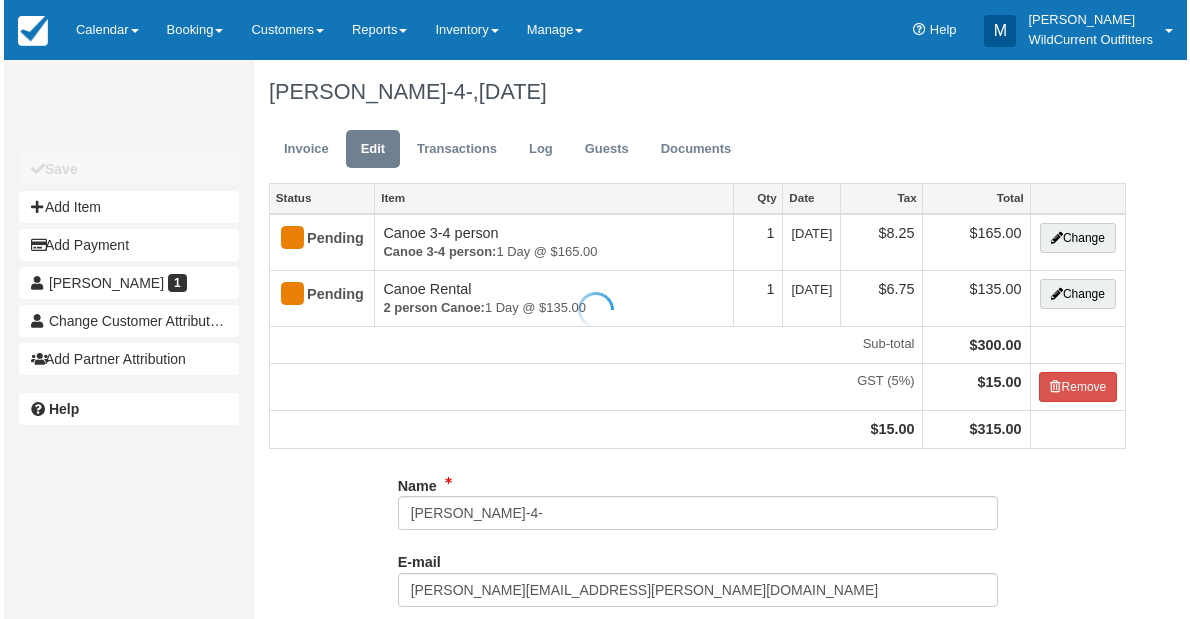 scroll, scrollTop: 0, scrollLeft: 0, axis: both 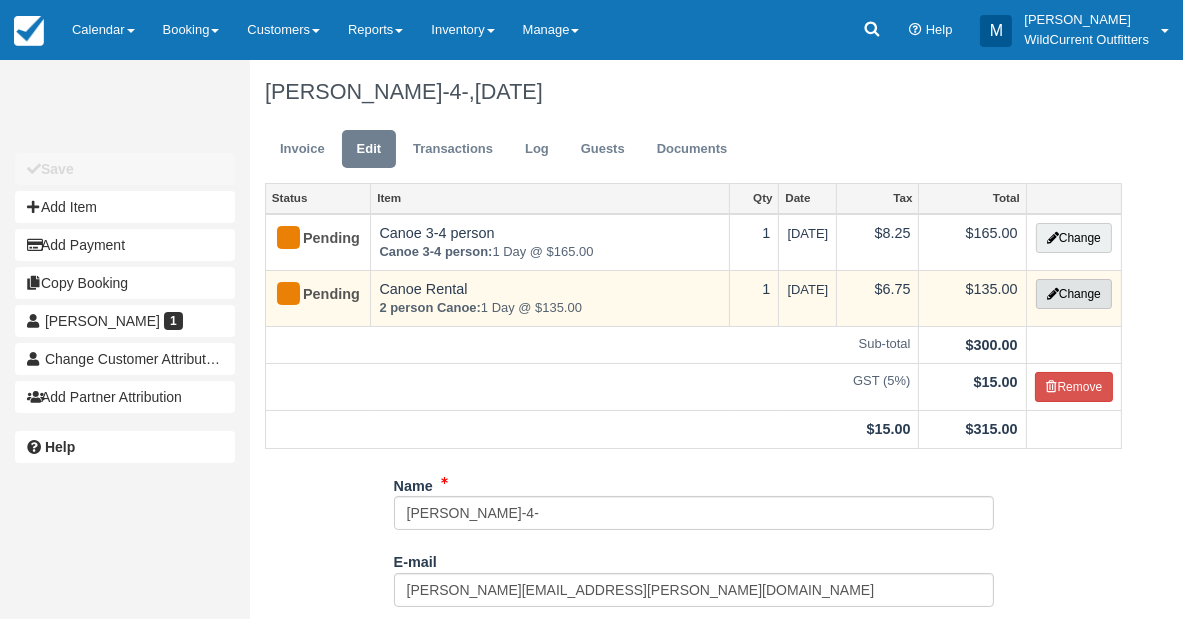 click on "Change" at bounding box center [1074, 294] 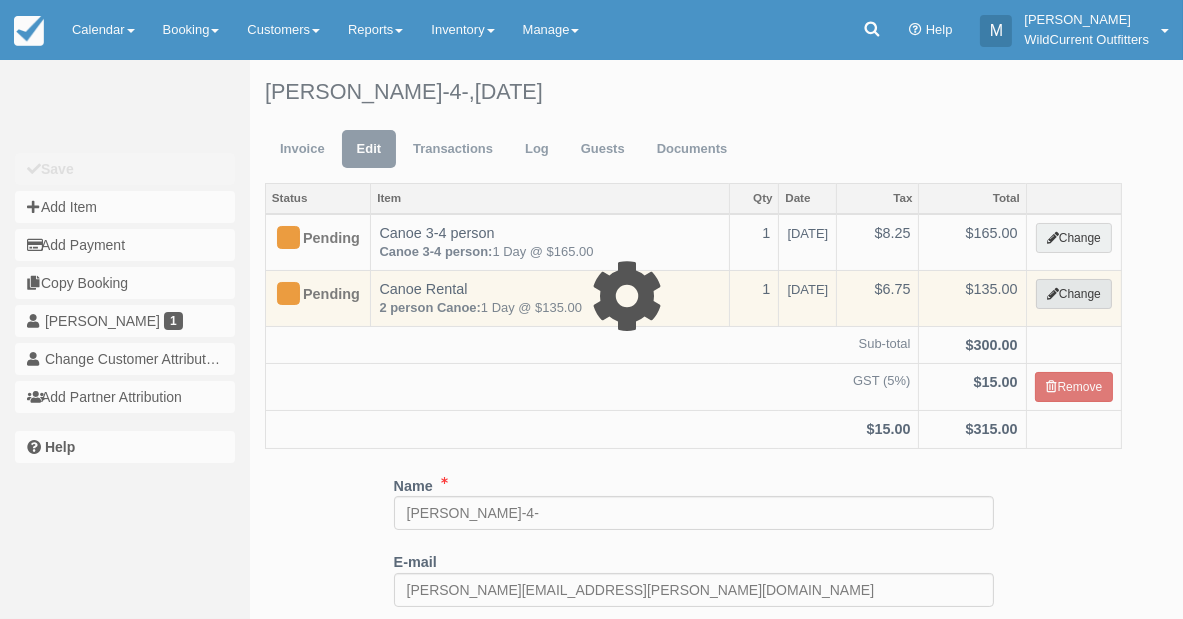 select on "7" 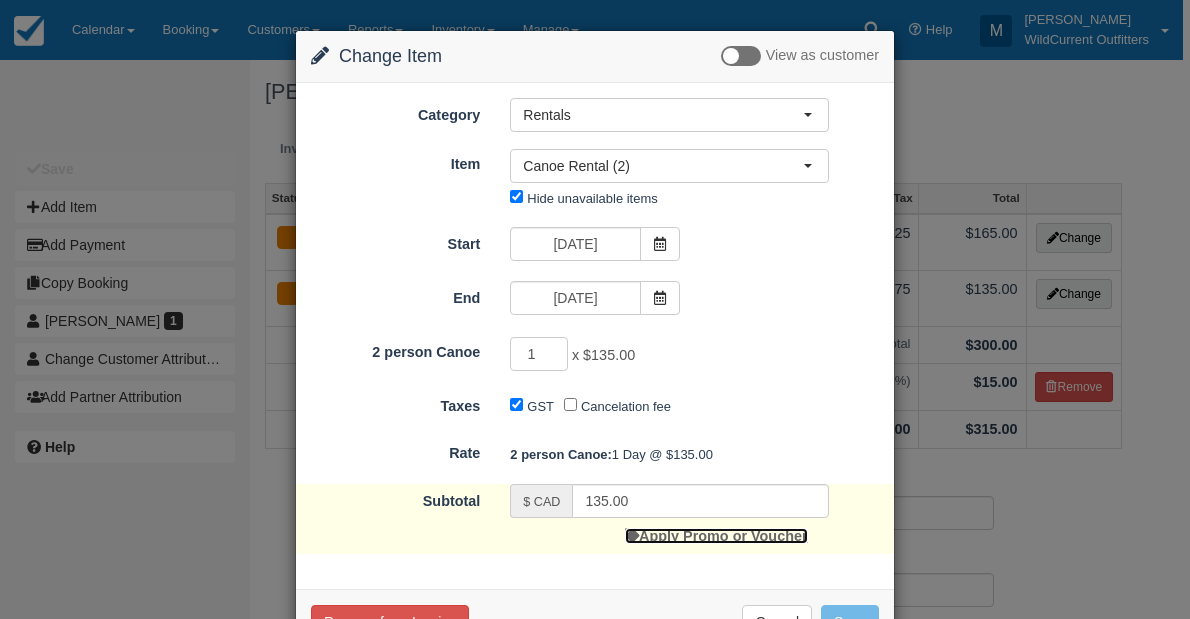 click on "Apply Promo or Voucher" at bounding box center (716, 536) 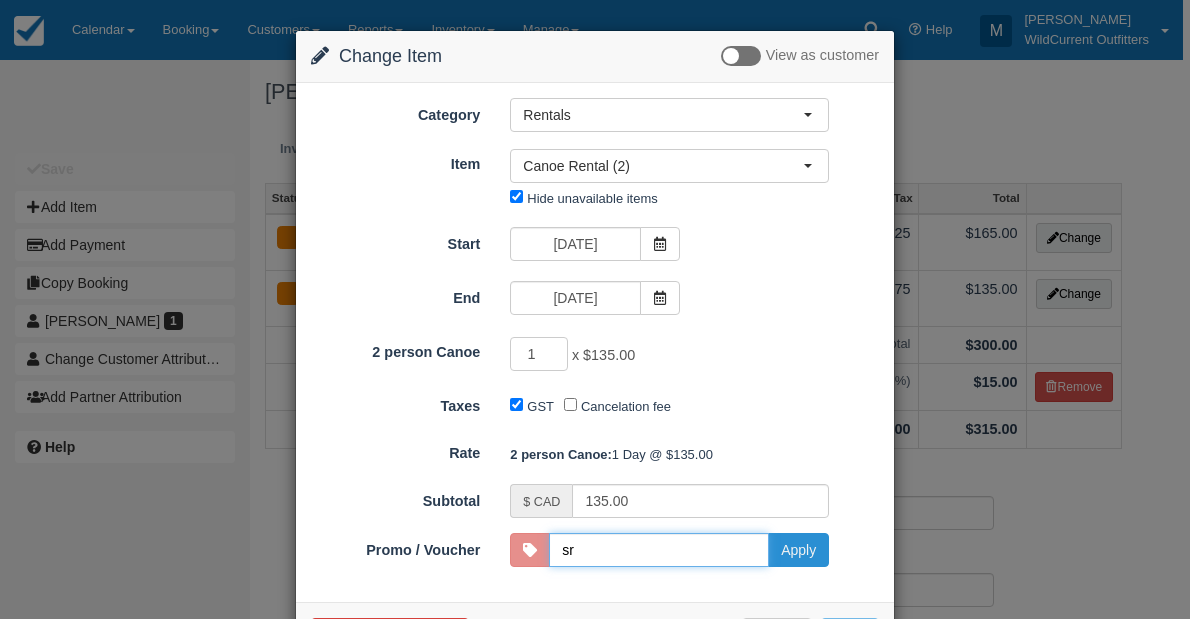 type on "SR" 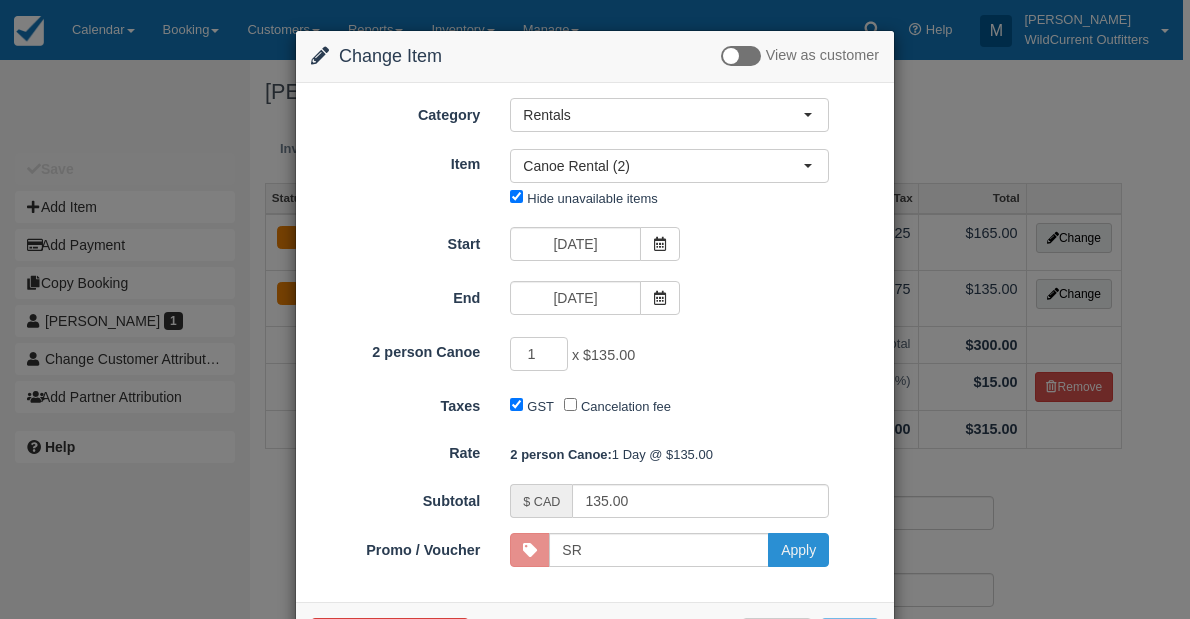 click on "Apply" at bounding box center [798, 550] 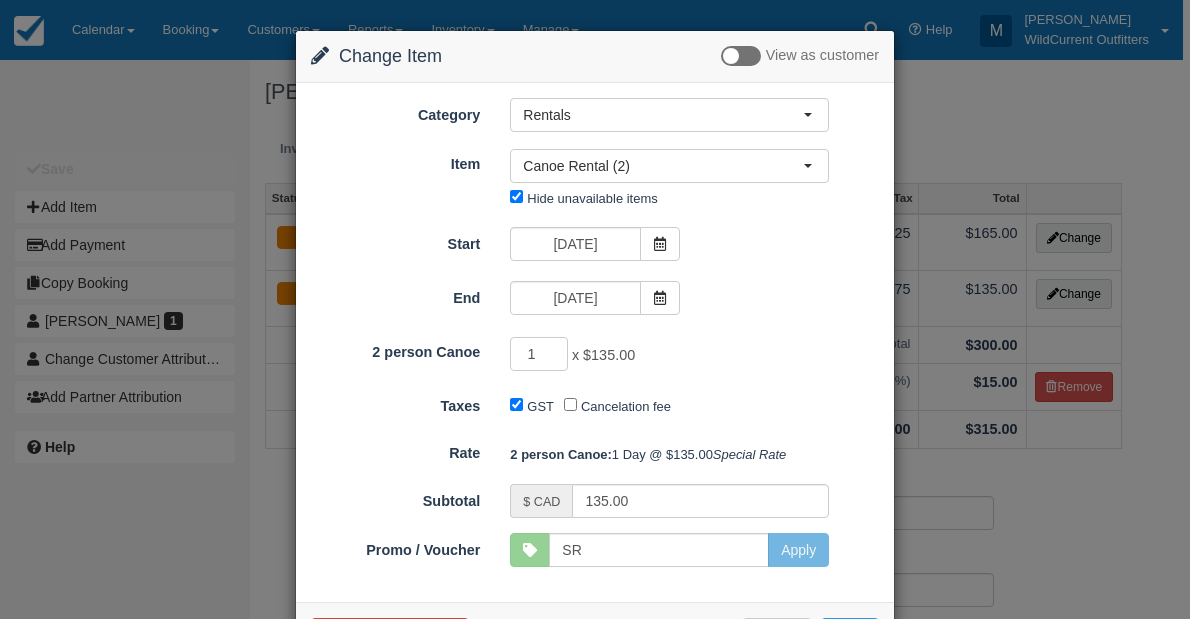 scroll, scrollTop: 110, scrollLeft: 0, axis: vertical 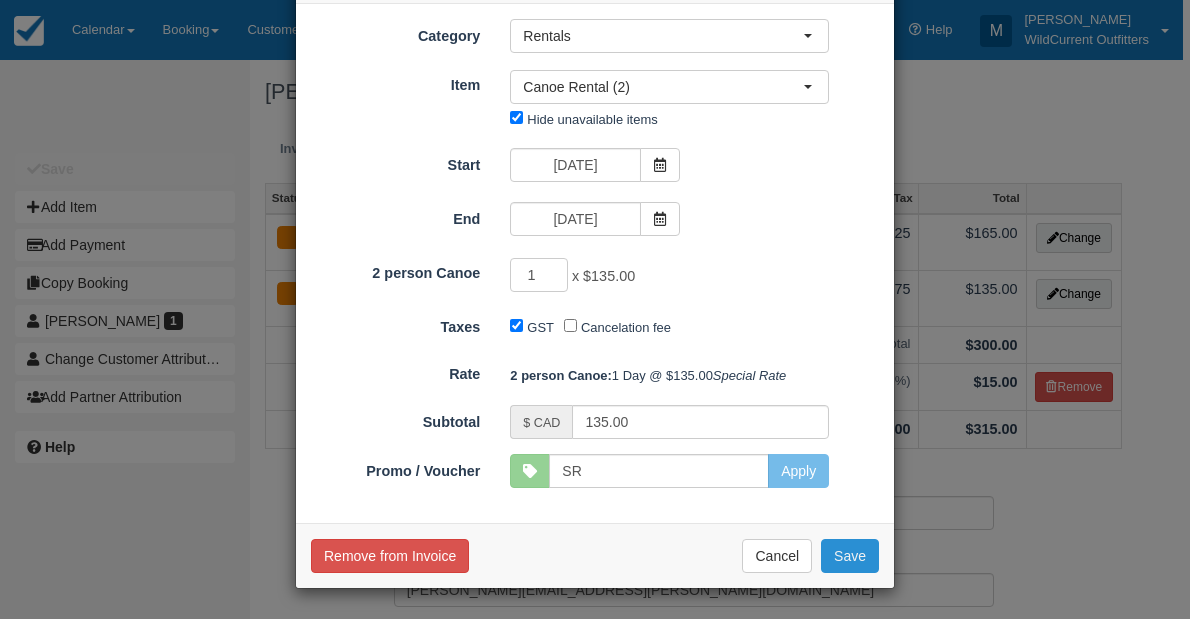 click on "Save" at bounding box center [850, 556] 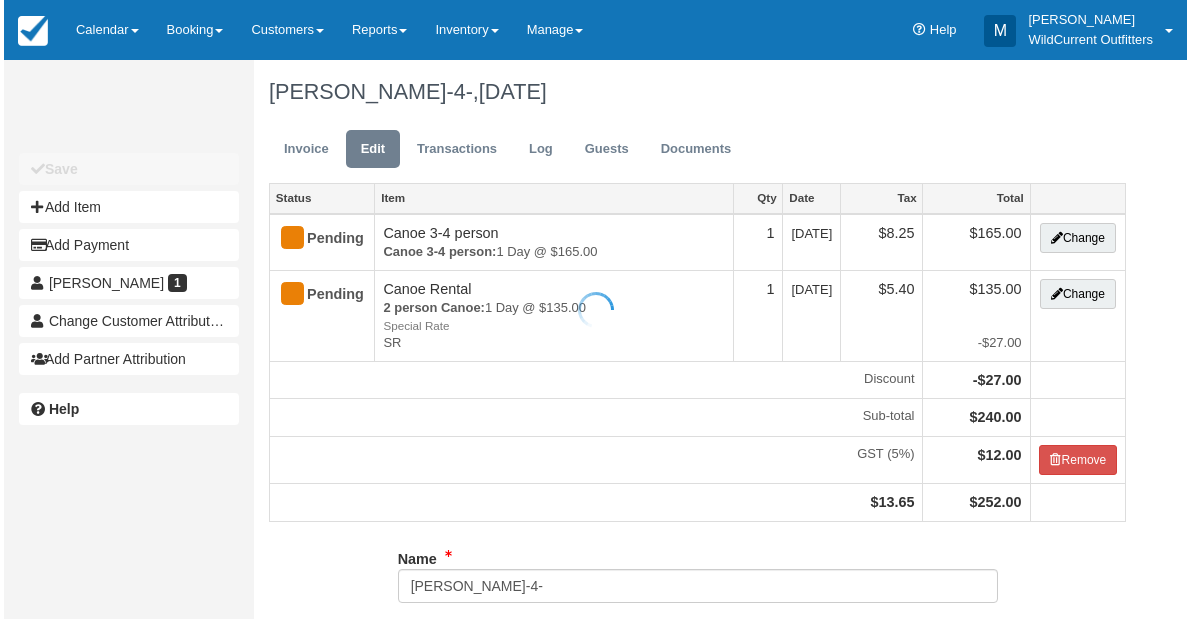 scroll, scrollTop: 0, scrollLeft: 0, axis: both 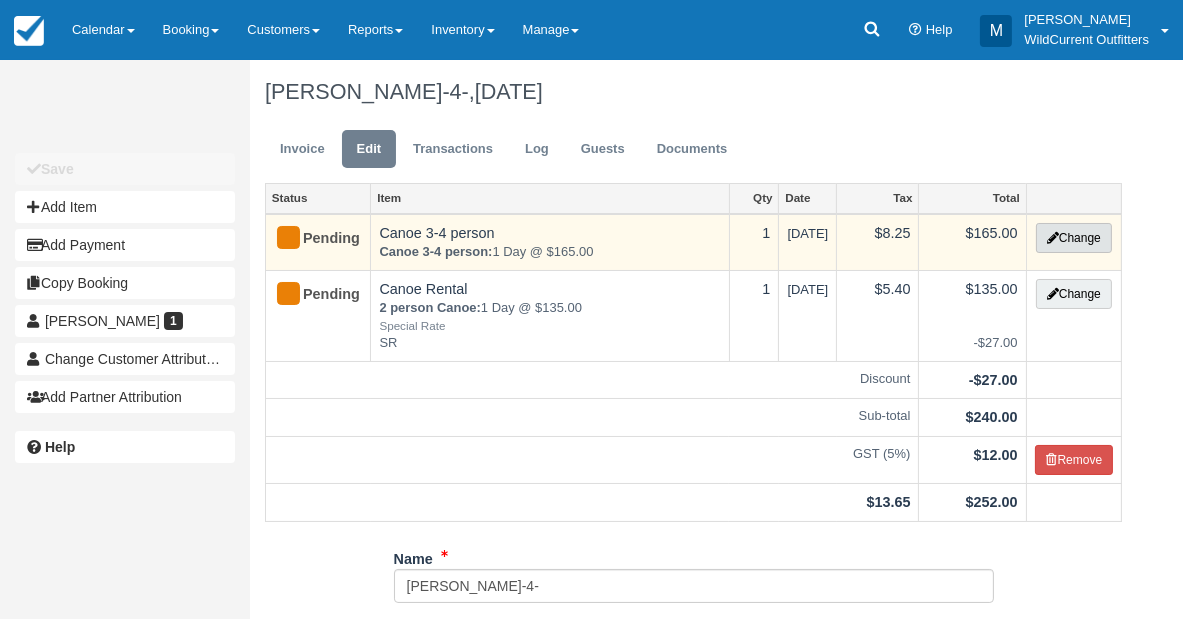 click on "Change" at bounding box center [1074, 238] 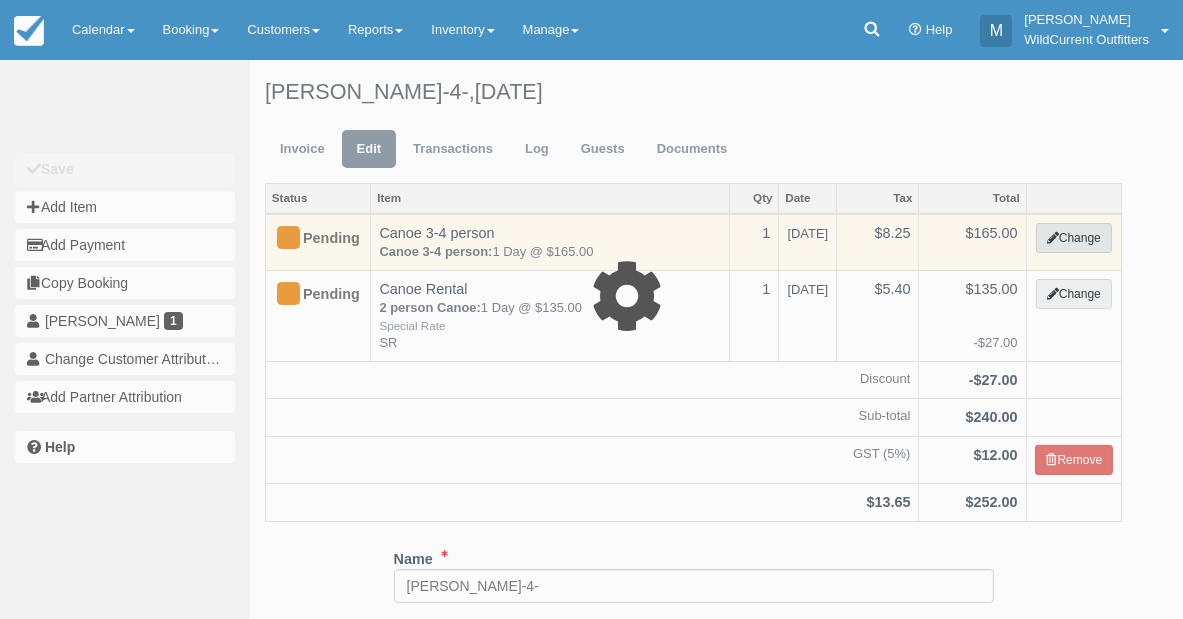 select on "7" 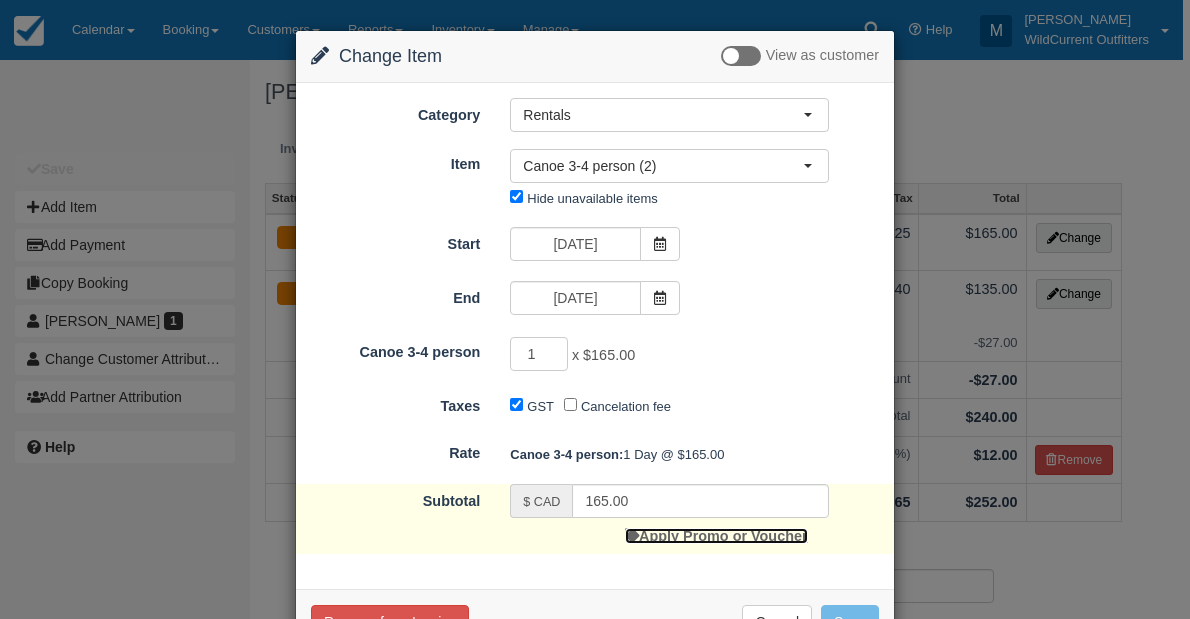 click on "Apply Promo or Voucher" at bounding box center [716, 536] 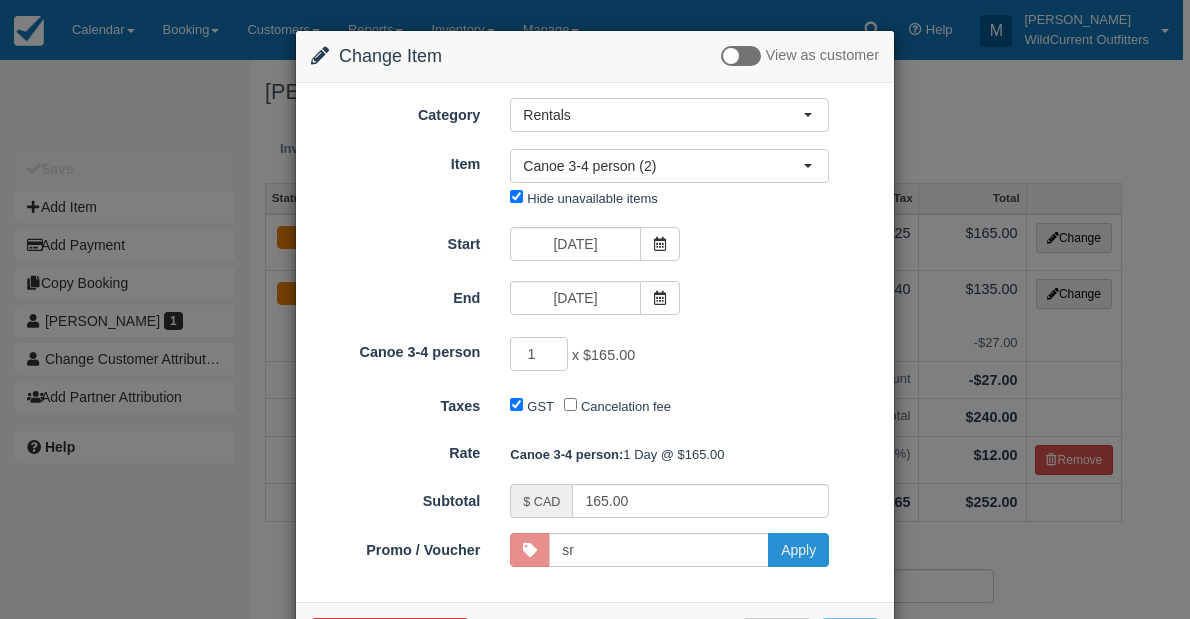click on "Apply" at bounding box center [798, 550] 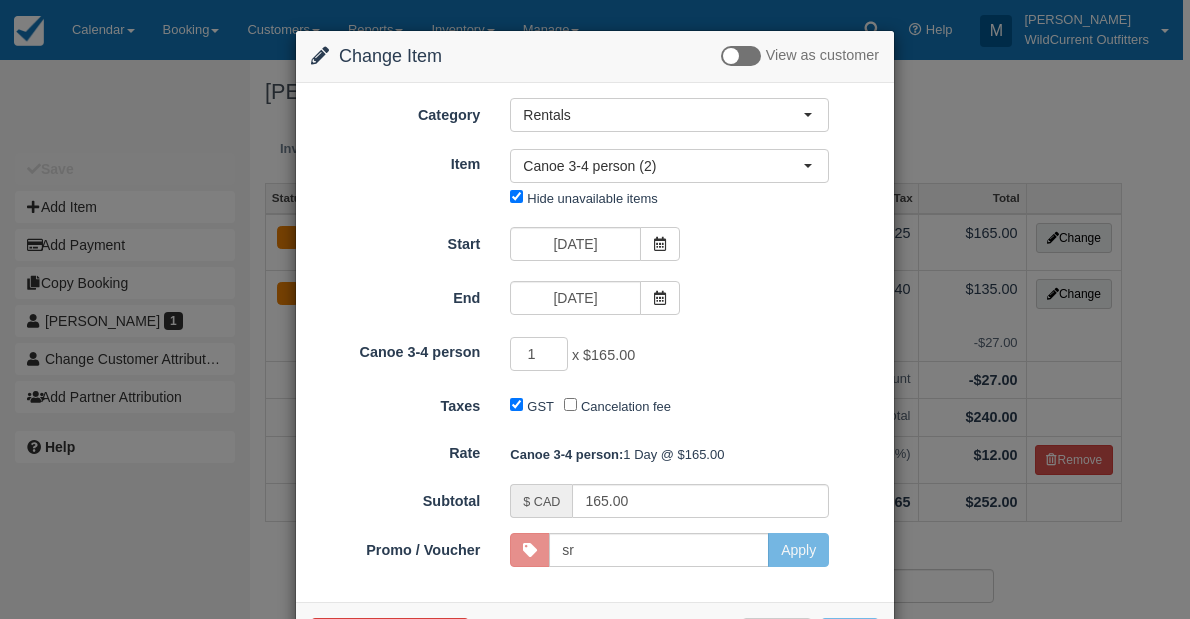 type on "SR" 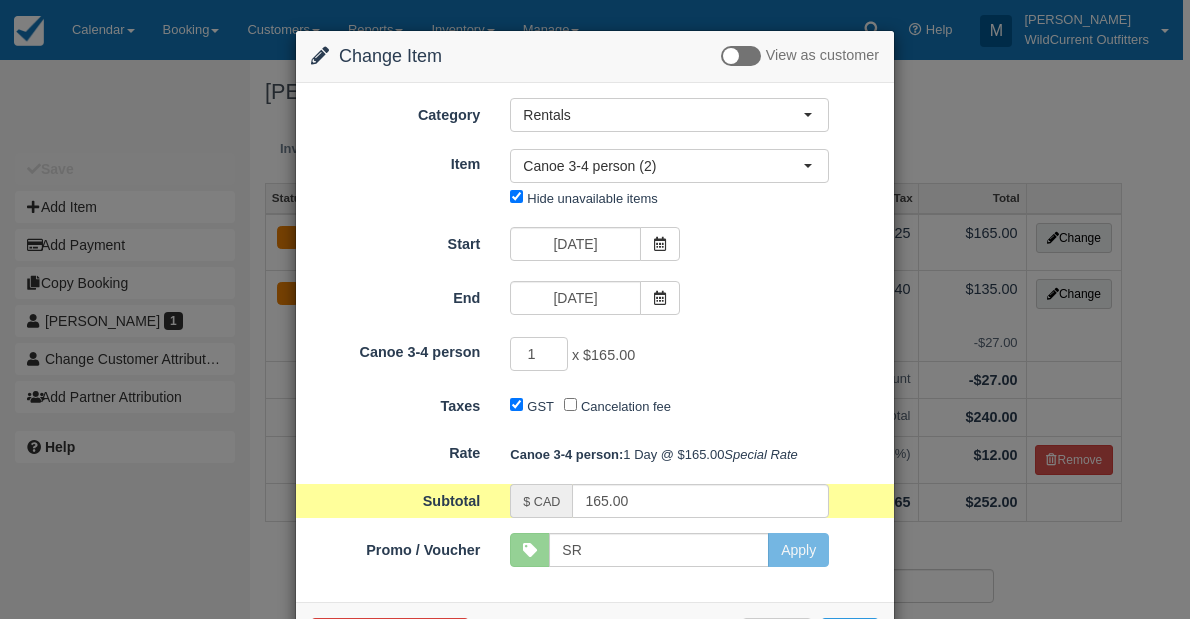 scroll, scrollTop: 110, scrollLeft: 0, axis: vertical 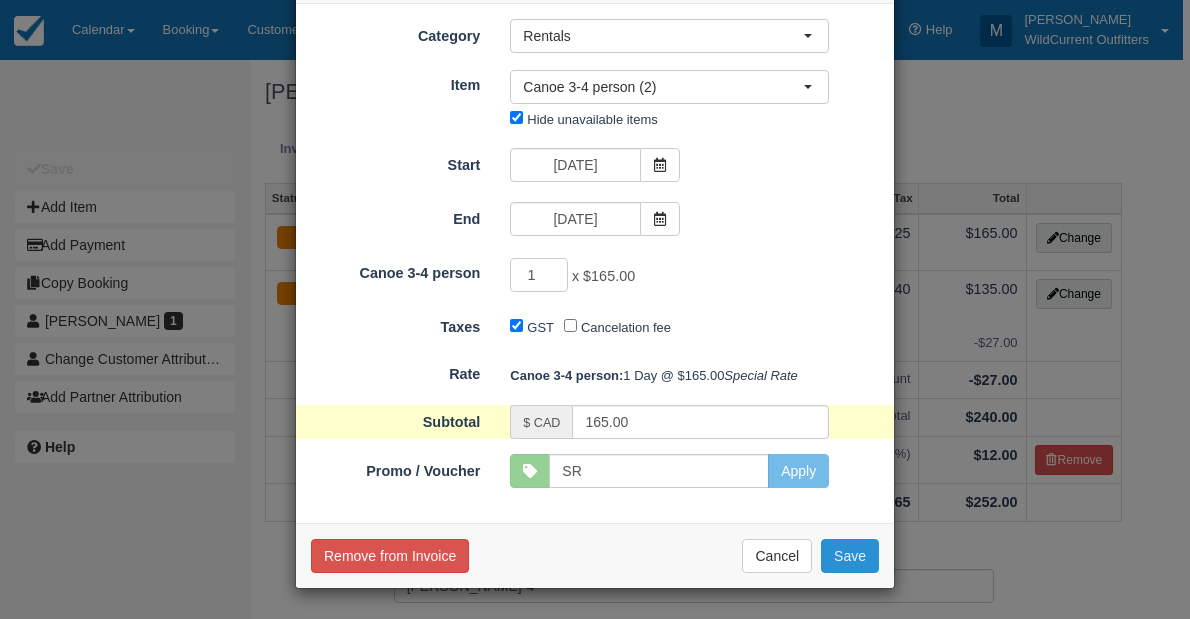 click on "Save" at bounding box center (850, 556) 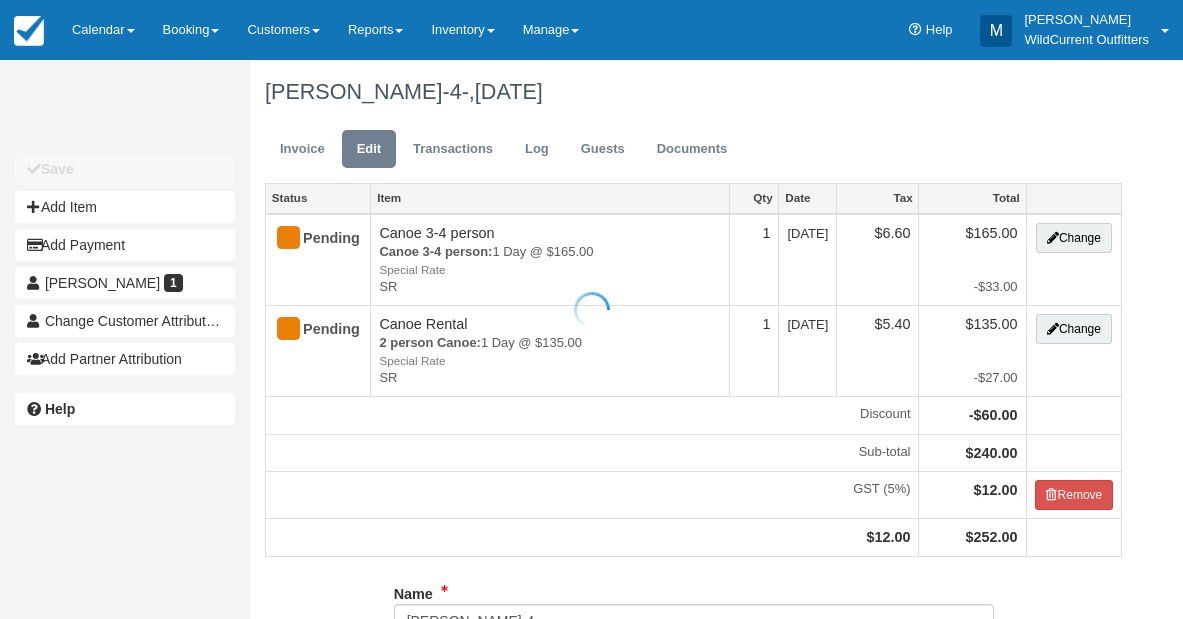 scroll, scrollTop: 0, scrollLeft: 0, axis: both 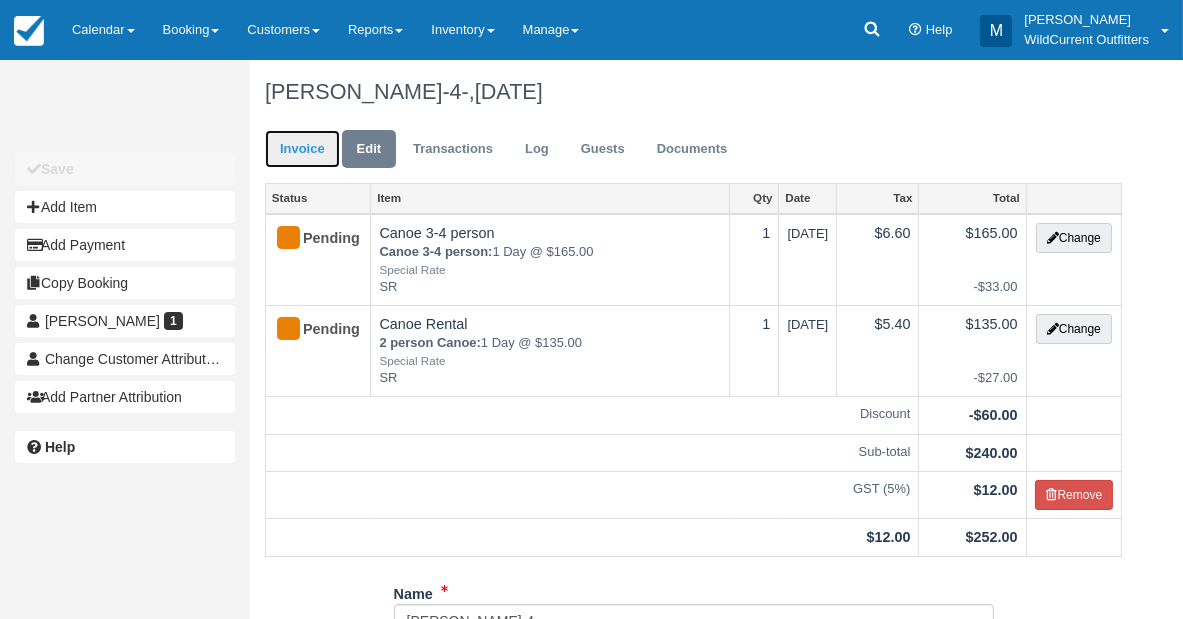 click on "Invoice" at bounding box center (302, 149) 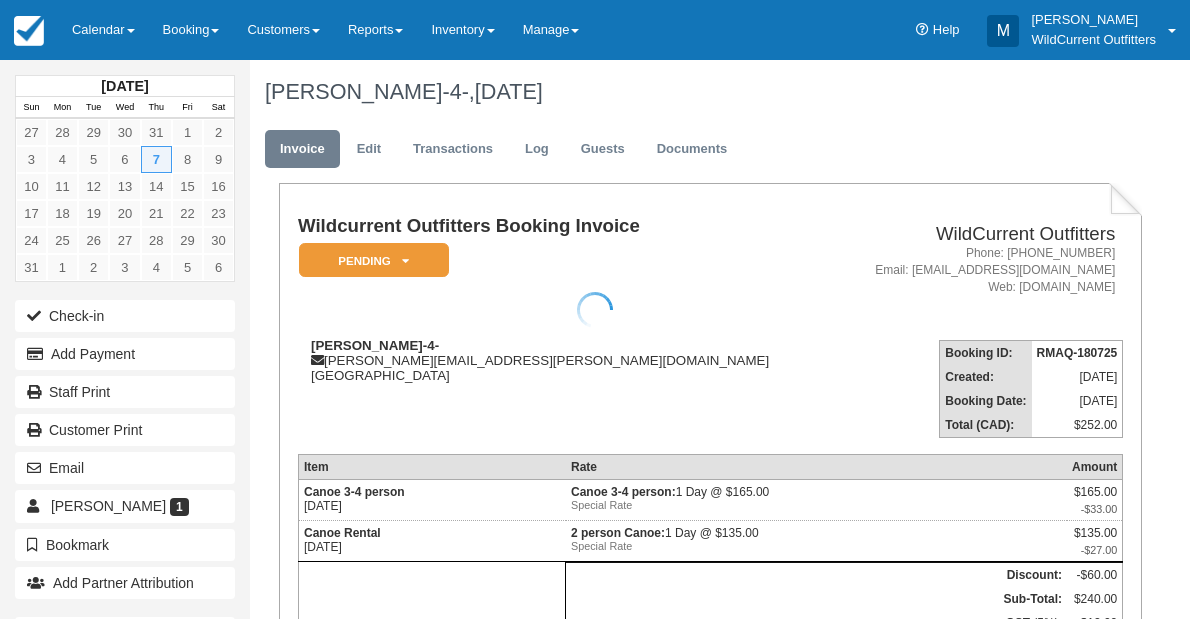scroll, scrollTop: 0, scrollLeft: 0, axis: both 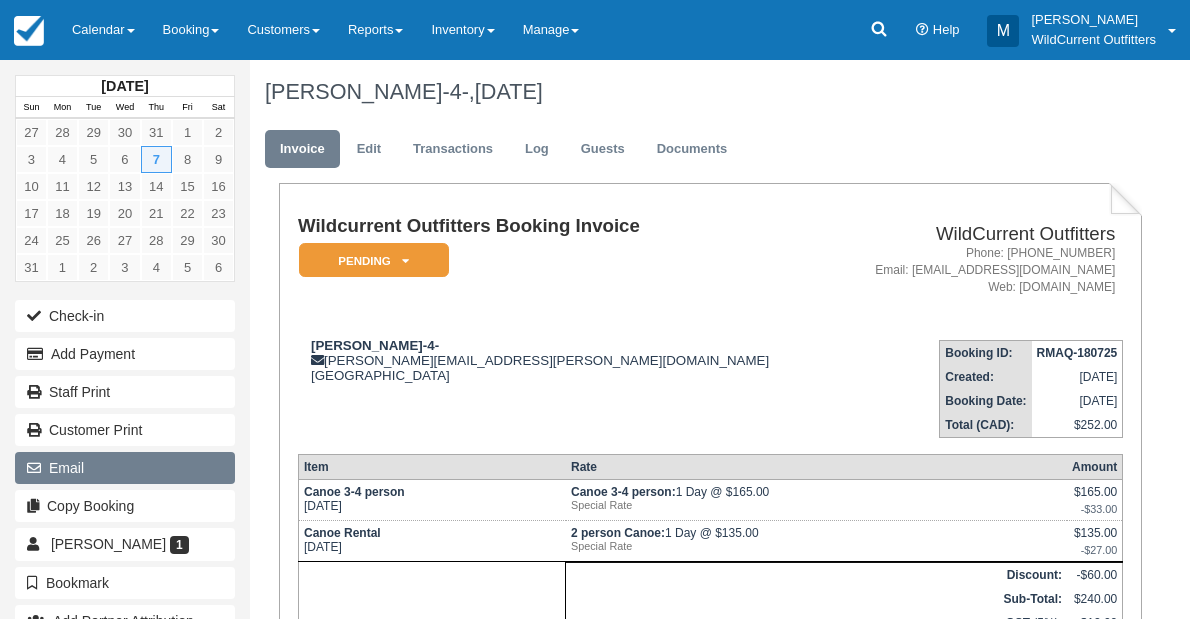 click on "Email" at bounding box center [125, 468] 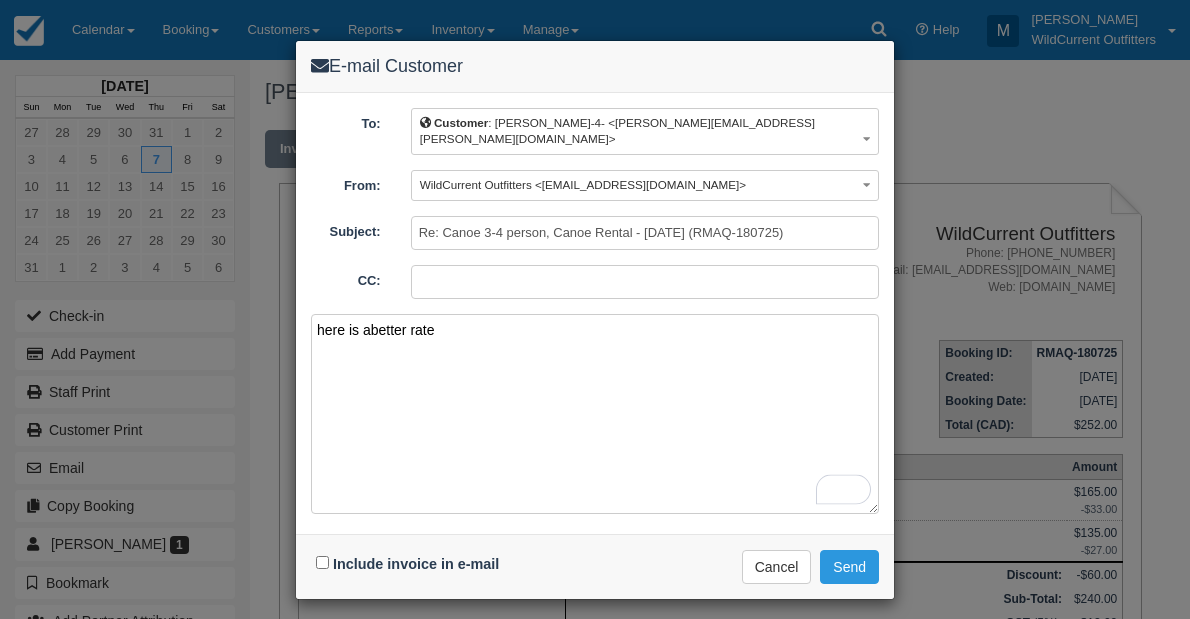 click on "here is abetter rate" at bounding box center [595, 414] 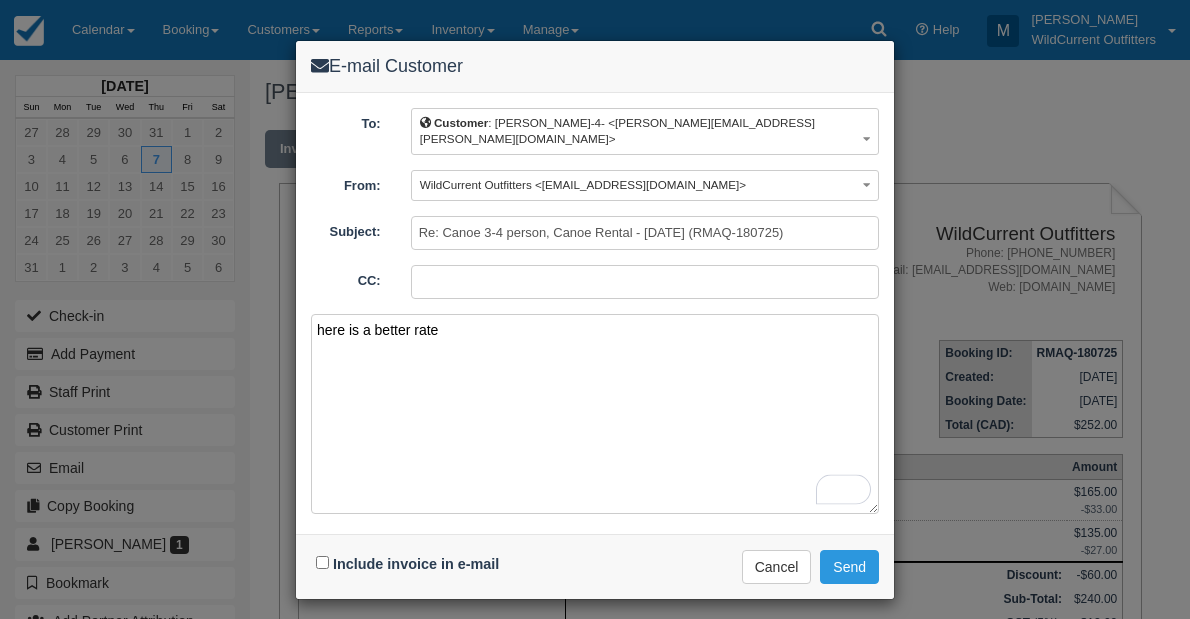 type on "here is a better rate" 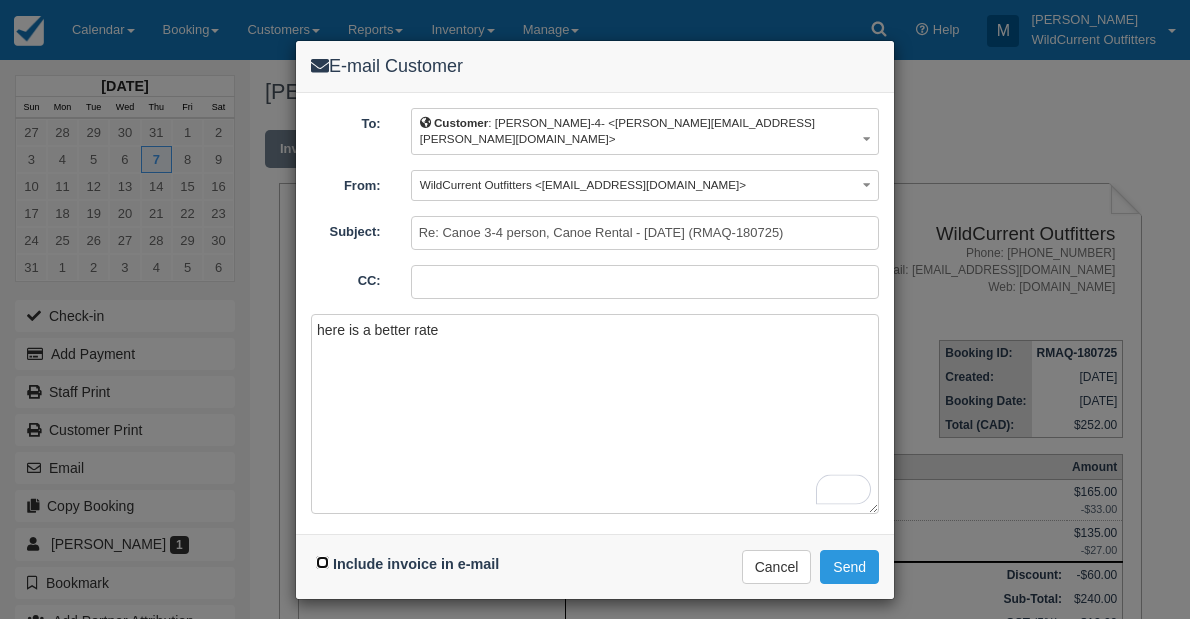 click on "Include invoice in e-mail" at bounding box center [322, 562] 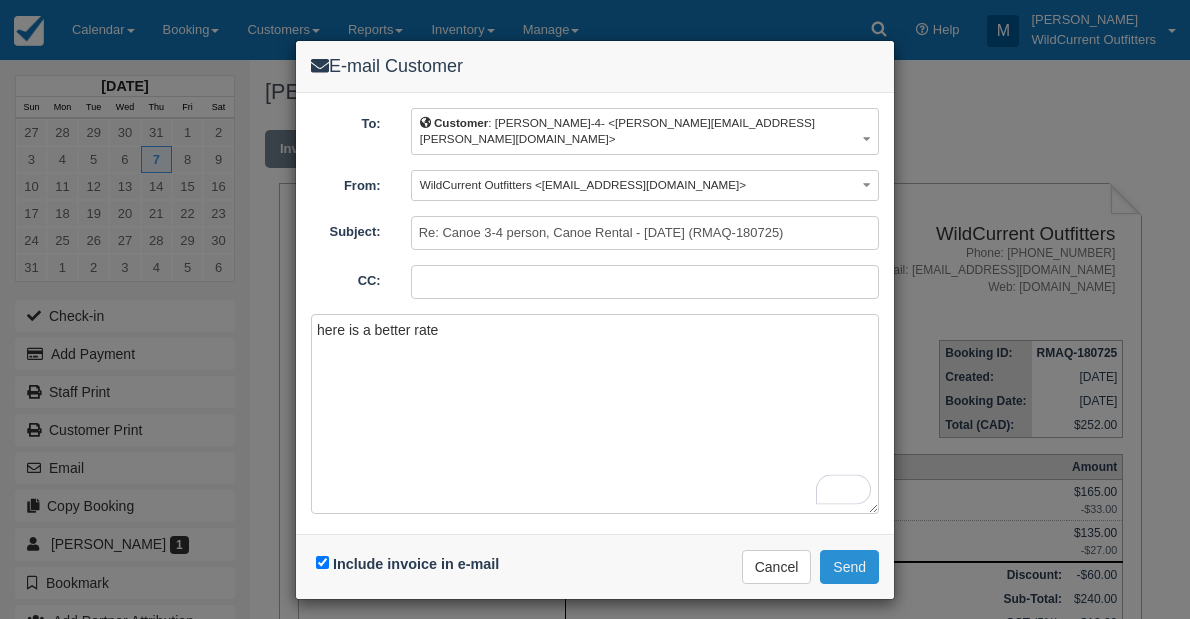 click on "Send" at bounding box center (849, 567) 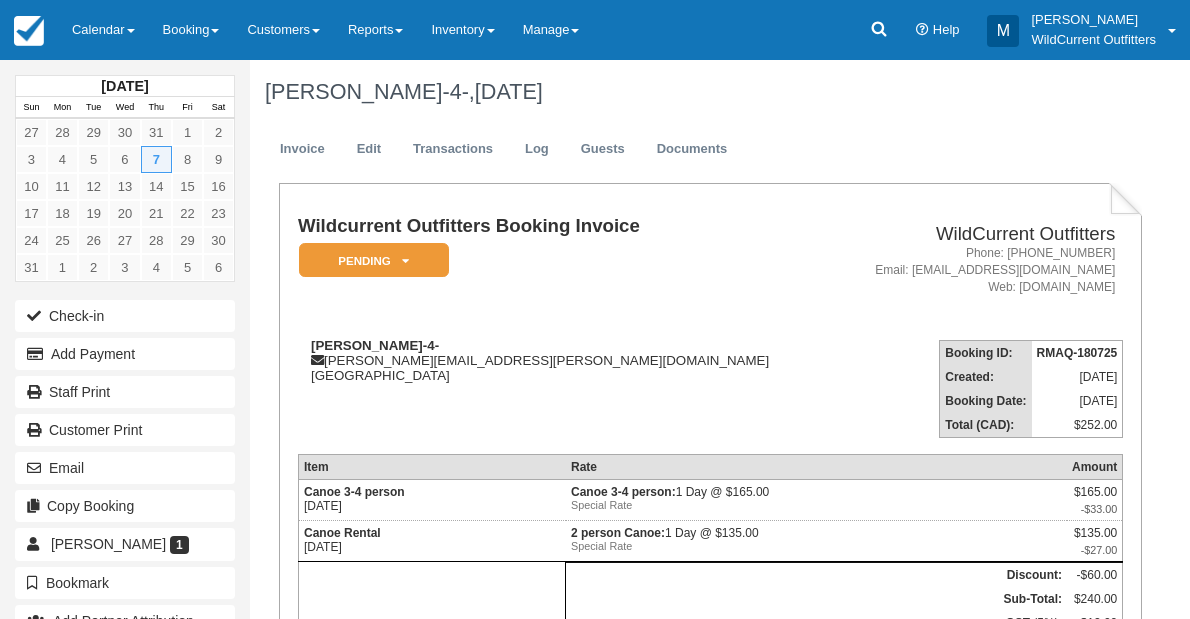 scroll, scrollTop: 0, scrollLeft: 0, axis: both 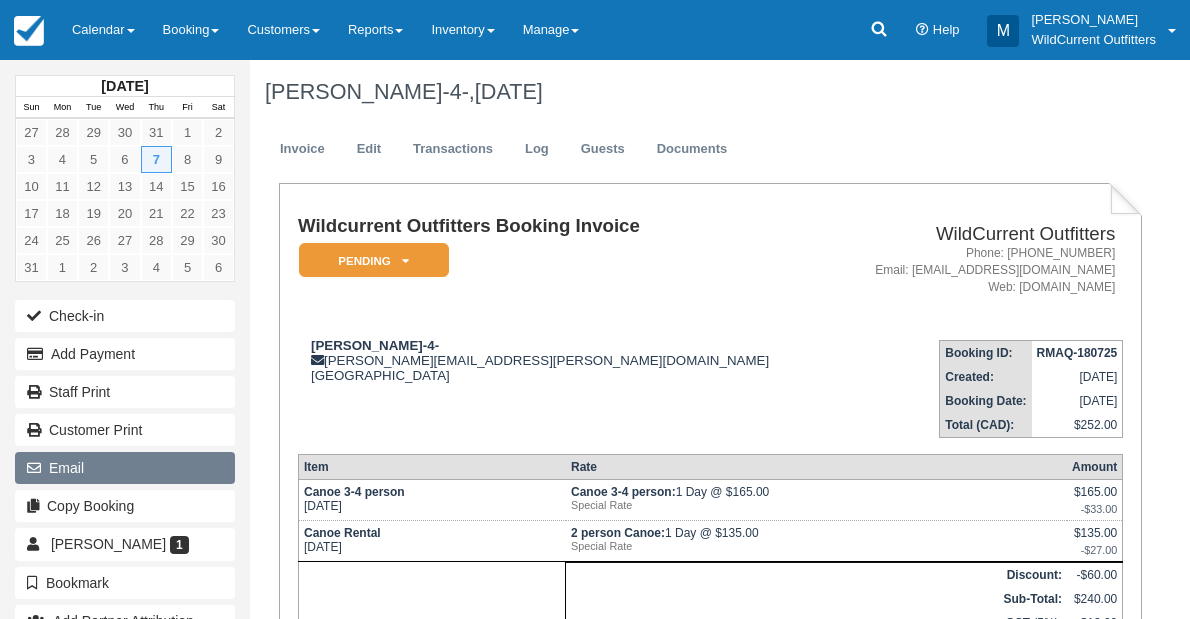click on "Email" at bounding box center [125, 468] 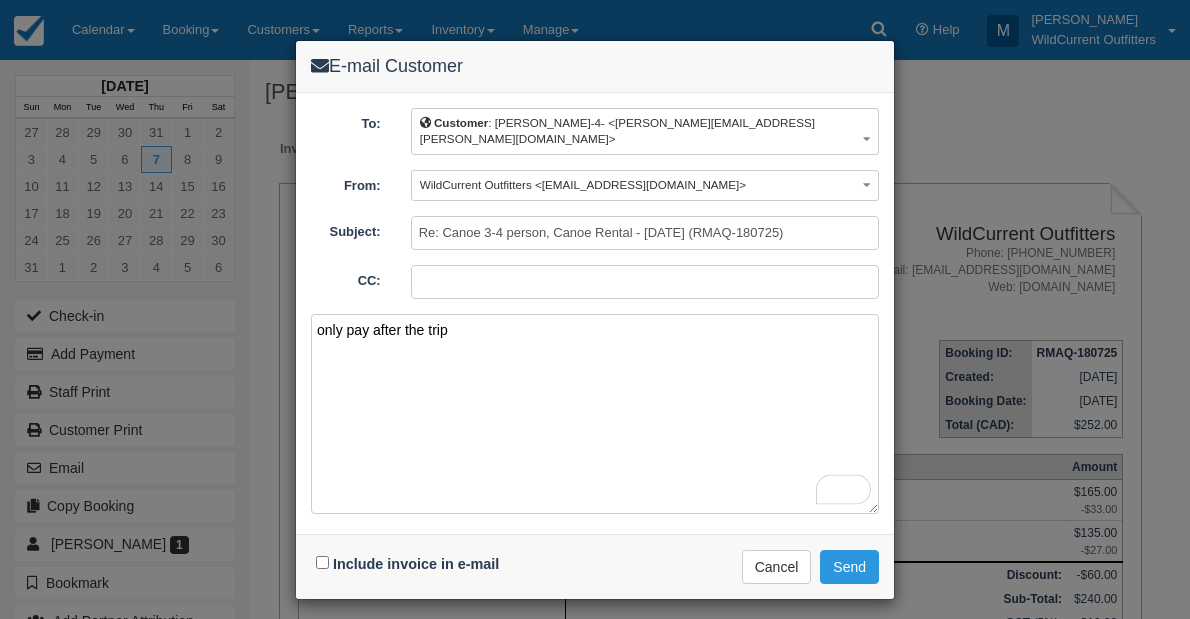 type on "only pay after the trip" 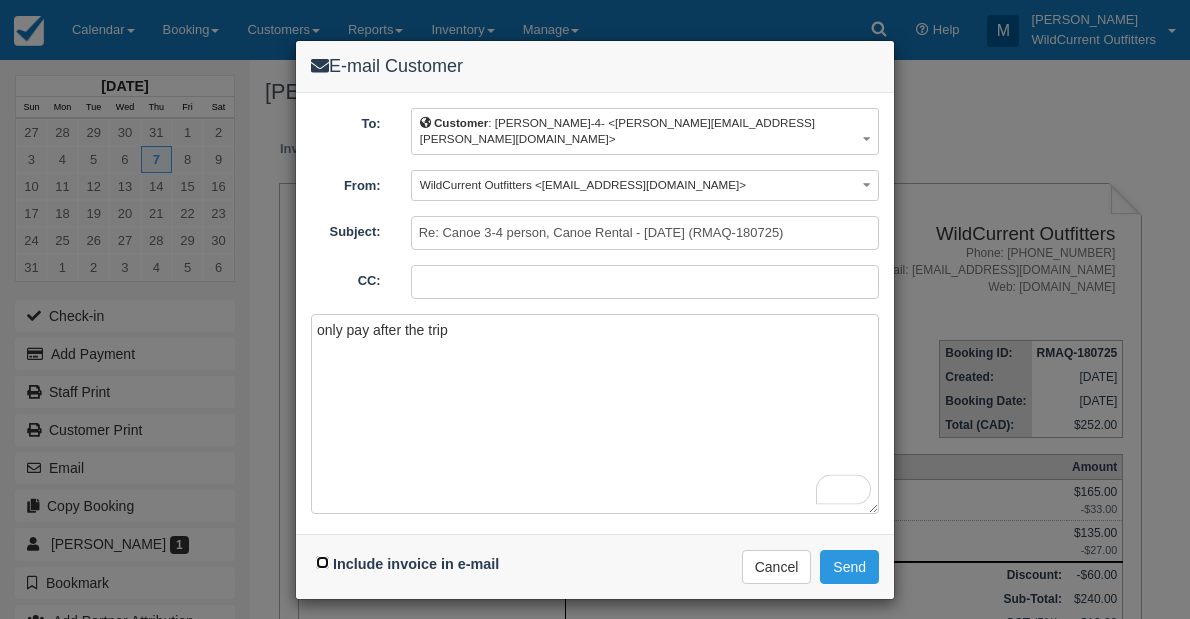 click on "Include invoice in e-mail" at bounding box center (322, 562) 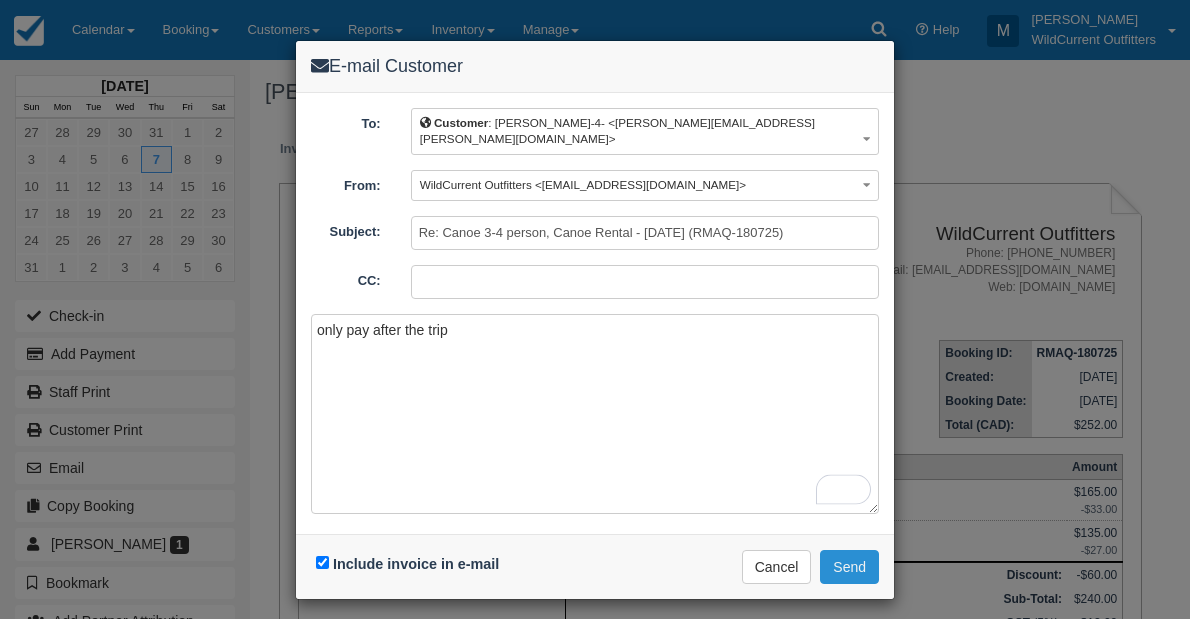 click on "Send" at bounding box center [849, 567] 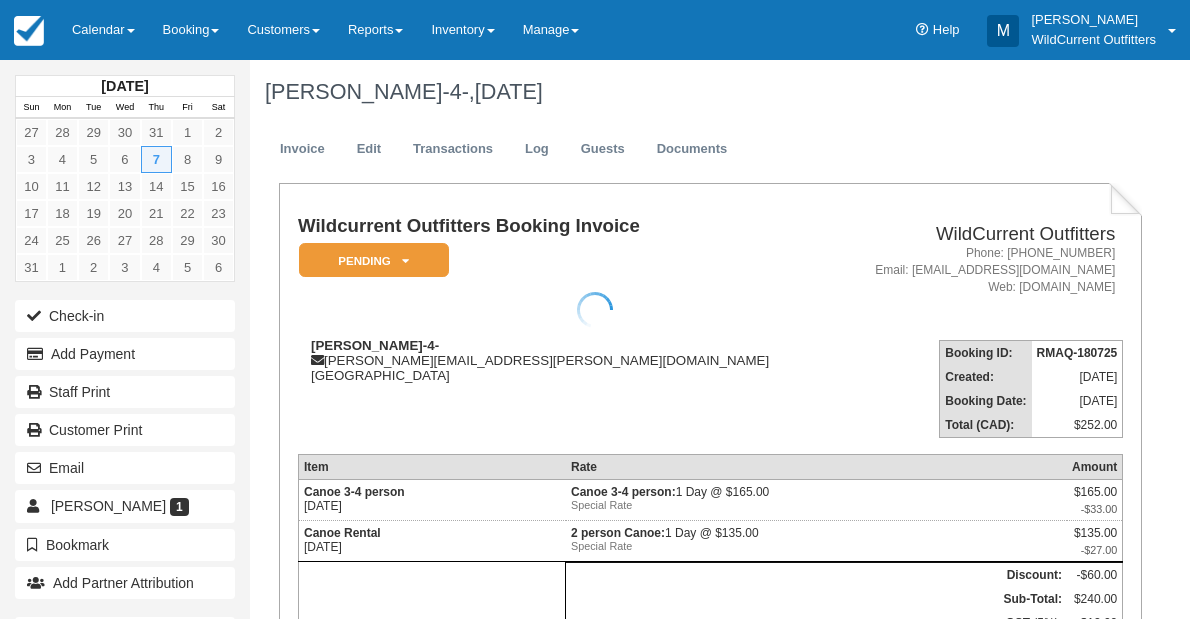 scroll, scrollTop: 0, scrollLeft: 0, axis: both 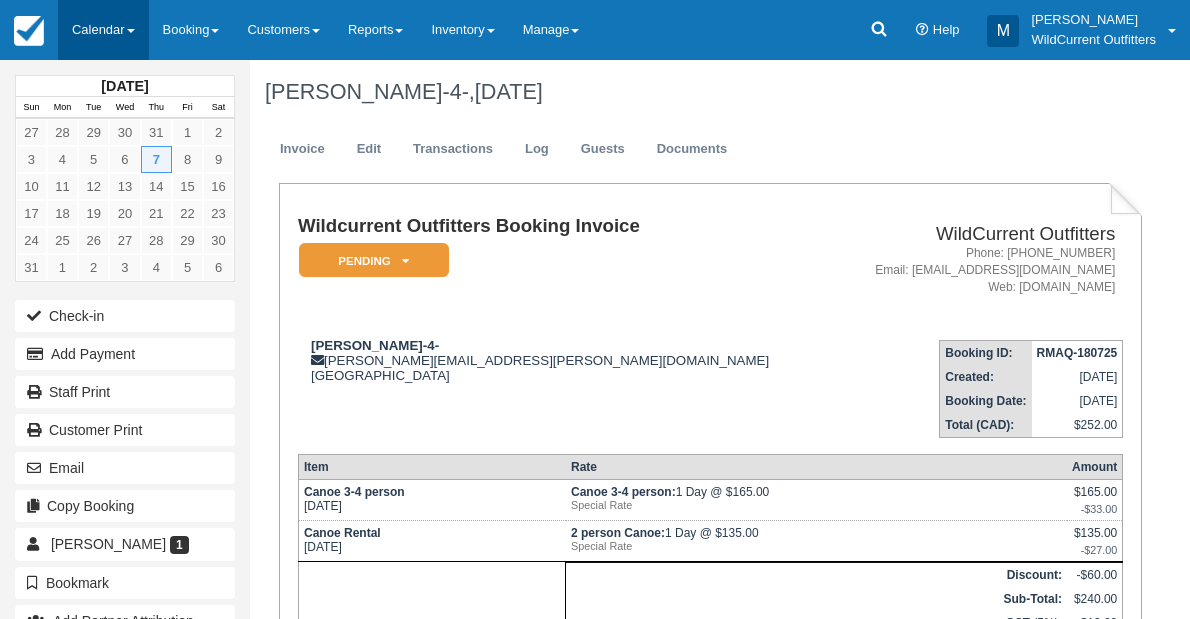 click on "Calendar" at bounding box center [103, 30] 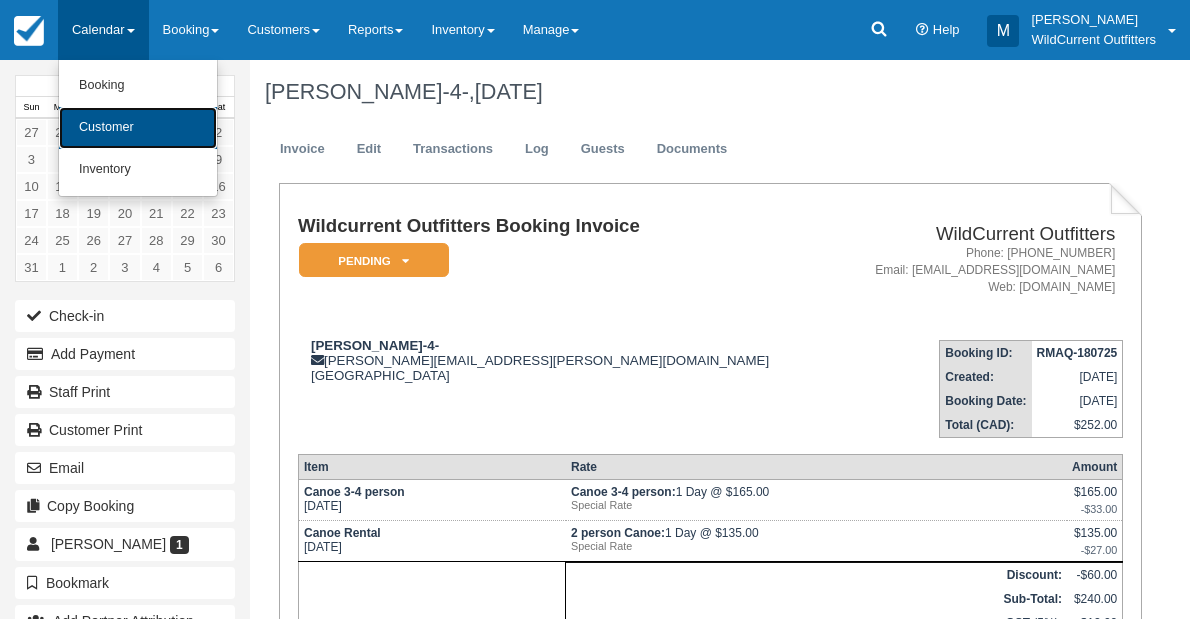 click on "Customer" at bounding box center [138, 128] 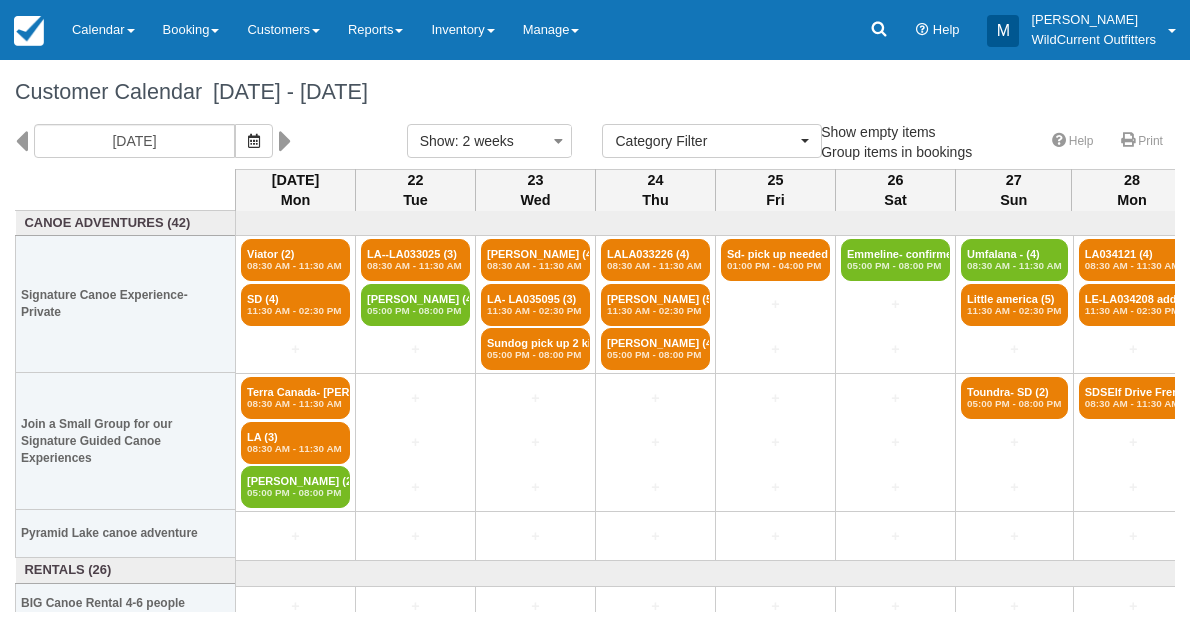 select 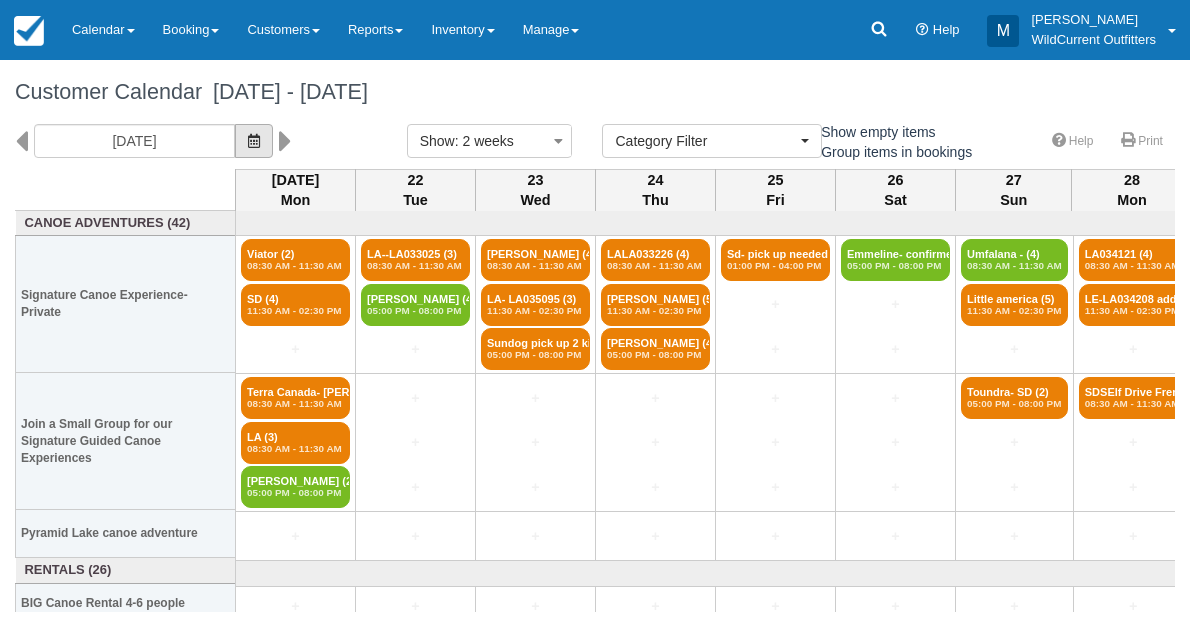 click at bounding box center (254, 141) 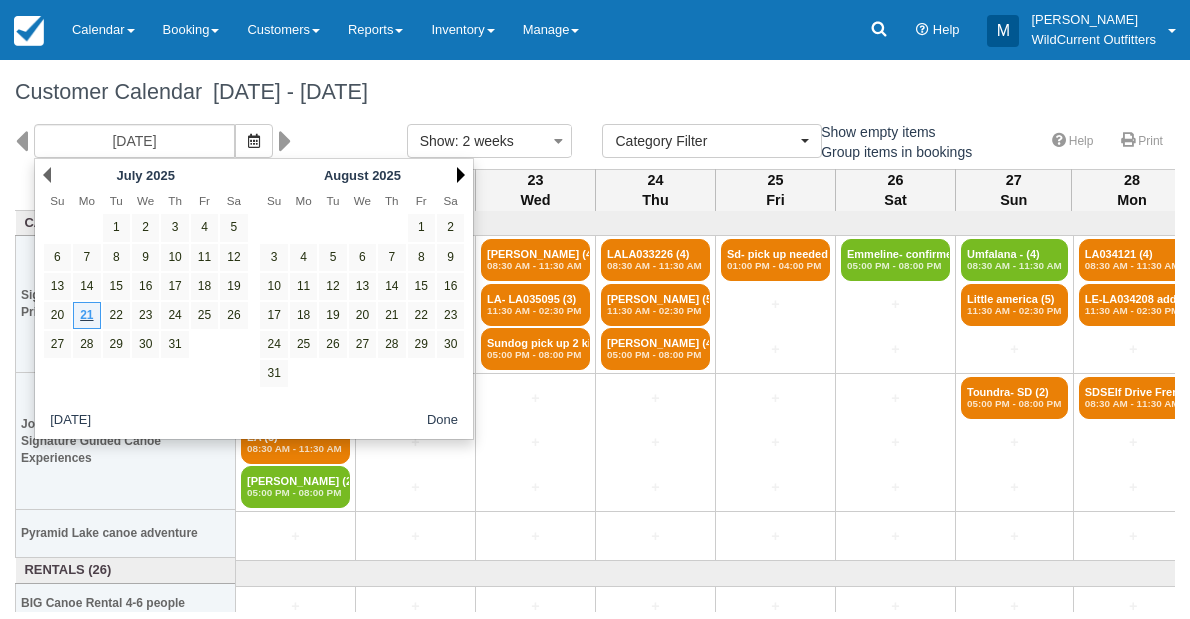 click on "Next" at bounding box center (461, 175) 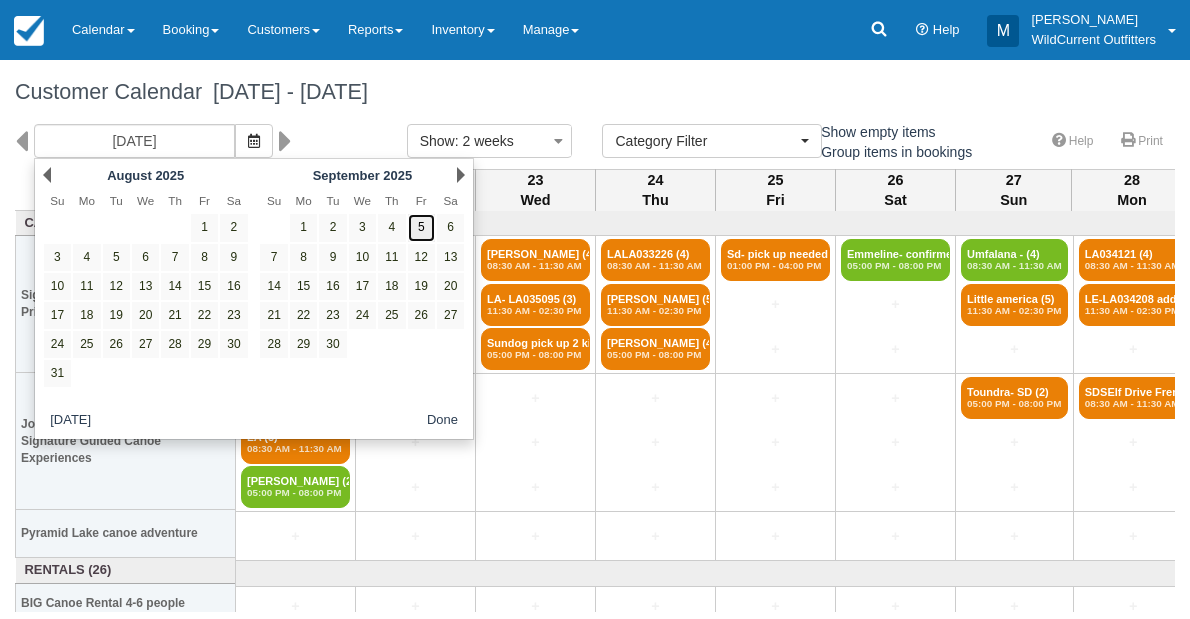 click on "5" at bounding box center [421, 227] 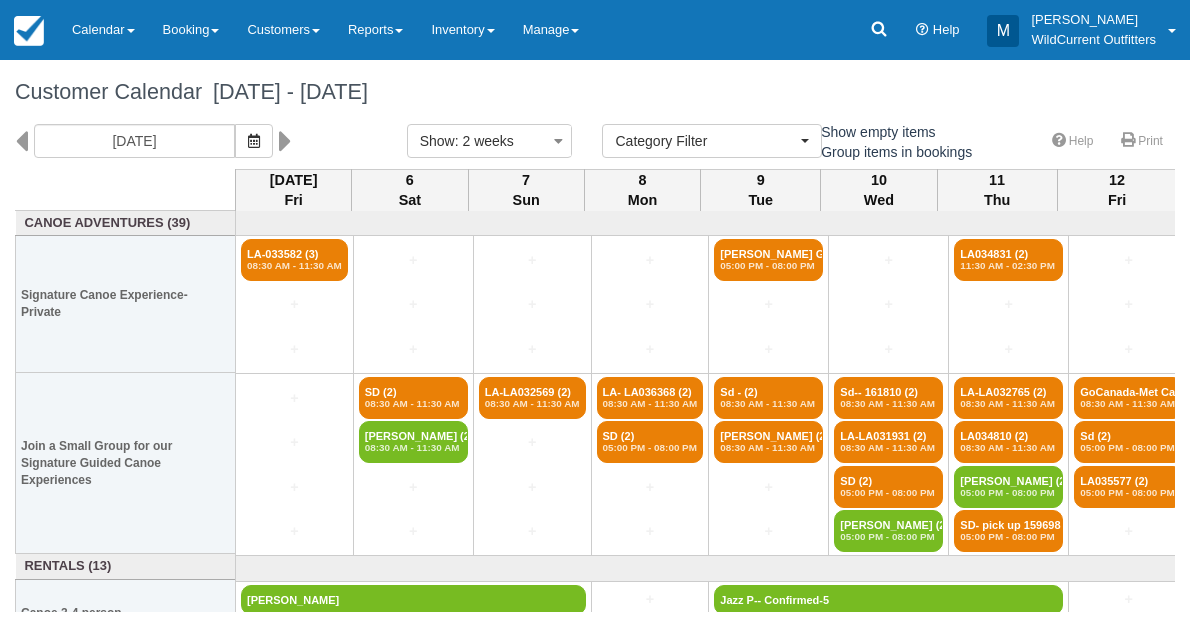 scroll, scrollTop: 170, scrollLeft: 0, axis: vertical 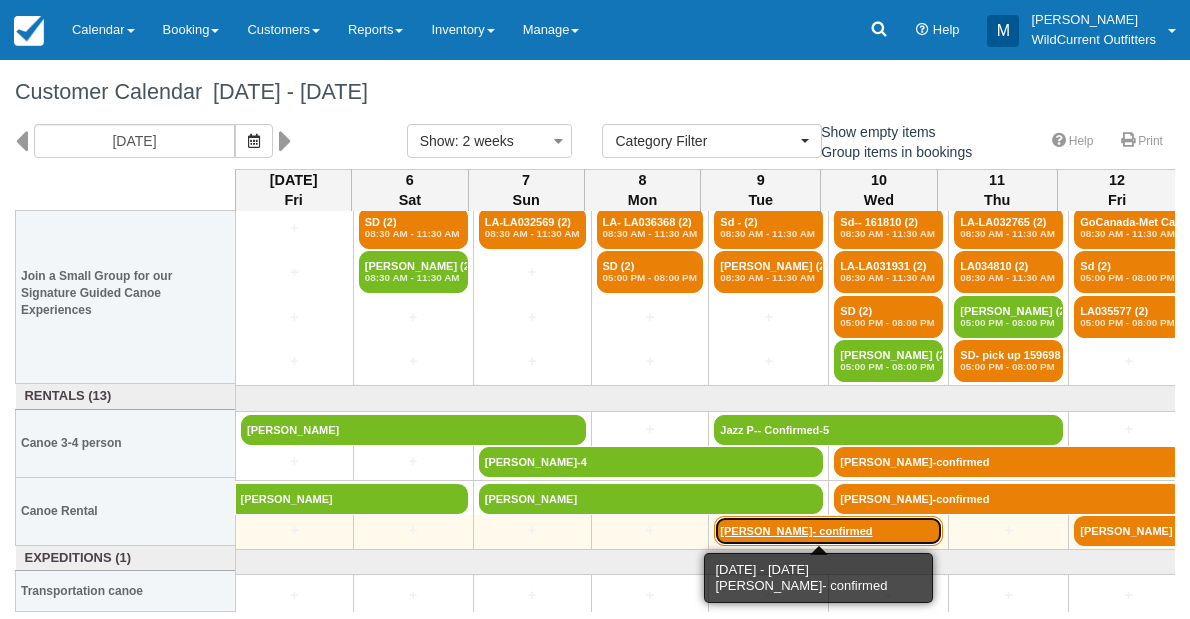 click on "[PERSON_NAME]- confirmed" at bounding box center (828, 531) 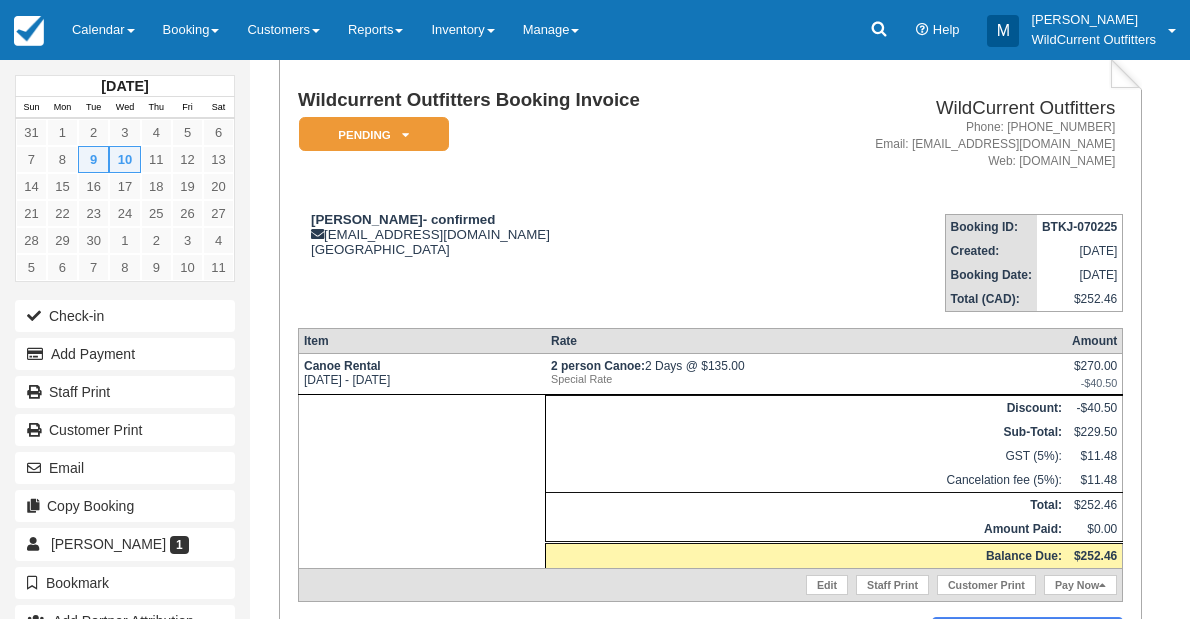 scroll, scrollTop: 0, scrollLeft: 0, axis: both 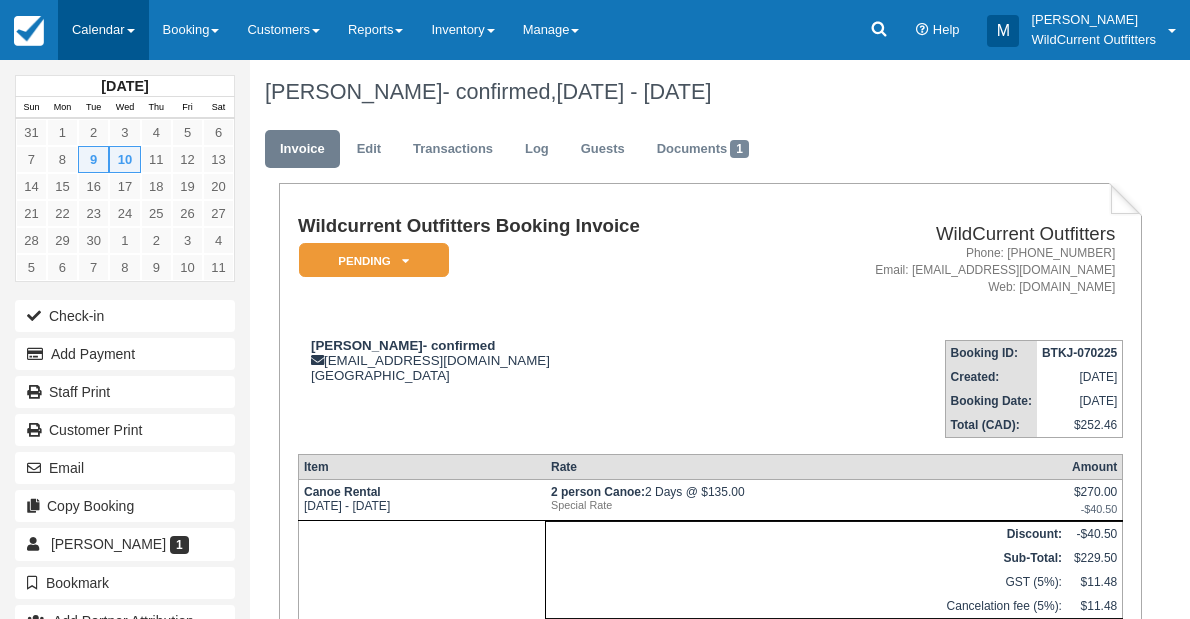 click on "Calendar" at bounding box center [103, 30] 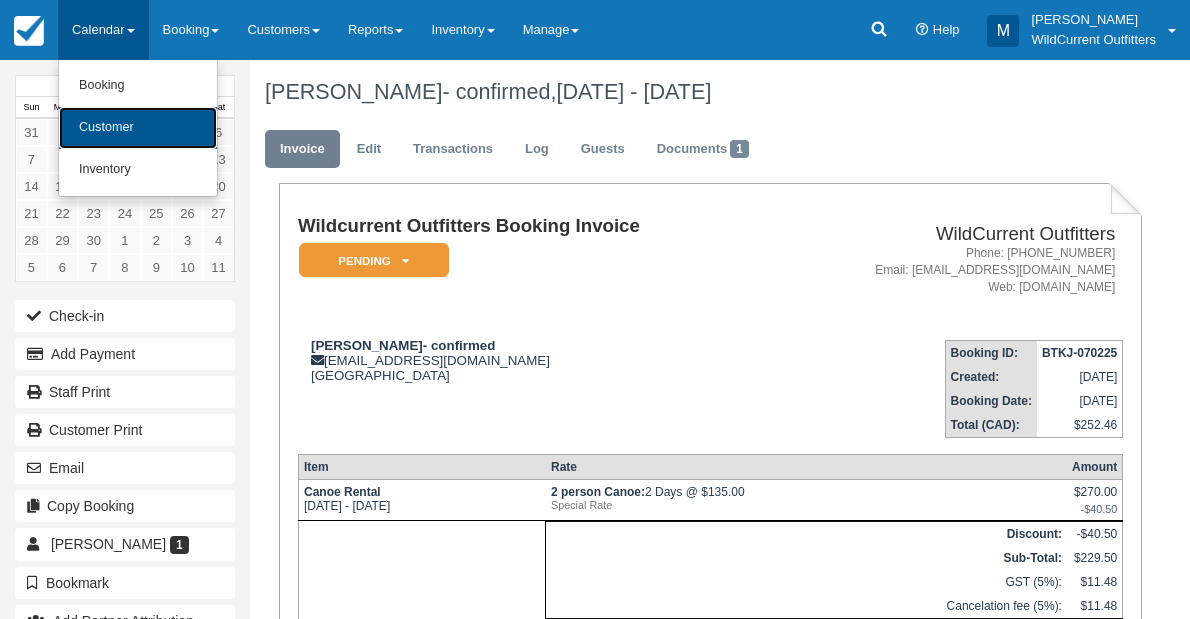 click on "Customer" at bounding box center [138, 128] 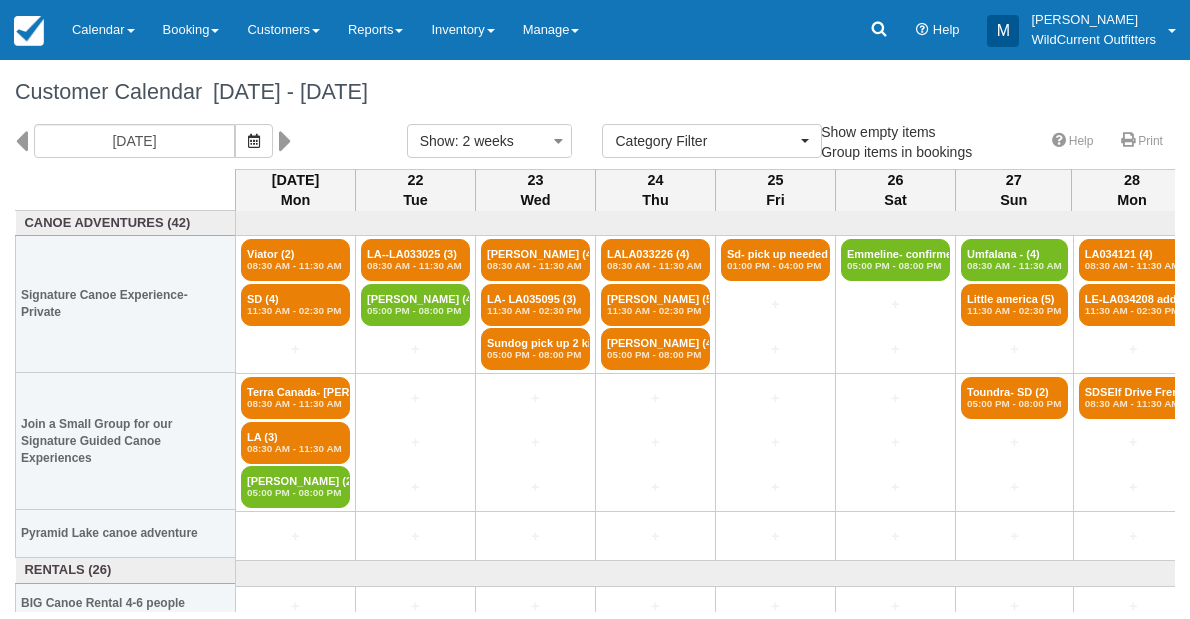 select 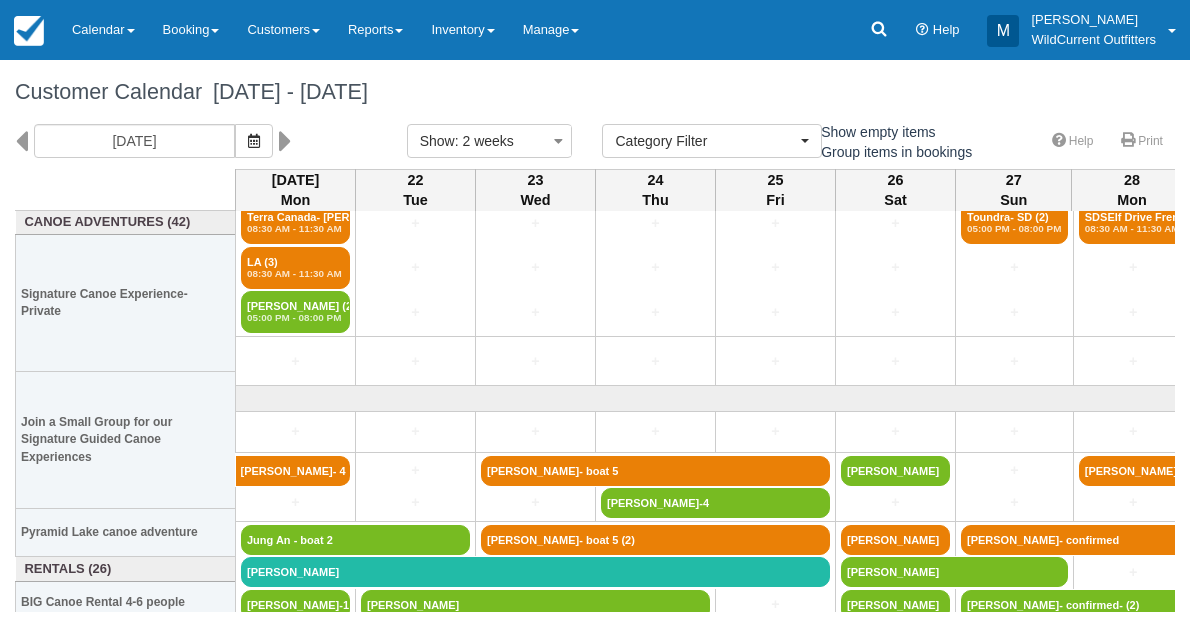 scroll, scrollTop: 181, scrollLeft: 0, axis: vertical 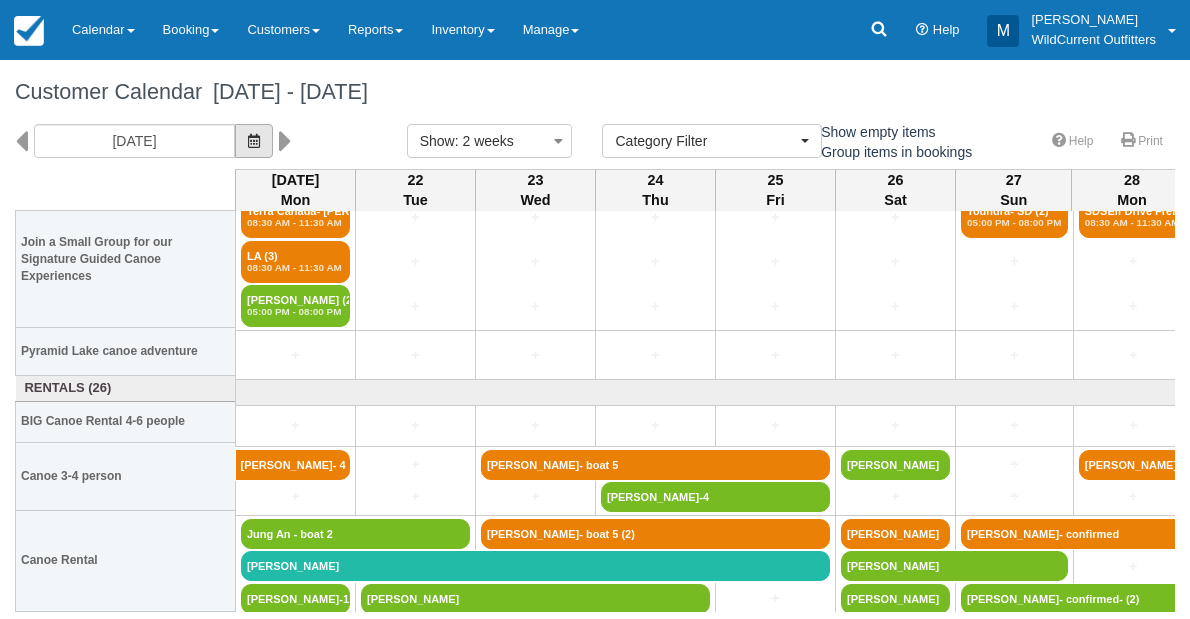 click at bounding box center (254, 141) 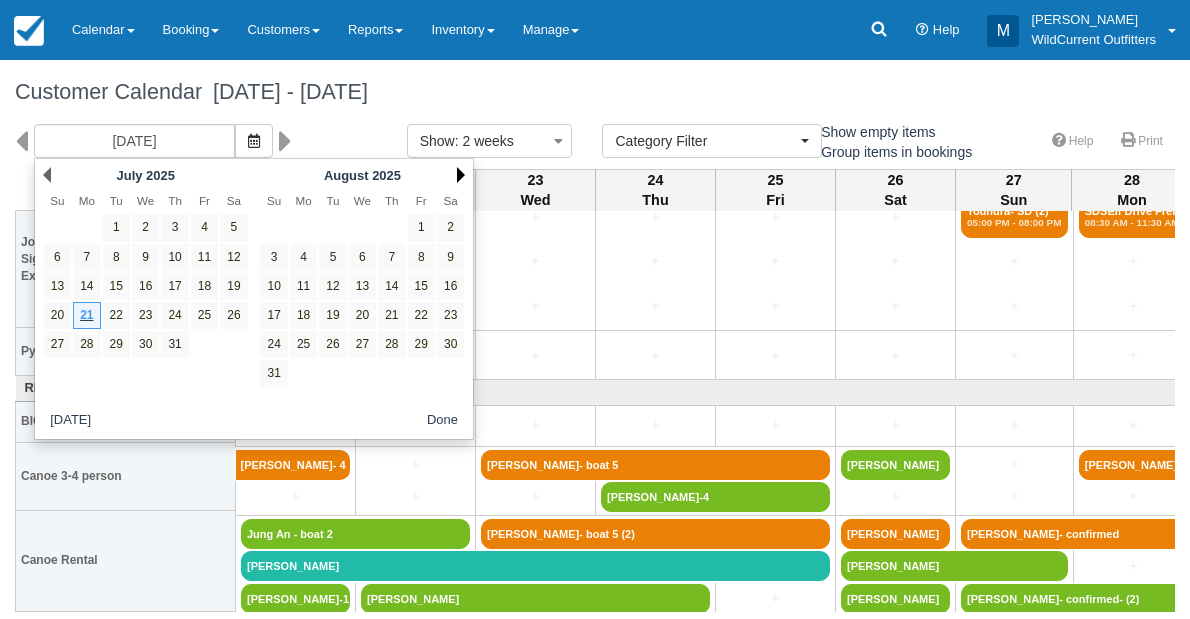 click on "Next" at bounding box center [461, 175] 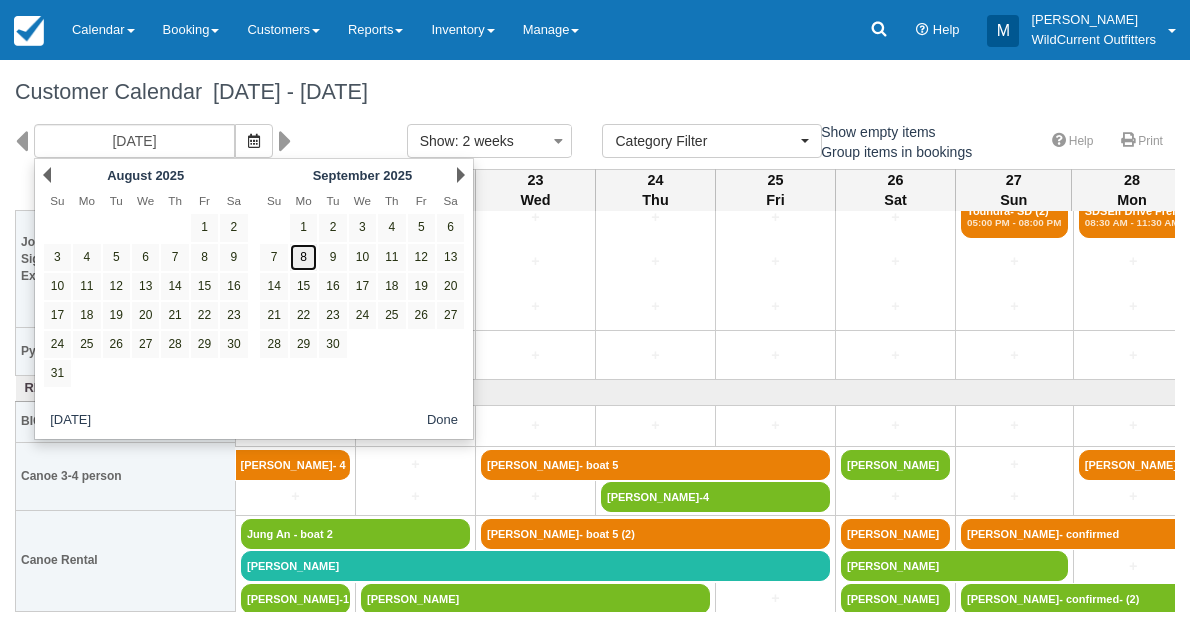 click on "8" at bounding box center [303, 257] 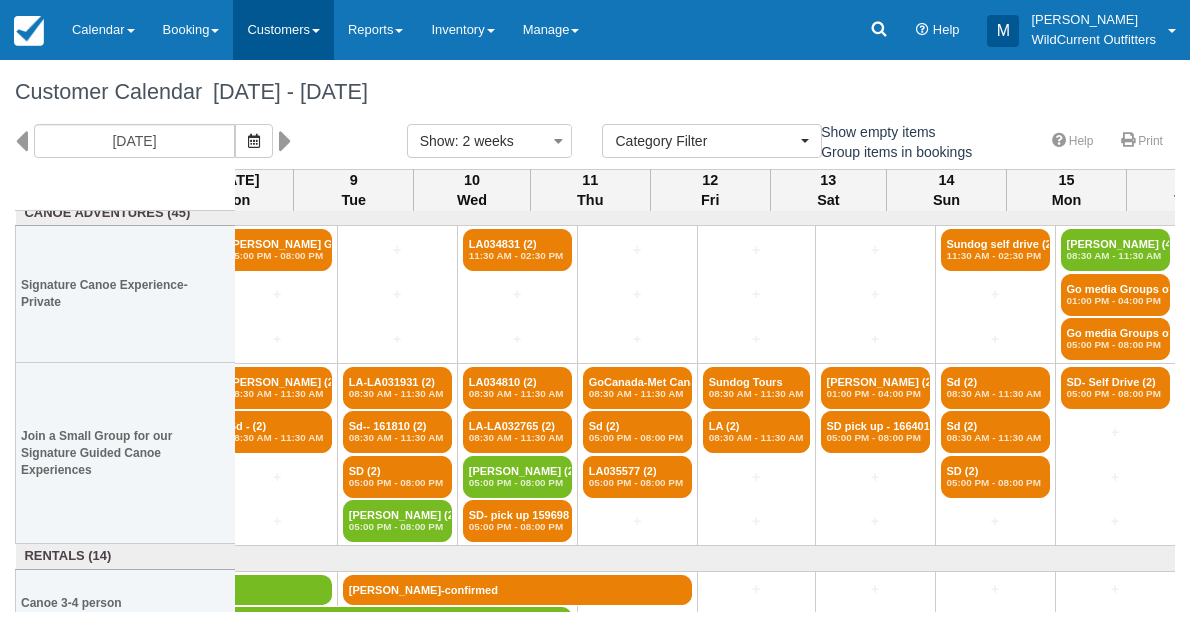scroll, scrollTop: 10, scrollLeft: 0, axis: vertical 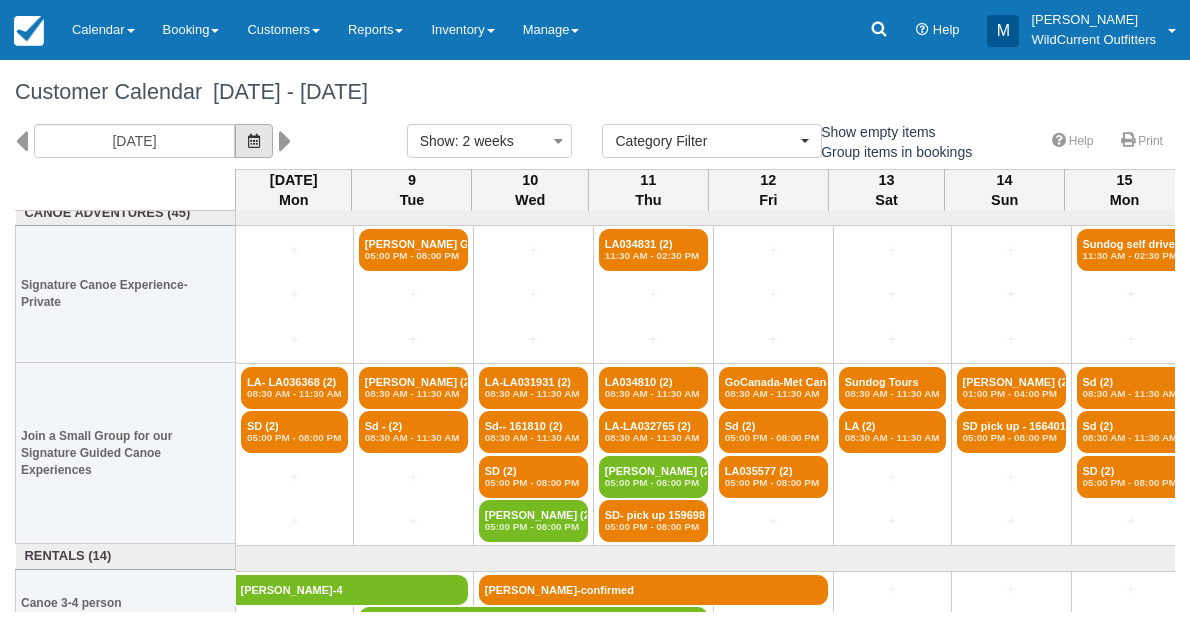 click at bounding box center (254, 141) 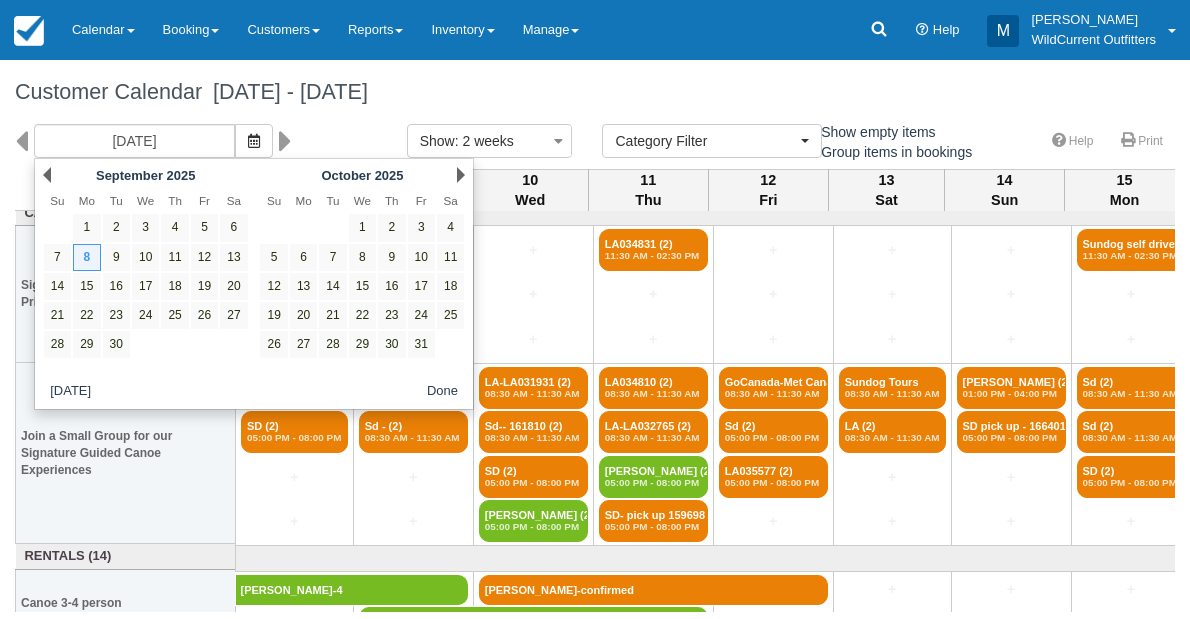 click on "Prev September   2025" at bounding box center [145, 175] 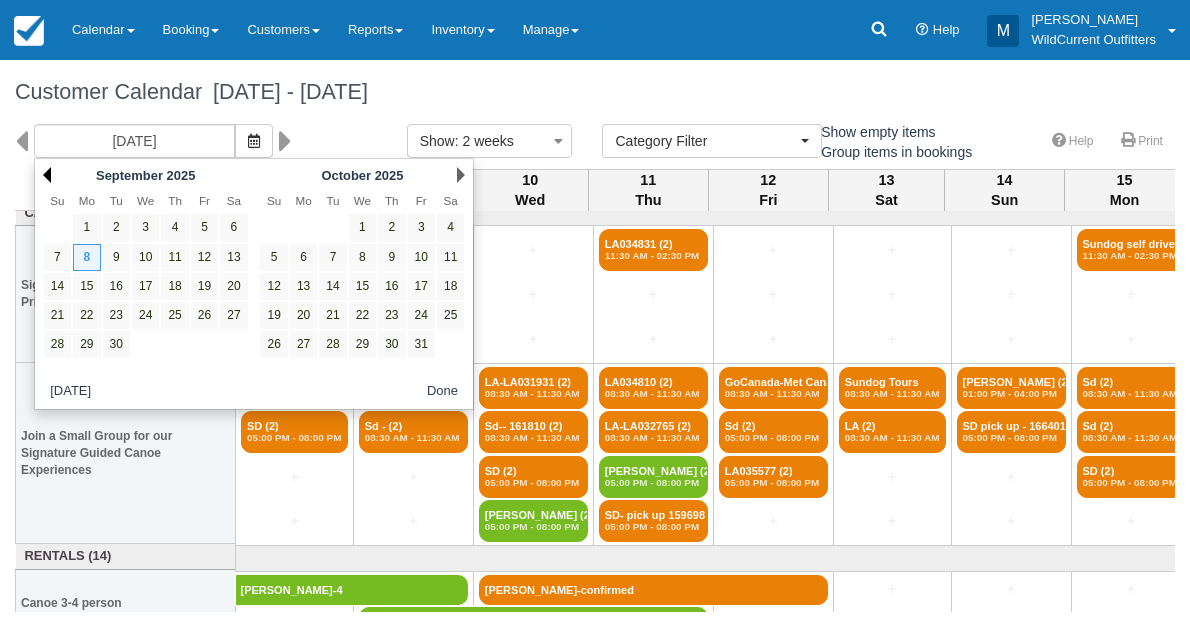 click on "Prev" at bounding box center [47, 175] 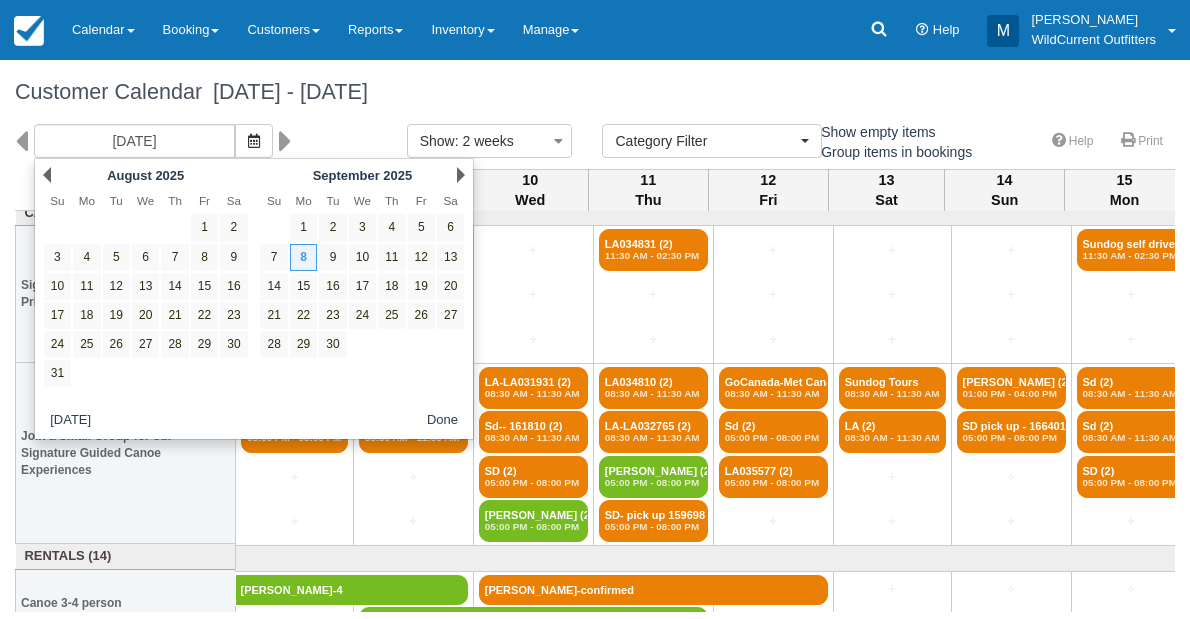 click on "Prev" at bounding box center (47, 175) 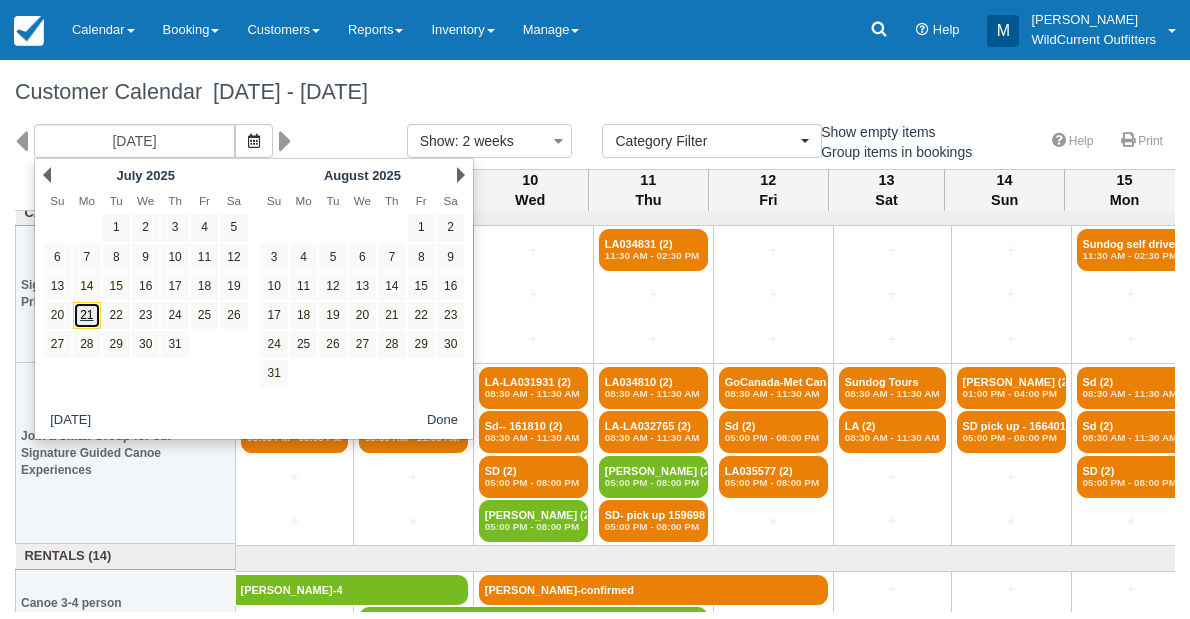click on "21" at bounding box center [86, 315] 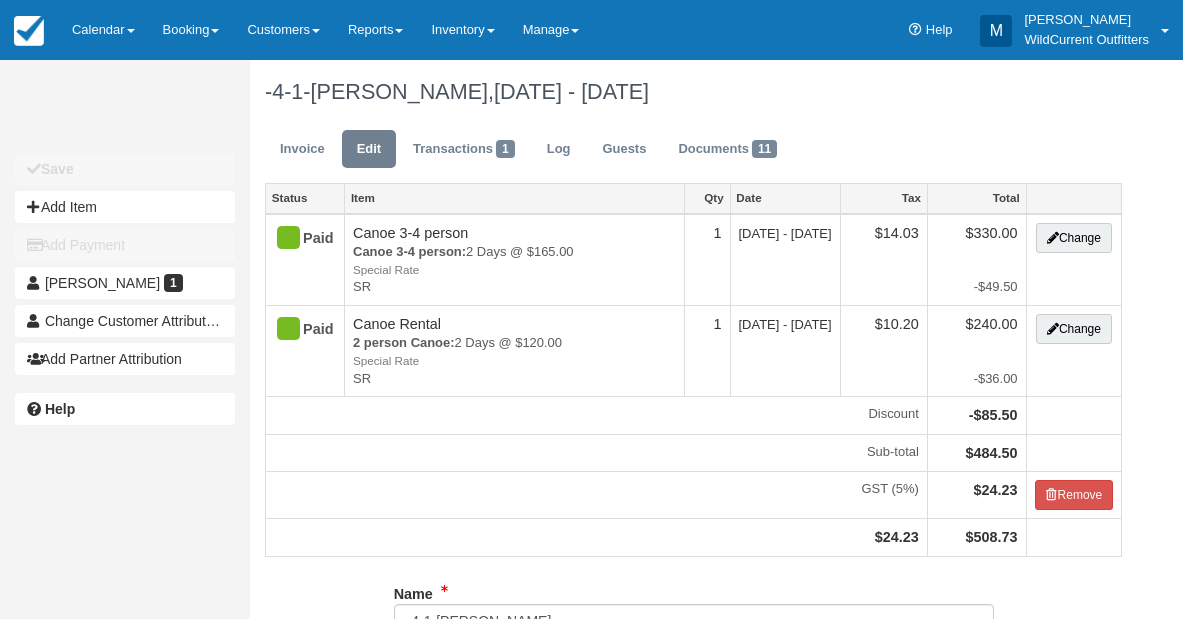 scroll, scrollTop: 0, scrollLeft: 0, axis: both 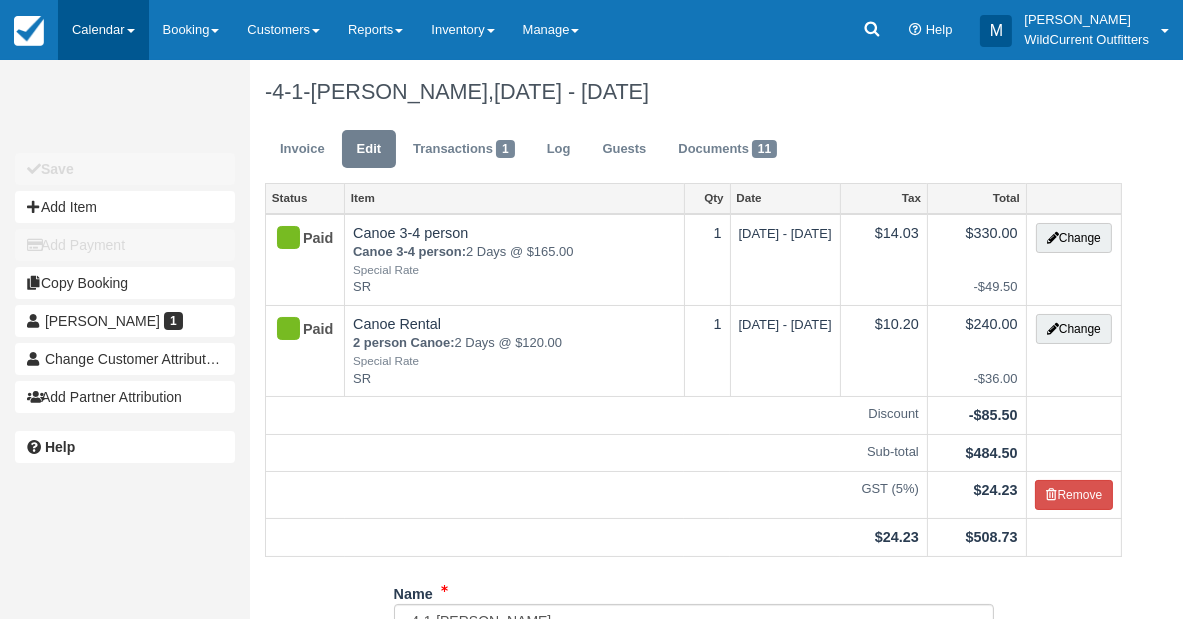 click on "Calendar" at bounding box center [103, 30] 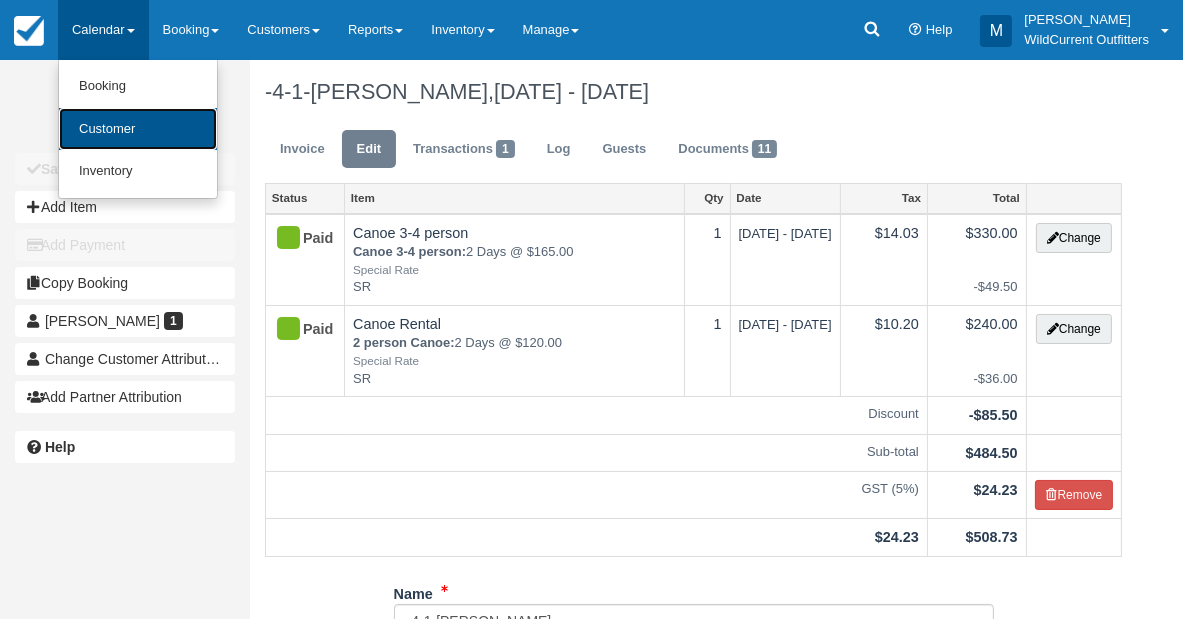 click on "Customer" at bounding box center (138, 129) 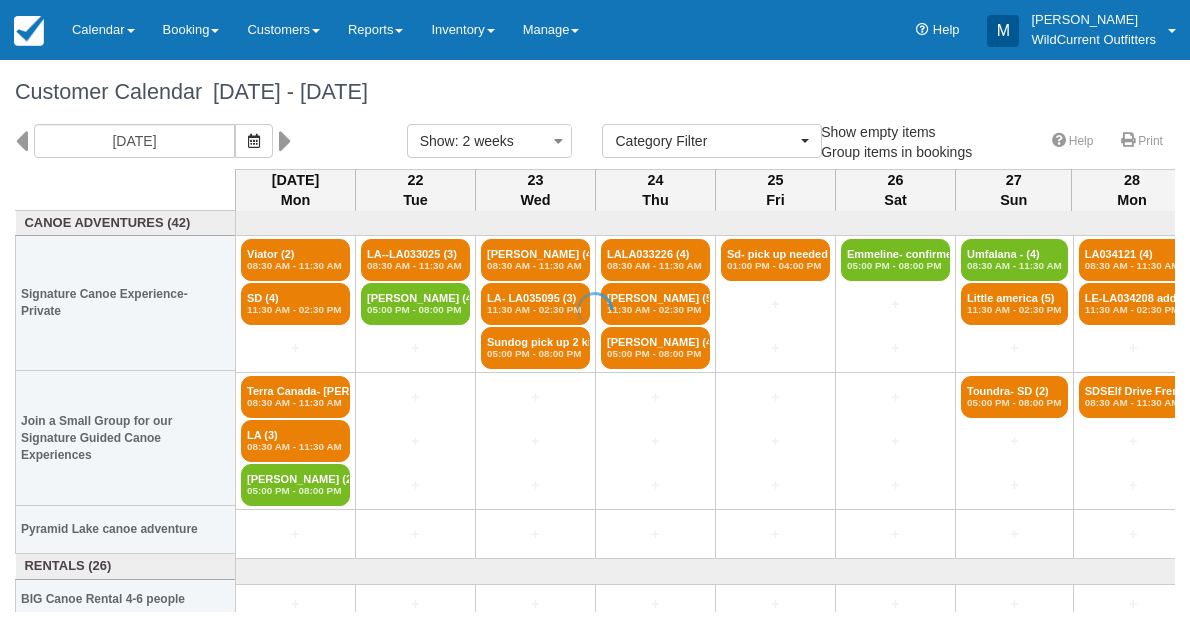 select 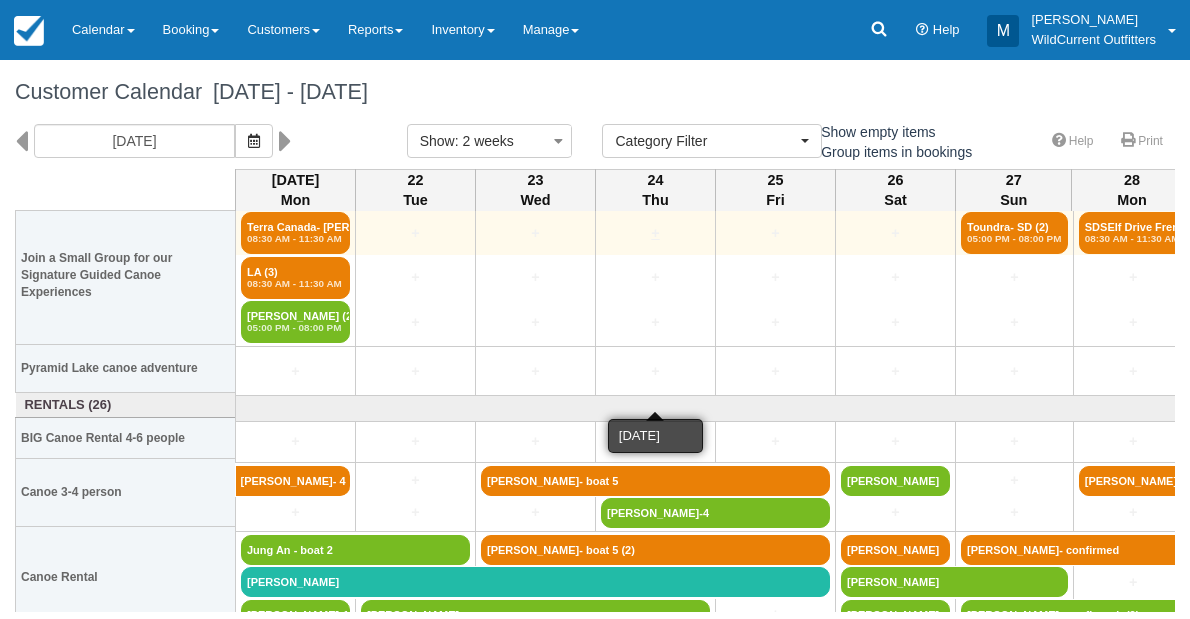 scroll, scrollTop: 181, scrollLeft: 0, axis: vertical 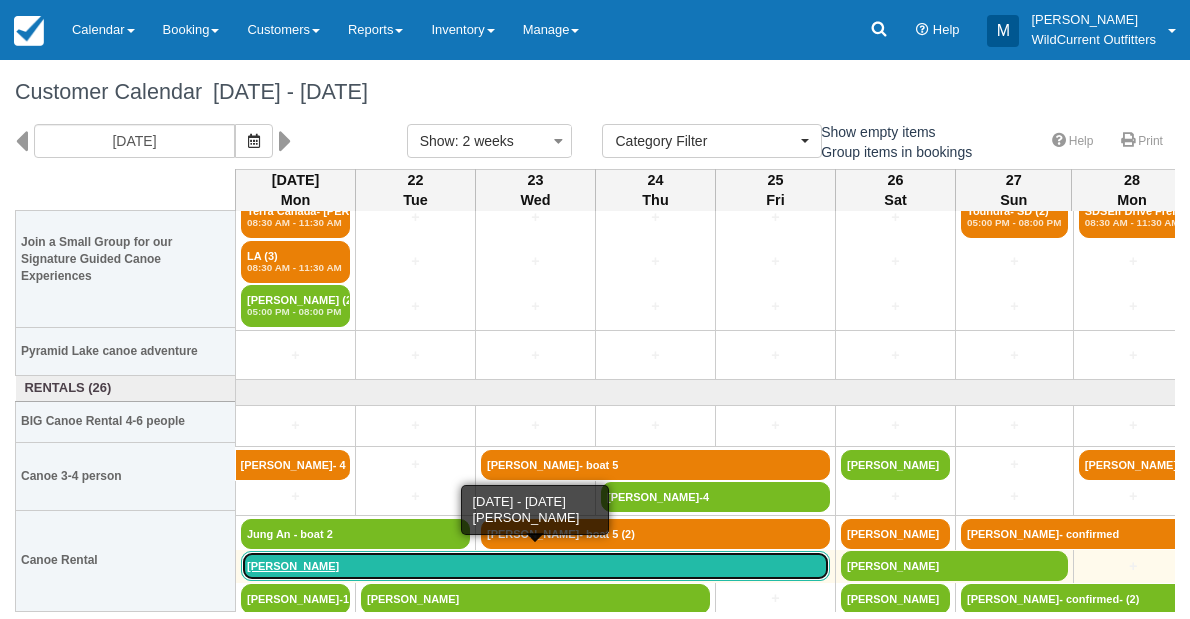 click on "Elizabeth Gadd" at bounding box center [535, 566] 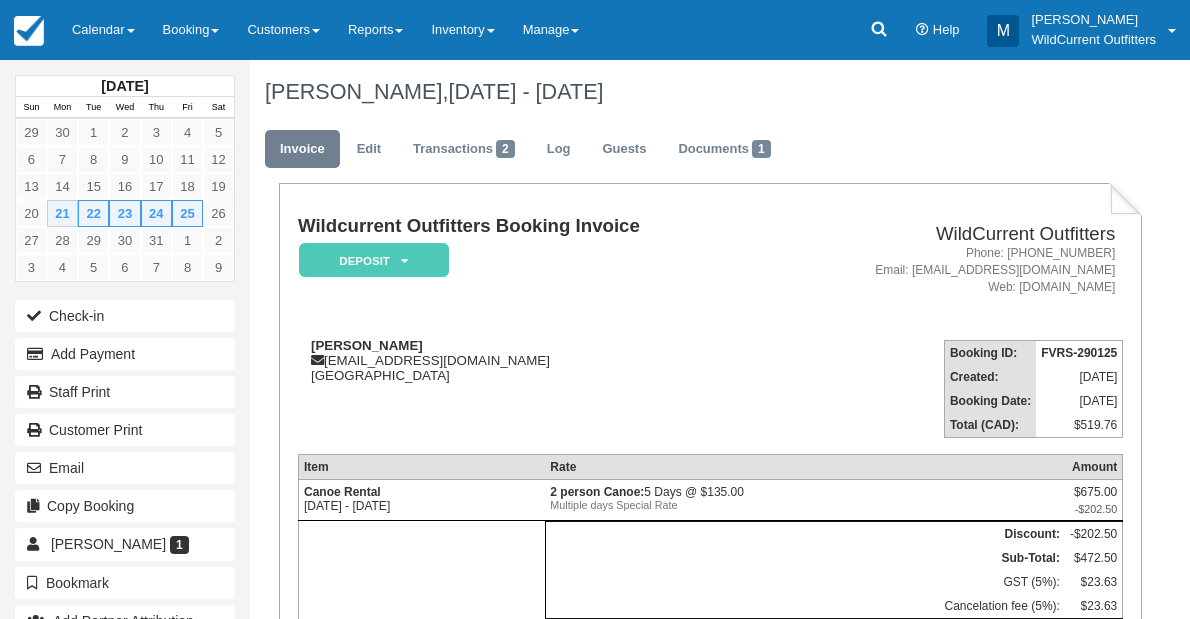 scroll, scrollTop: 0, scrollLeft: 0, axis: both 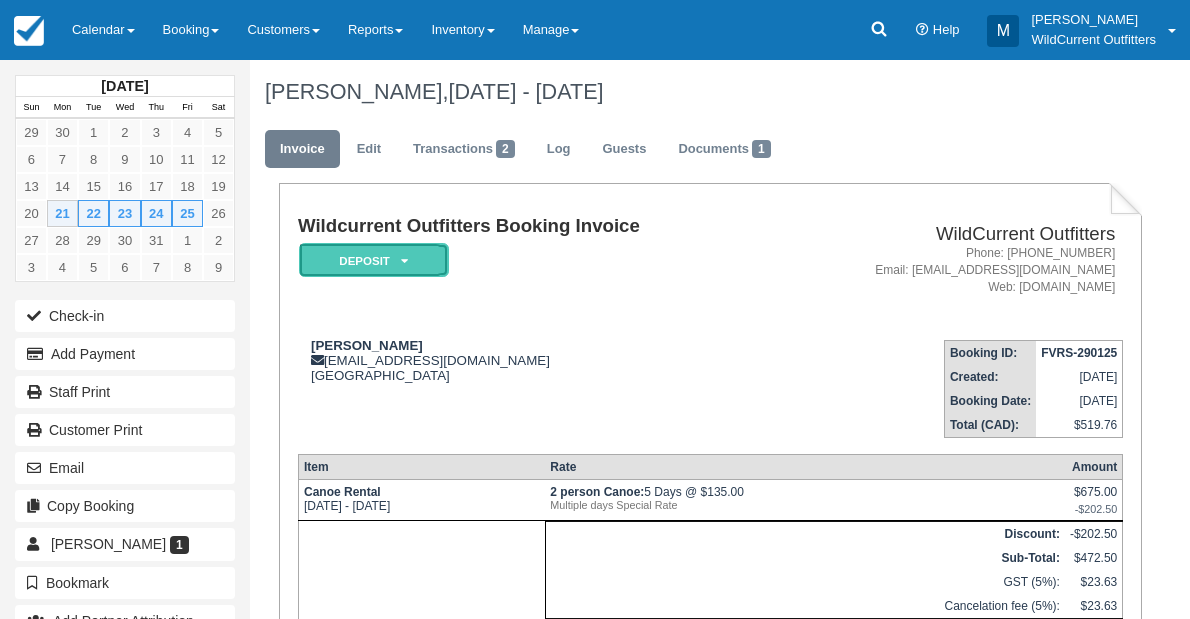 click at bounding box center [404, 261] 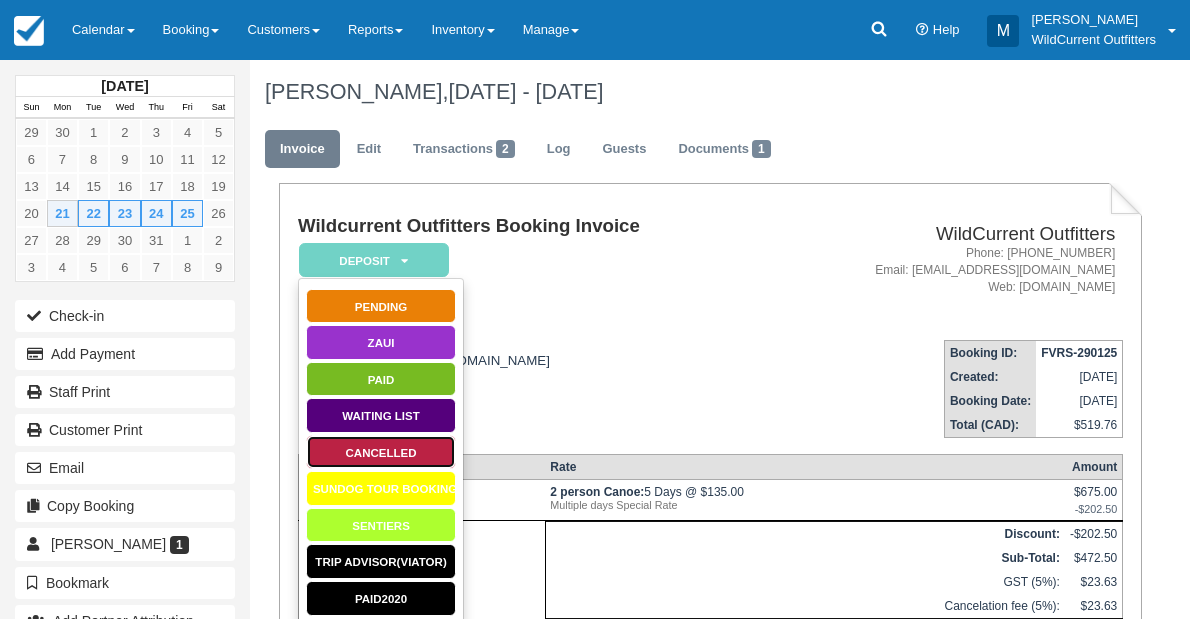 click on "Cancelled" at bounding box center (381, 452) 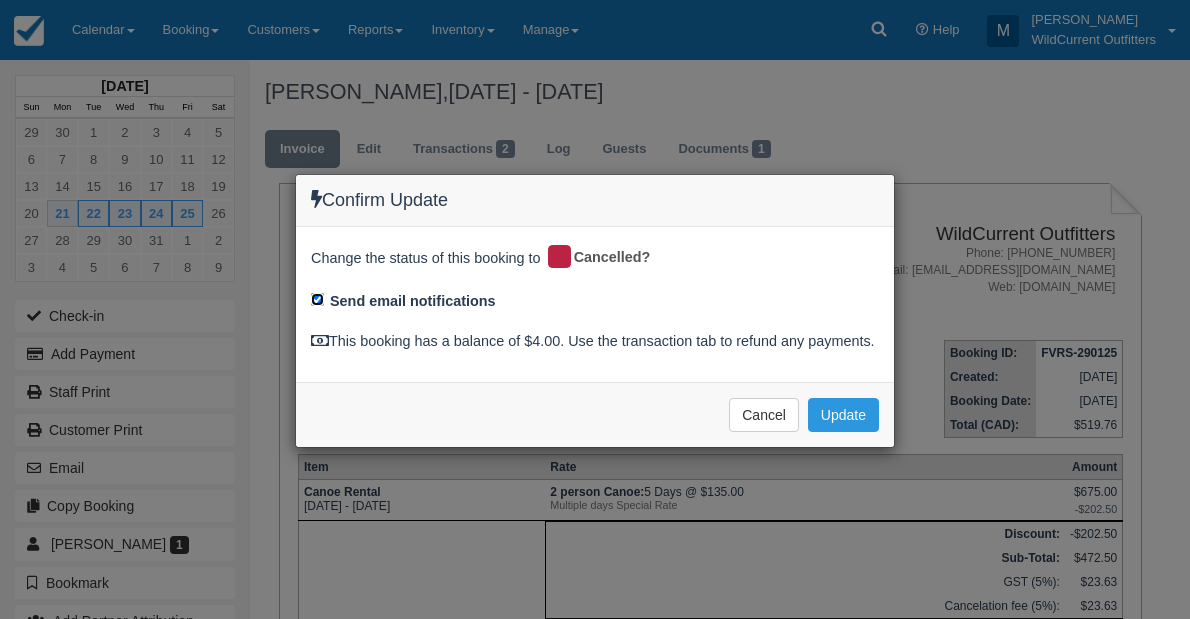click on "Send email notifications" at bounding box center (317, 299) 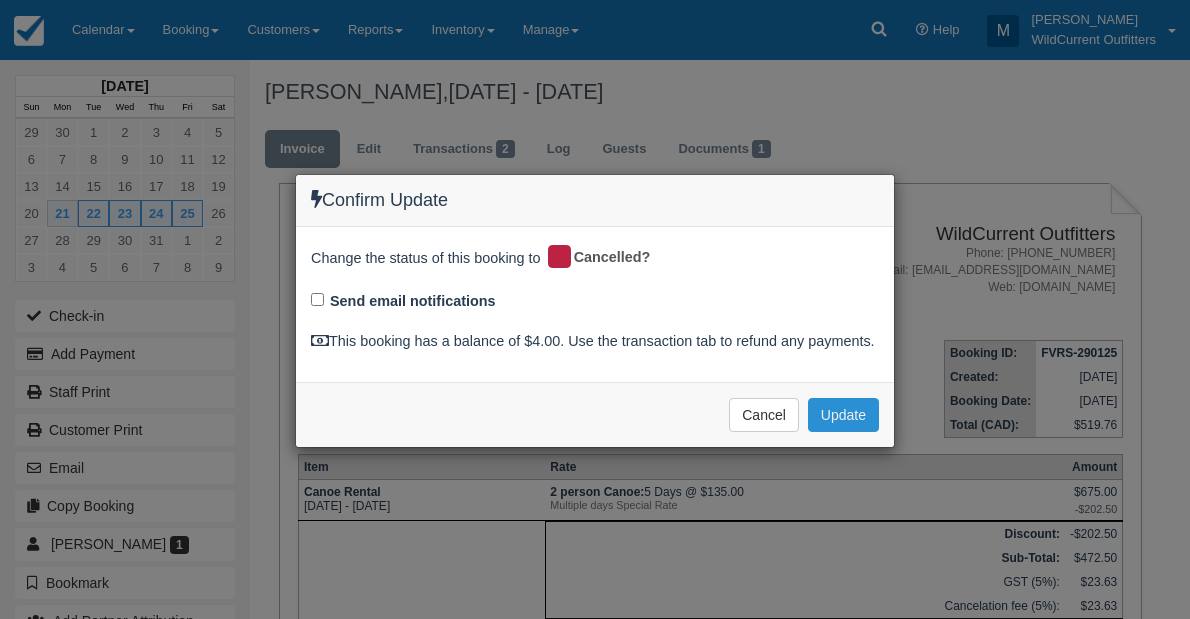 click on "Update" at bounding box center (843, 415) 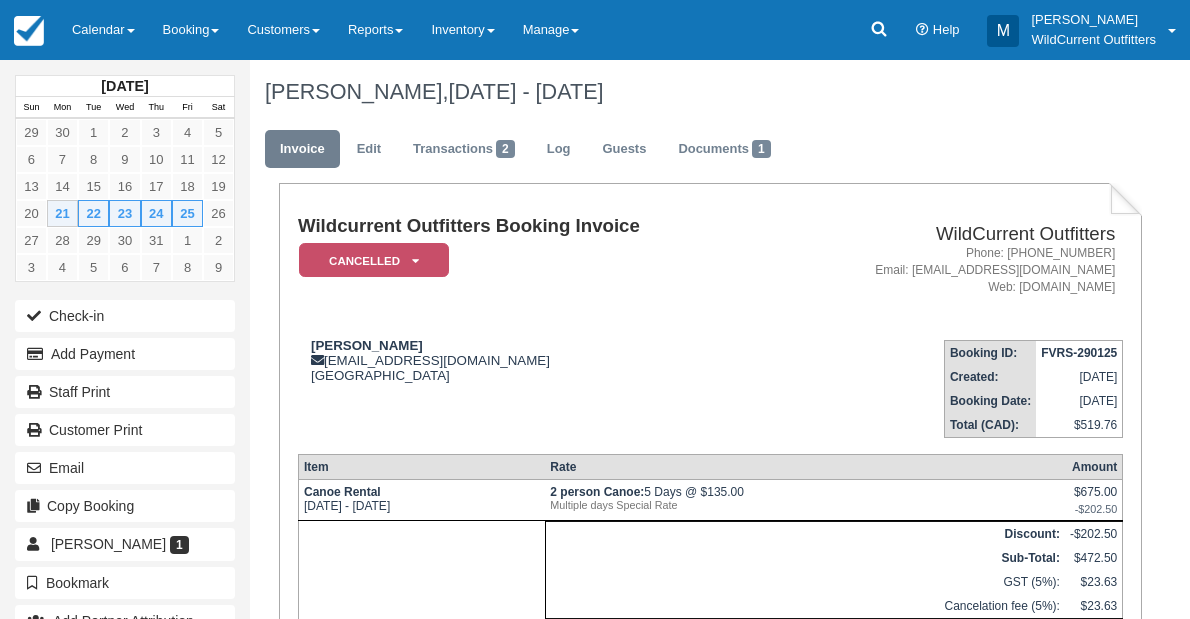 click on "Rate" at bounding box center (805, 467) 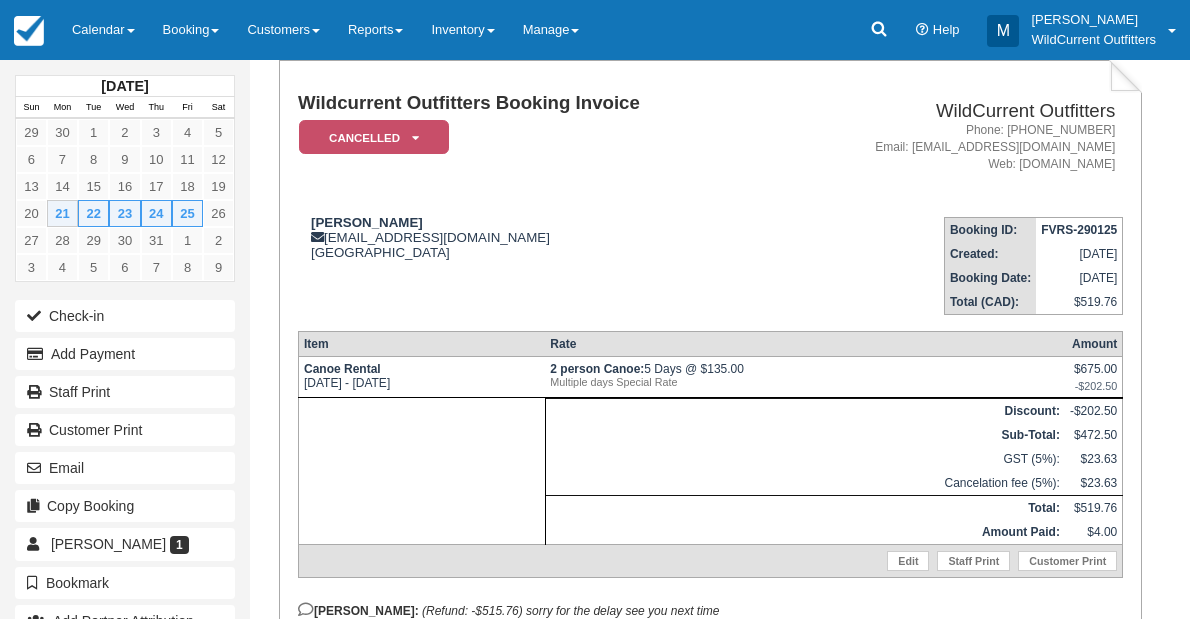 scroll, scrollTop: 0, scrollLeft: 0, axis: both 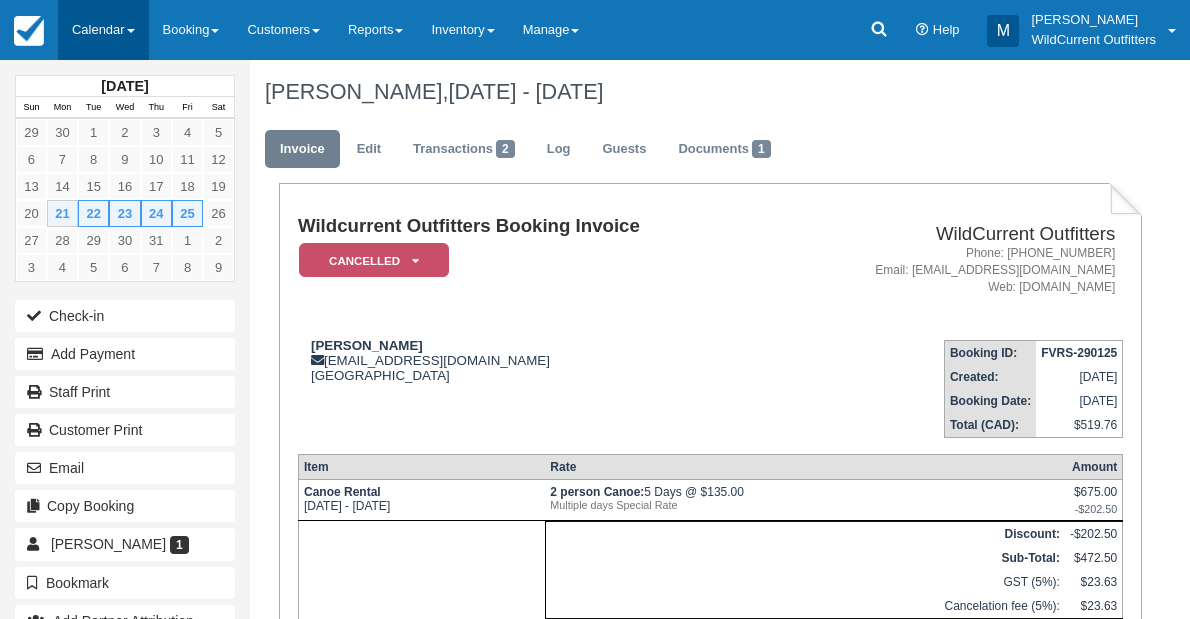 click on "Calendar" at bounding box center [103, 30] 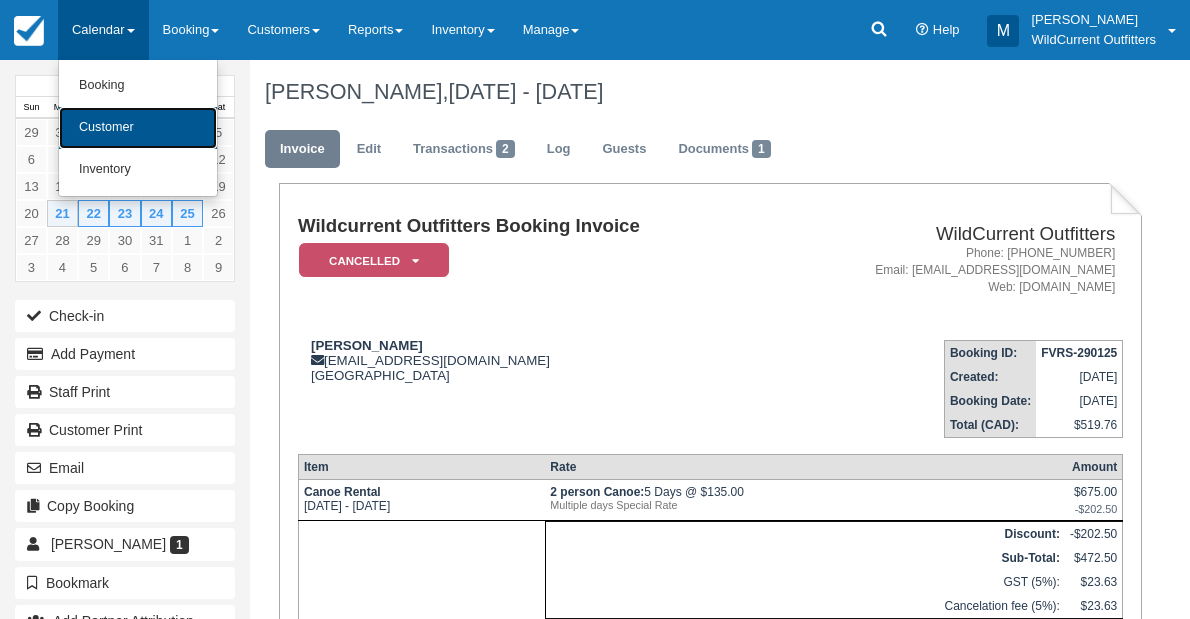 click on "Customer" at bounding box center (138, 128) 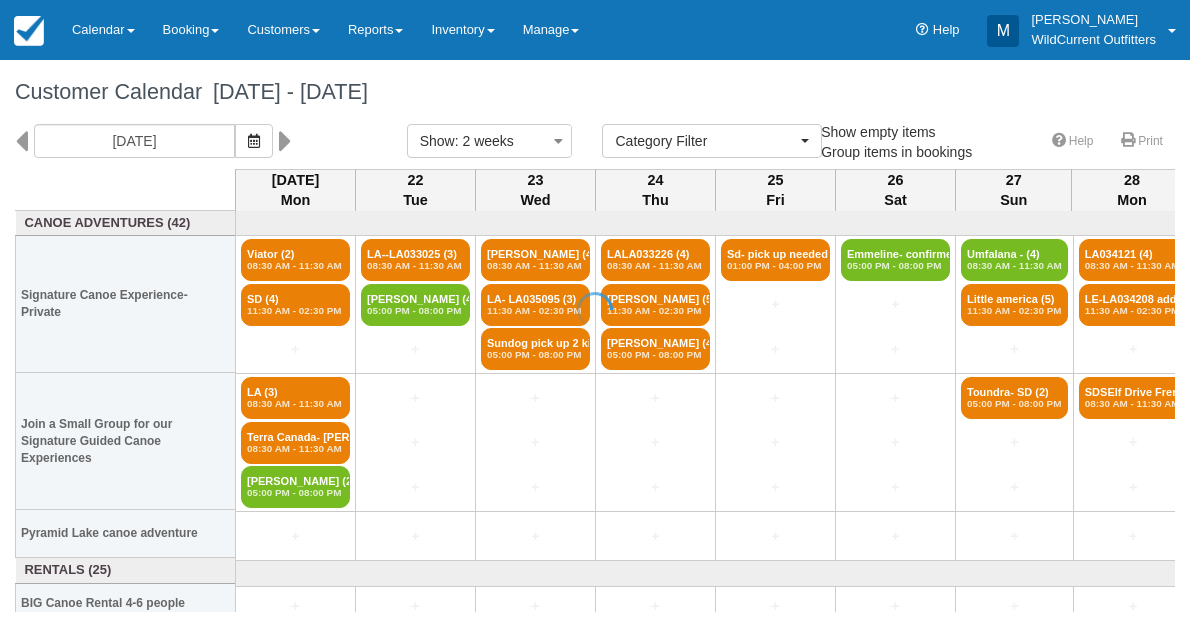 select 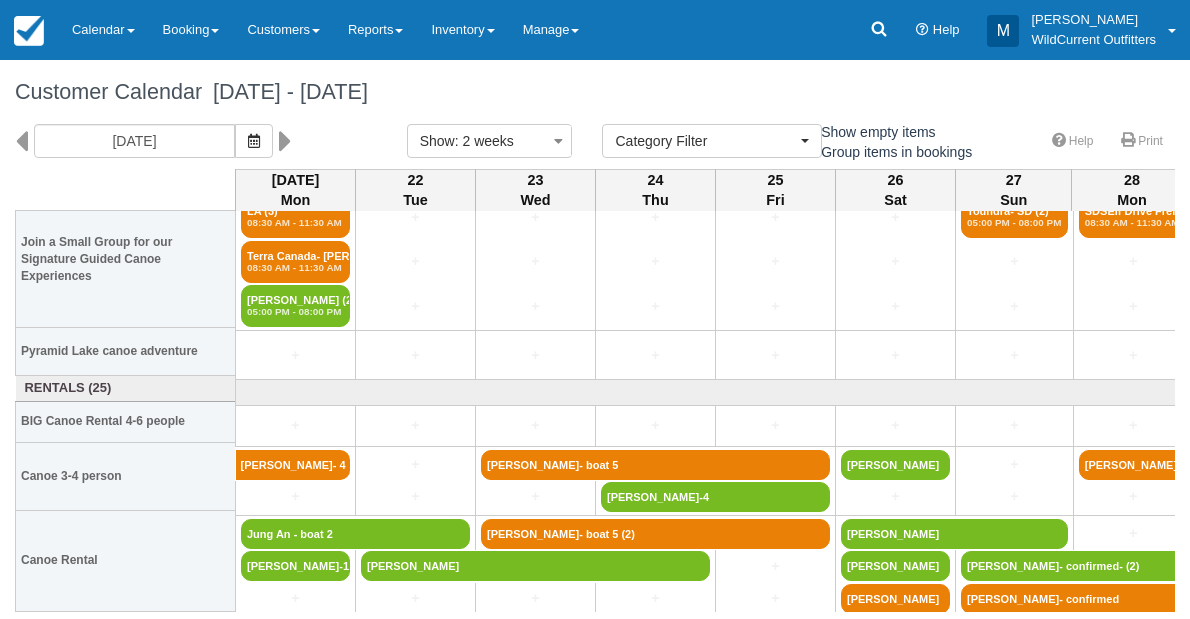 scroll, scrollTop: 181, scrollLeft: 0, axis: vertical 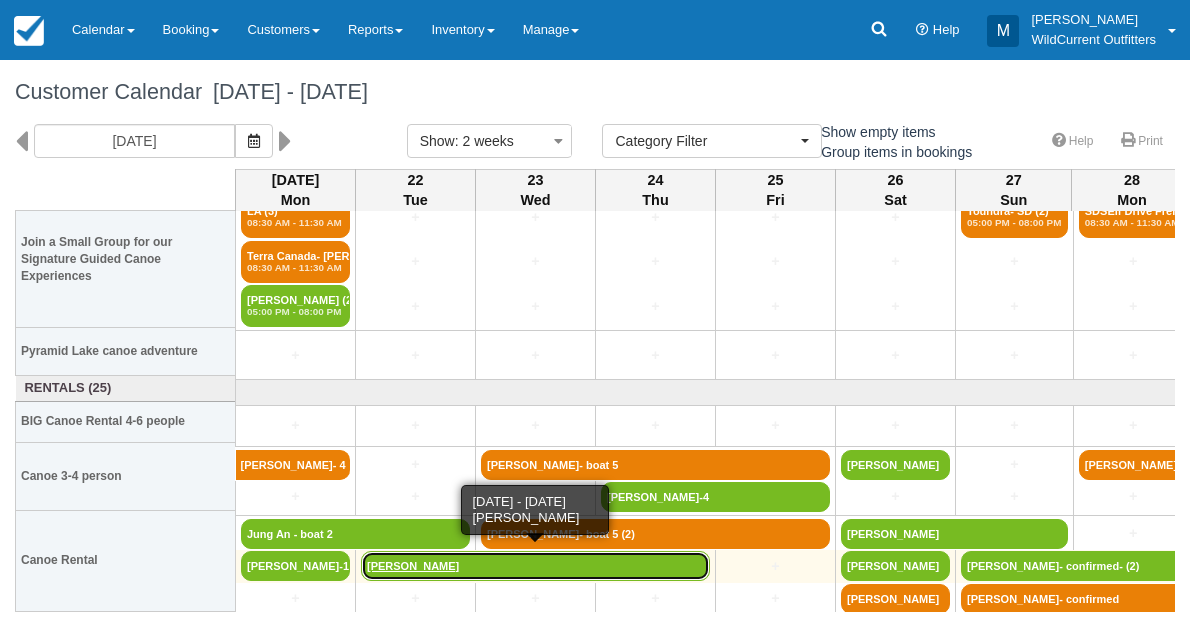click on "[PERSON_NAME]" at bounding box center (535, 566) 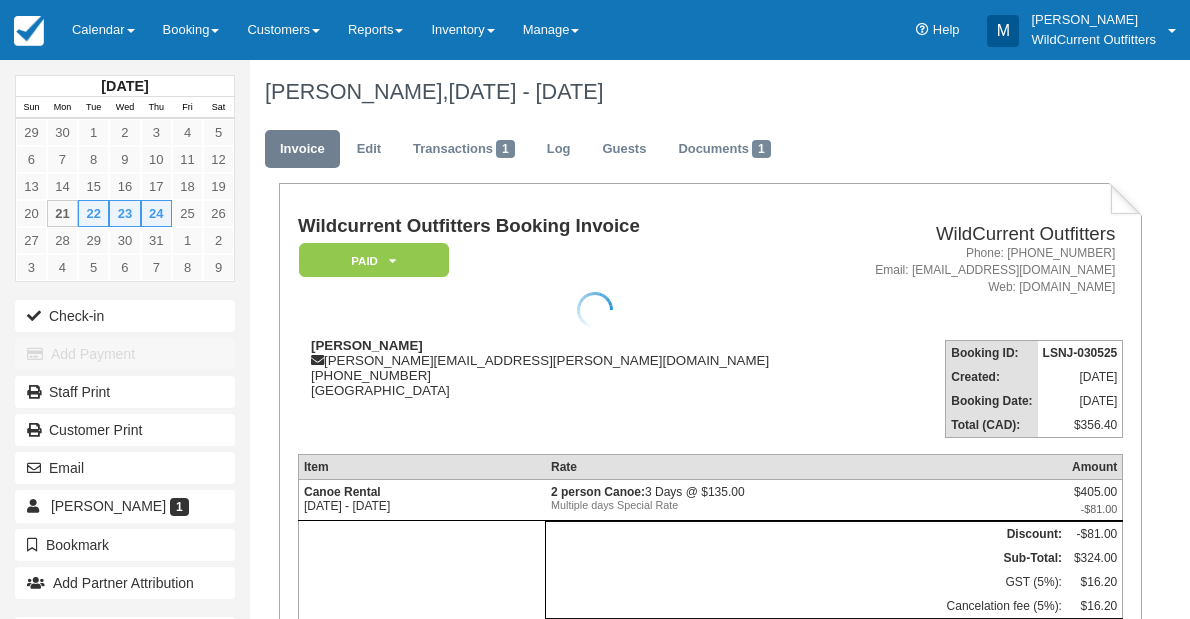 scroll, scrollTop: 0, scrollLeft: 0, axis: both 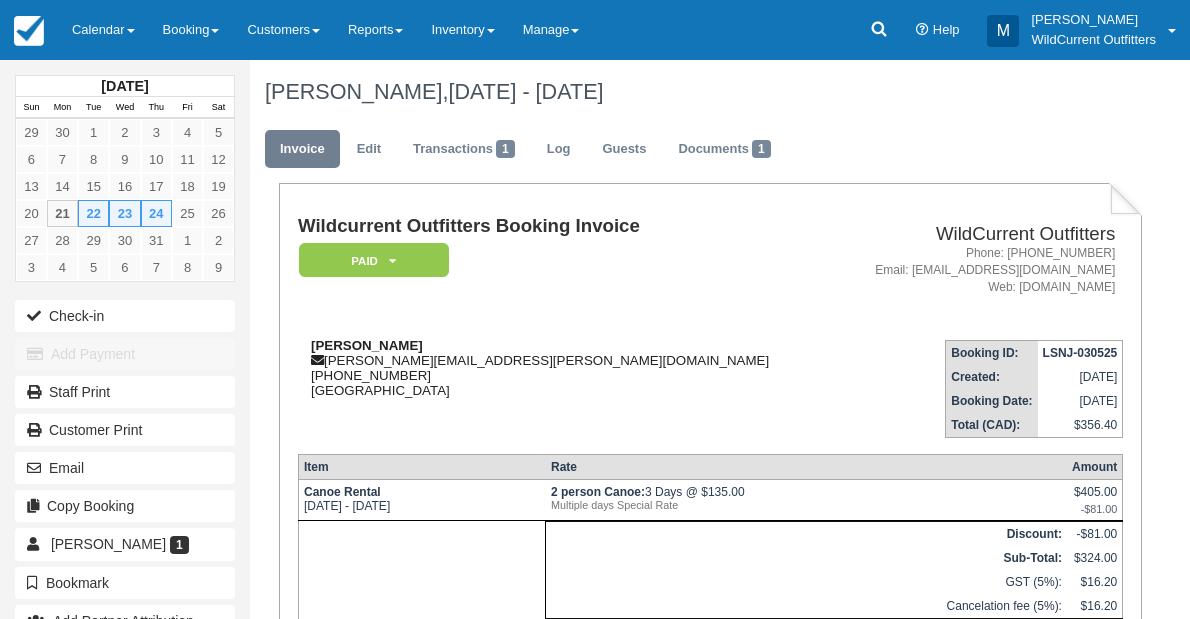 click on "[PERSON_NAME]  [PERSON_NAME][EMAIL_ADDRESS][PERSON_NAME][DOMAIN_NAME] [PHONE_NUMBER] [GEOGRAPHIC_DATA]" at bounding box center (565, 368) 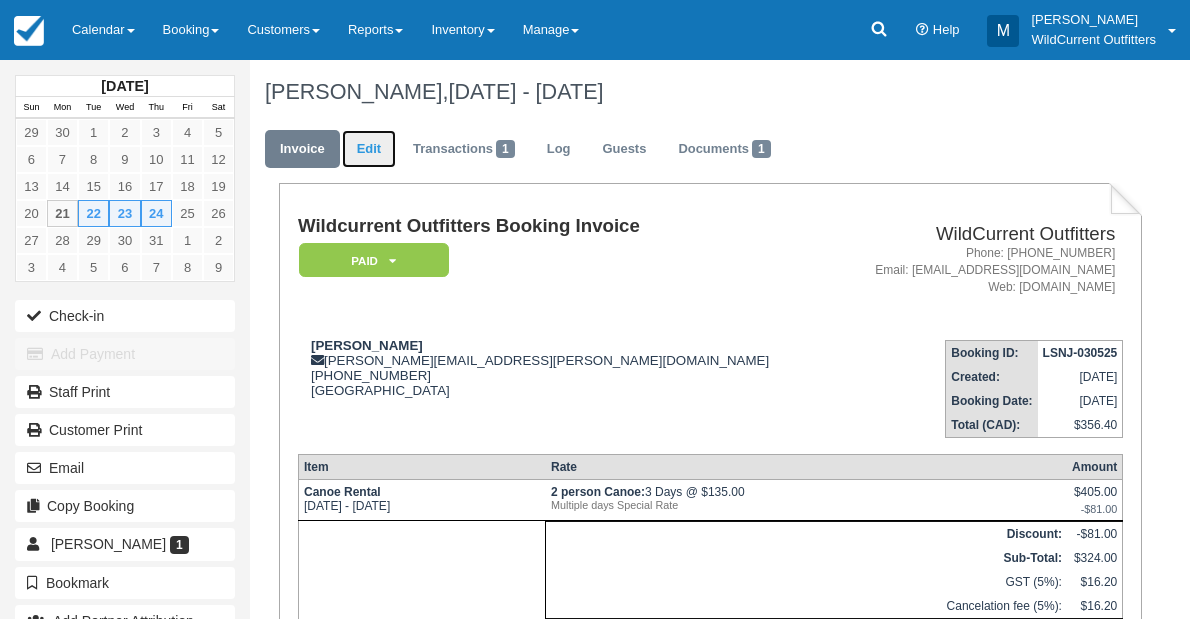 click on "Edit" at bounding box center (369, 149) 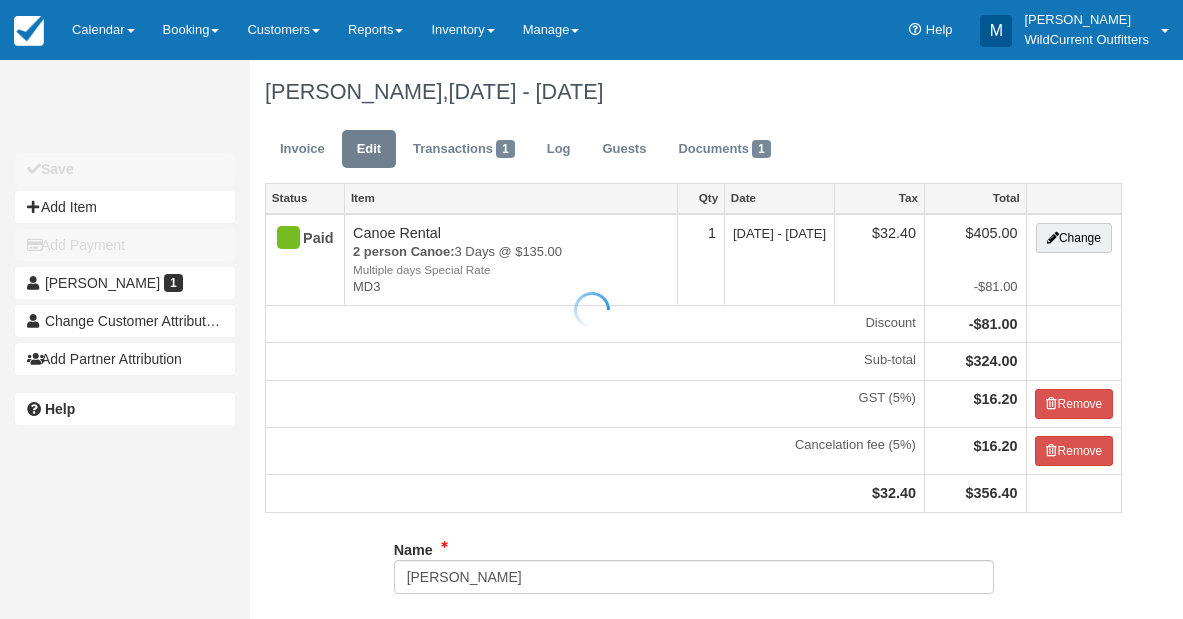 scroll, scrollTop: 0, scrollLeft: 0, axis: both 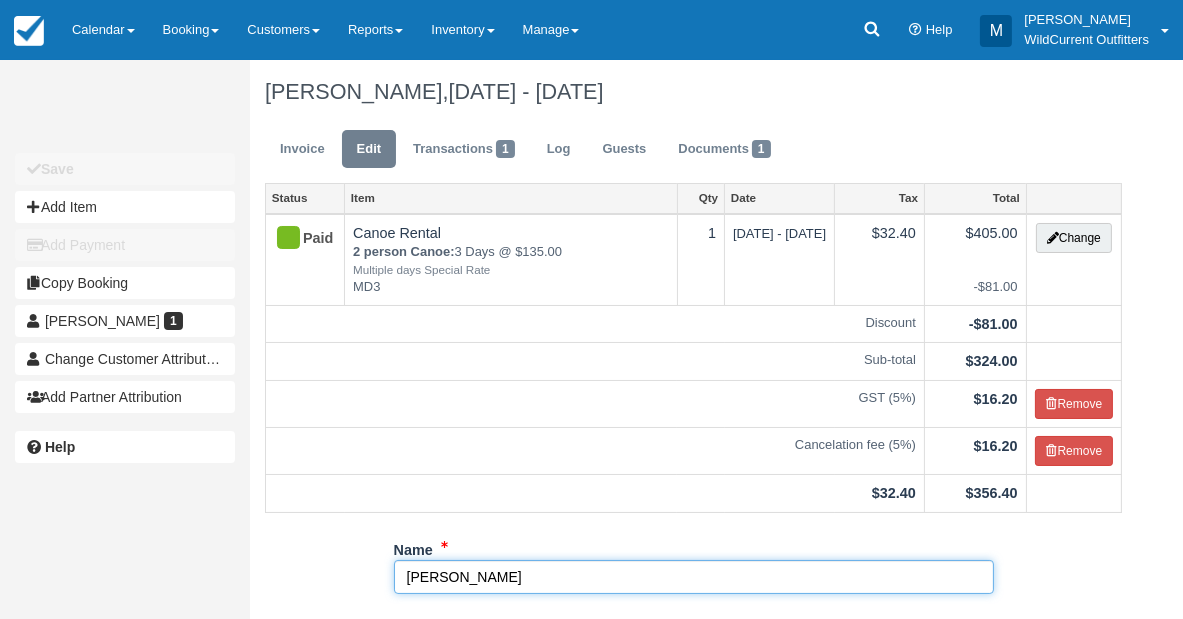 click on "Cathy Main" at bounding box center (694, 577) 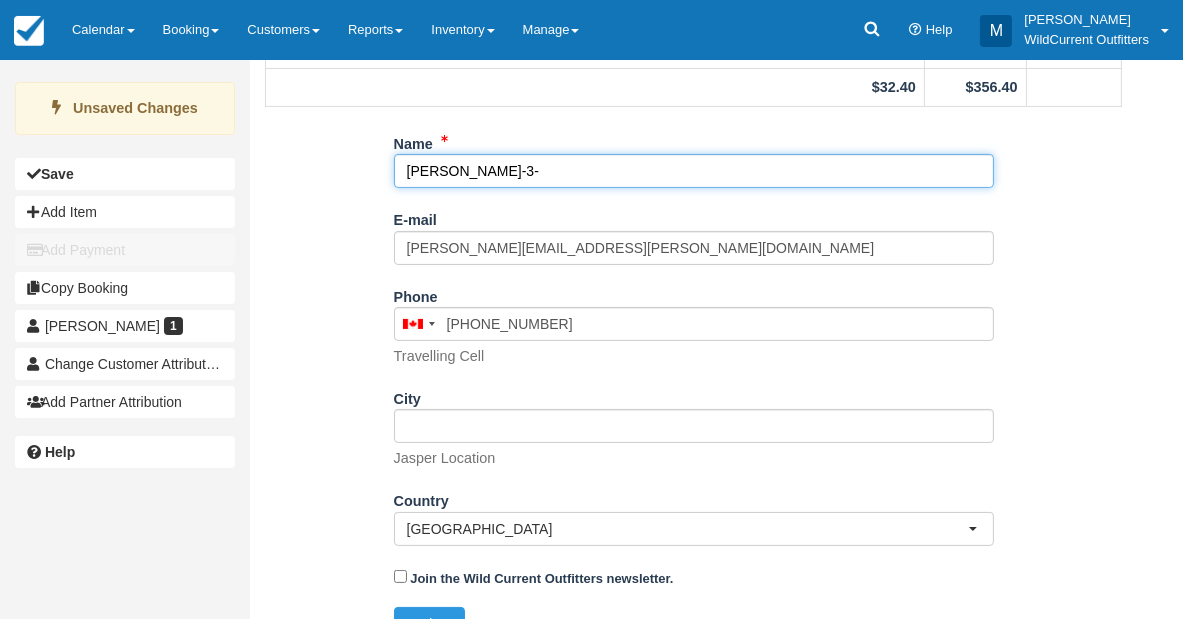 scroll, scrollTop: 439, scrollLeft: 0, axis: vertical 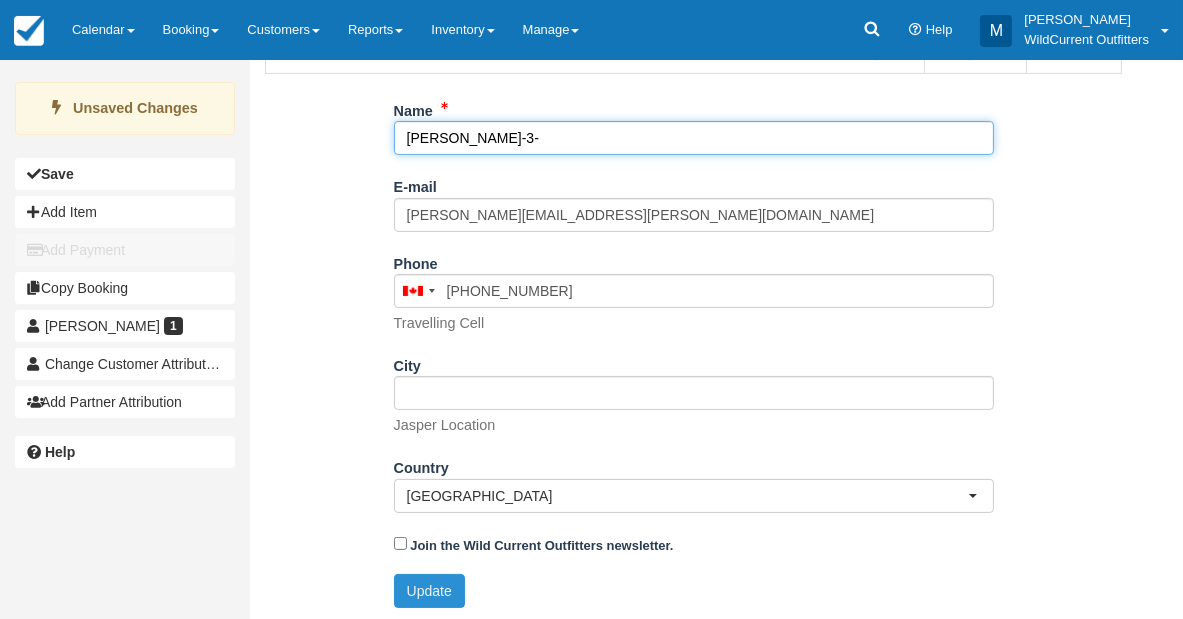 type on "[PERSON_NAME]-3-" 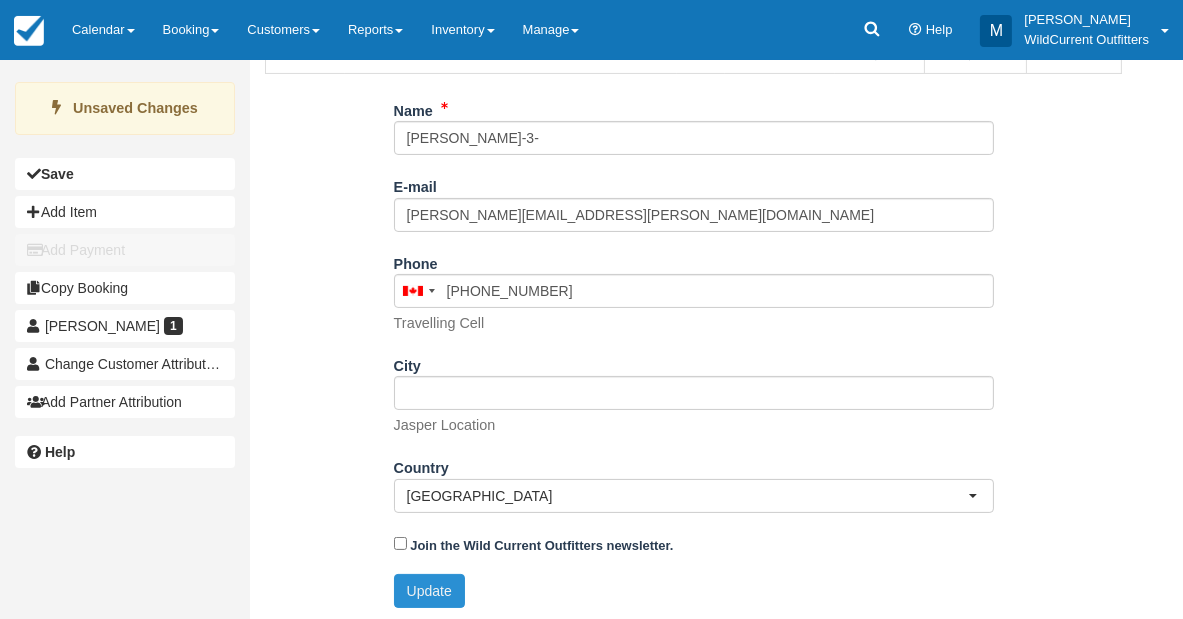 click on "Update" at bounding box center (429, 591) 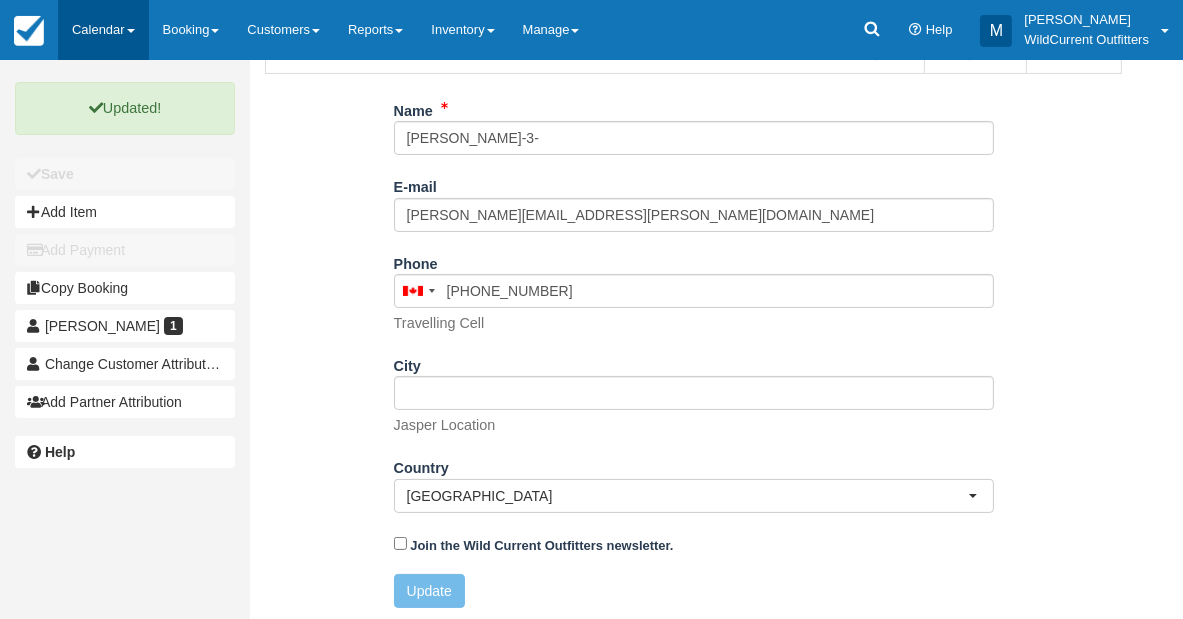 click on "Calendar" at bounding box center (103, 30) 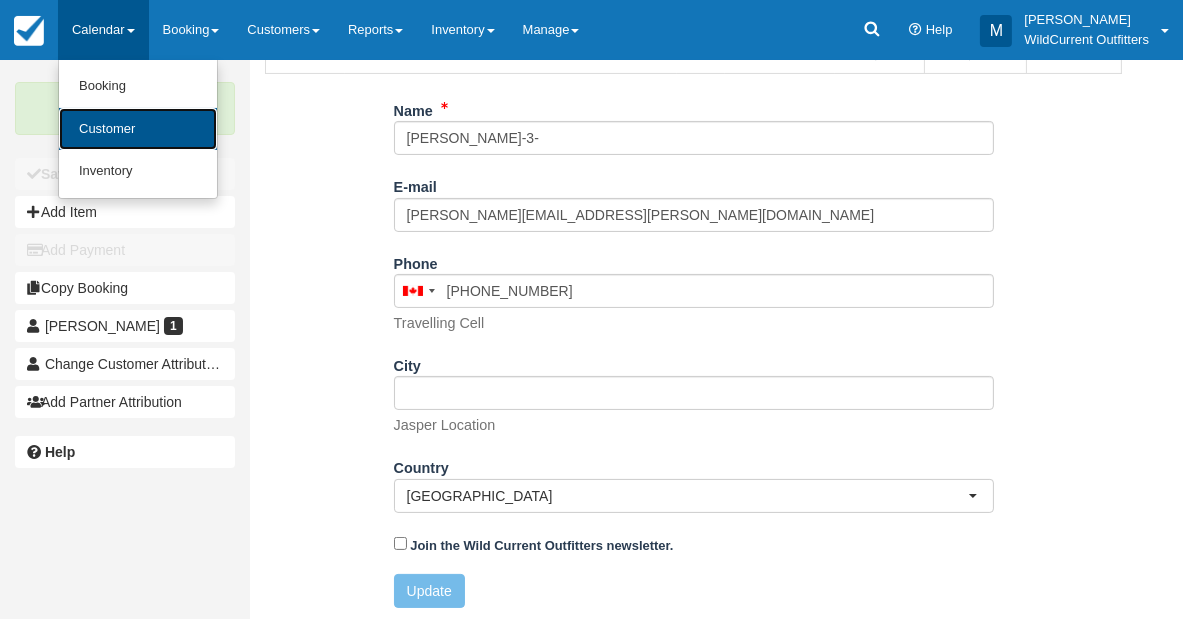 click on "Customer" at bounding box center [138, 129] 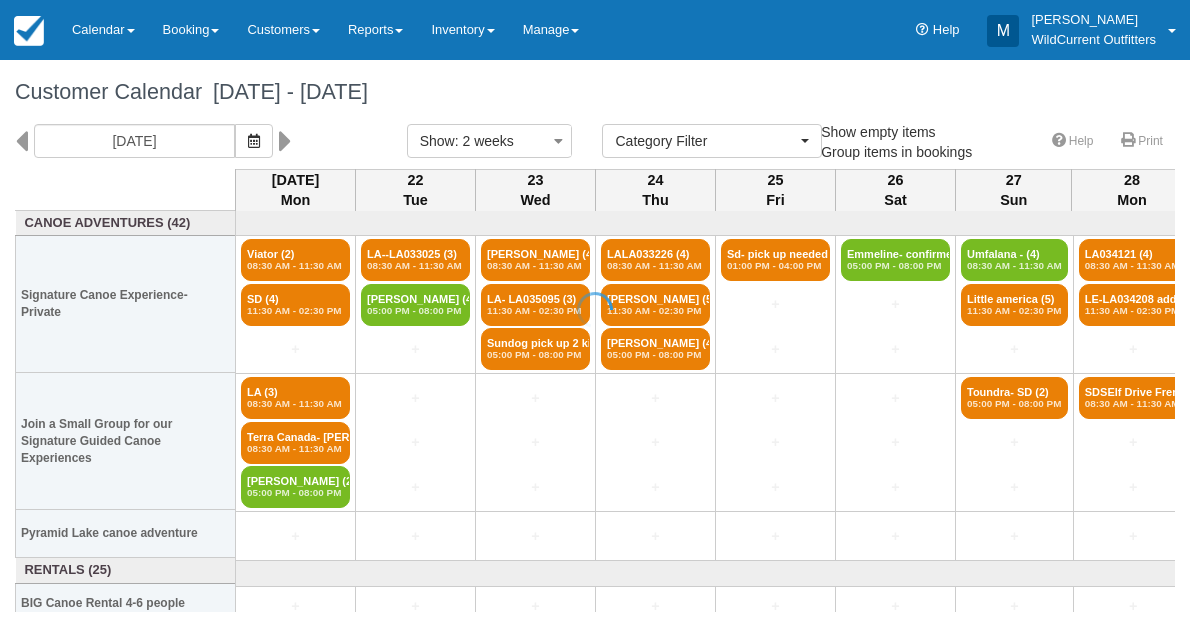 select 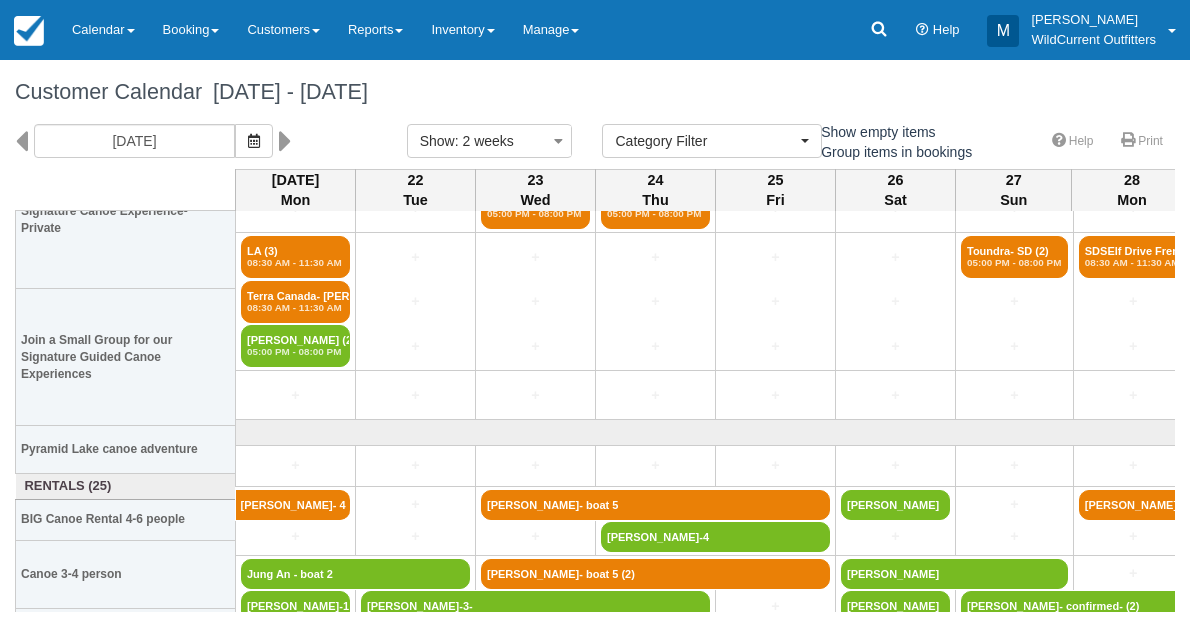 scroll, scrollTop: 181, scrollLeft: 0, axis: vertical 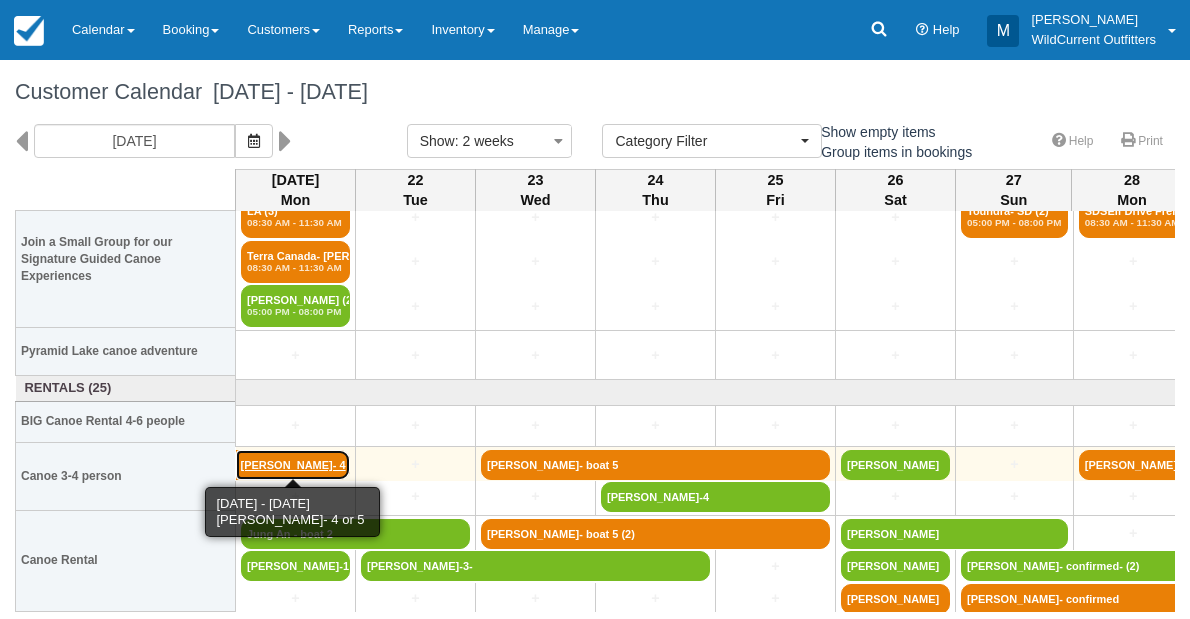 click on "[PERSON_NAME]- 4" at bounding box center (293, 465) 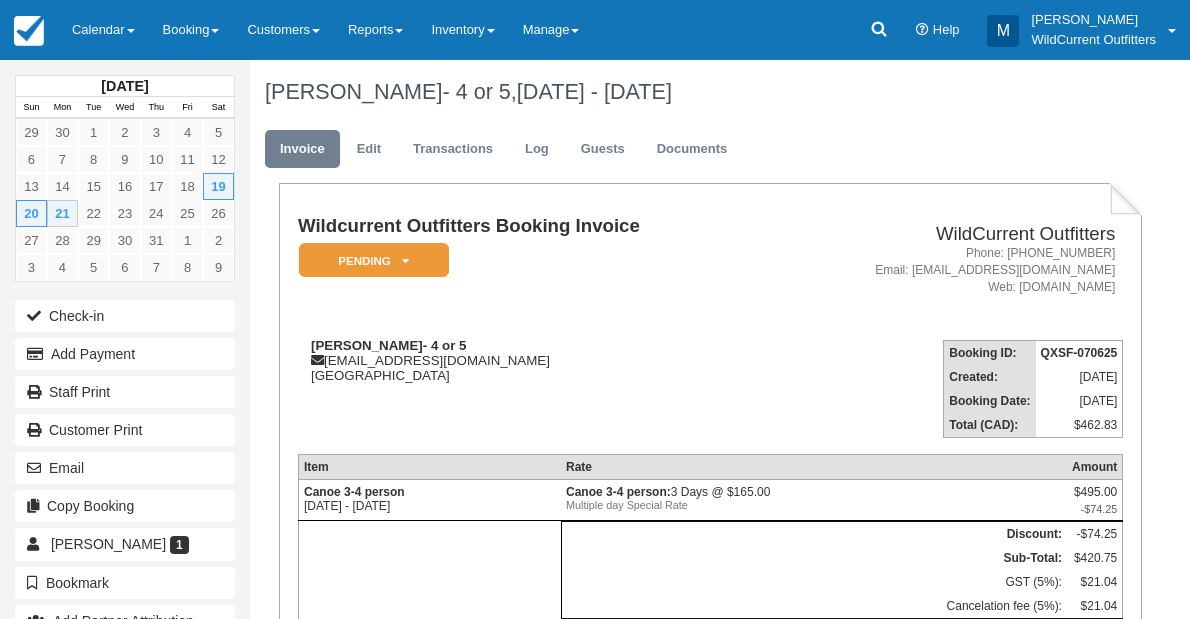 scroll, scrollTop: 0, scrollLeft: 0, axis: both 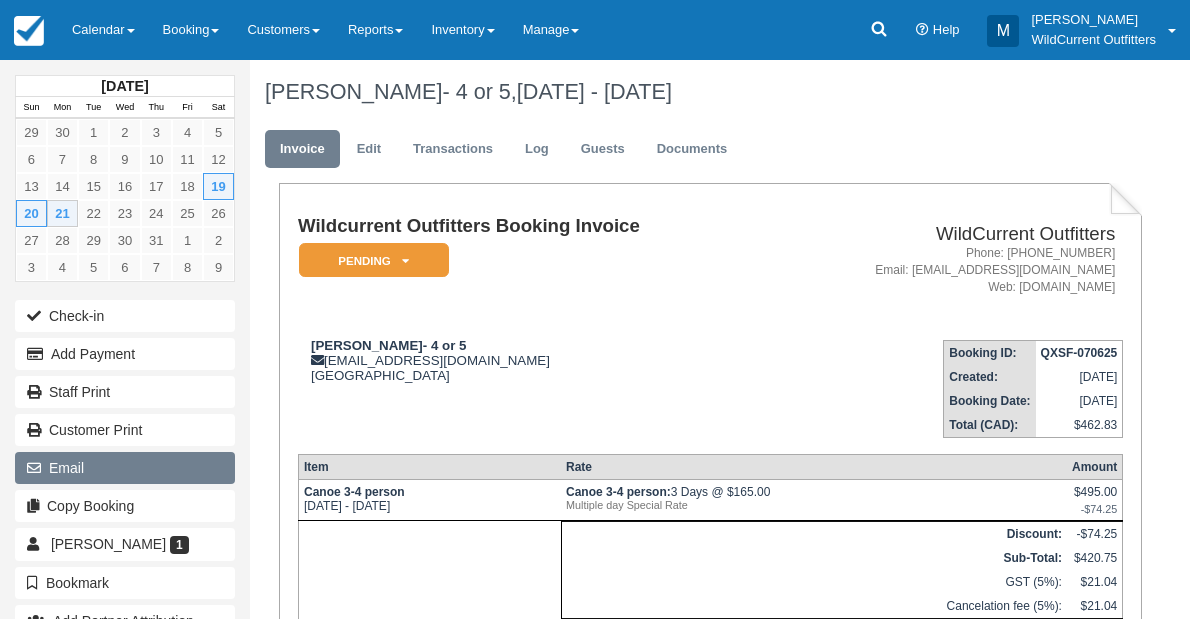 click on "Email" at bounding box center [125, 468] 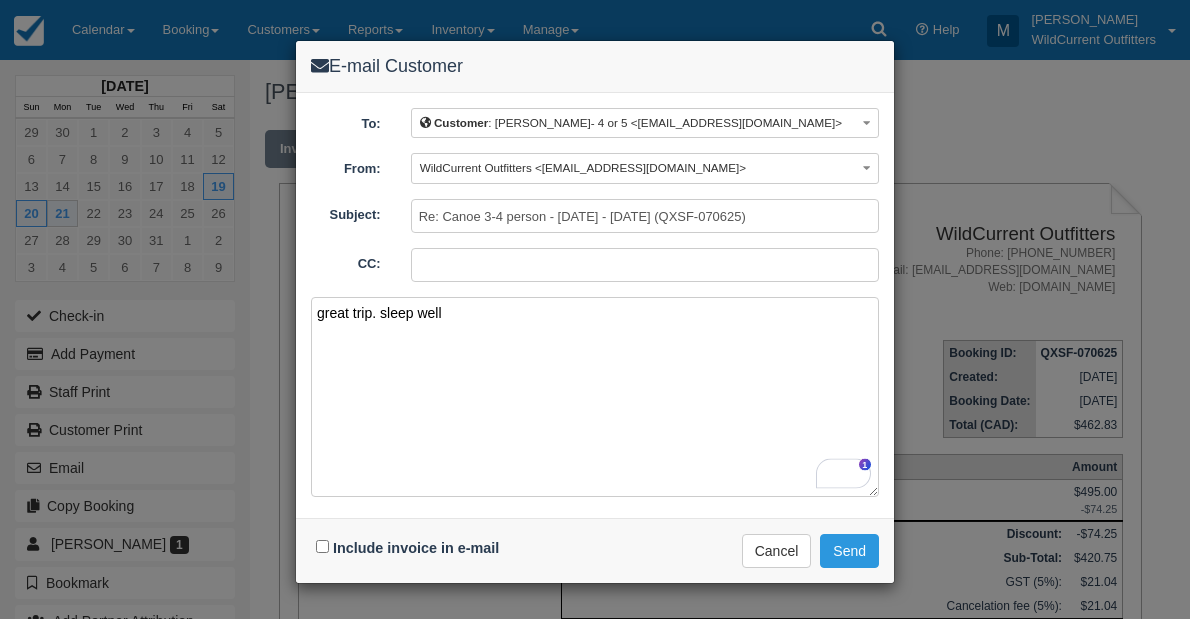 type on "great trip. sleep well" 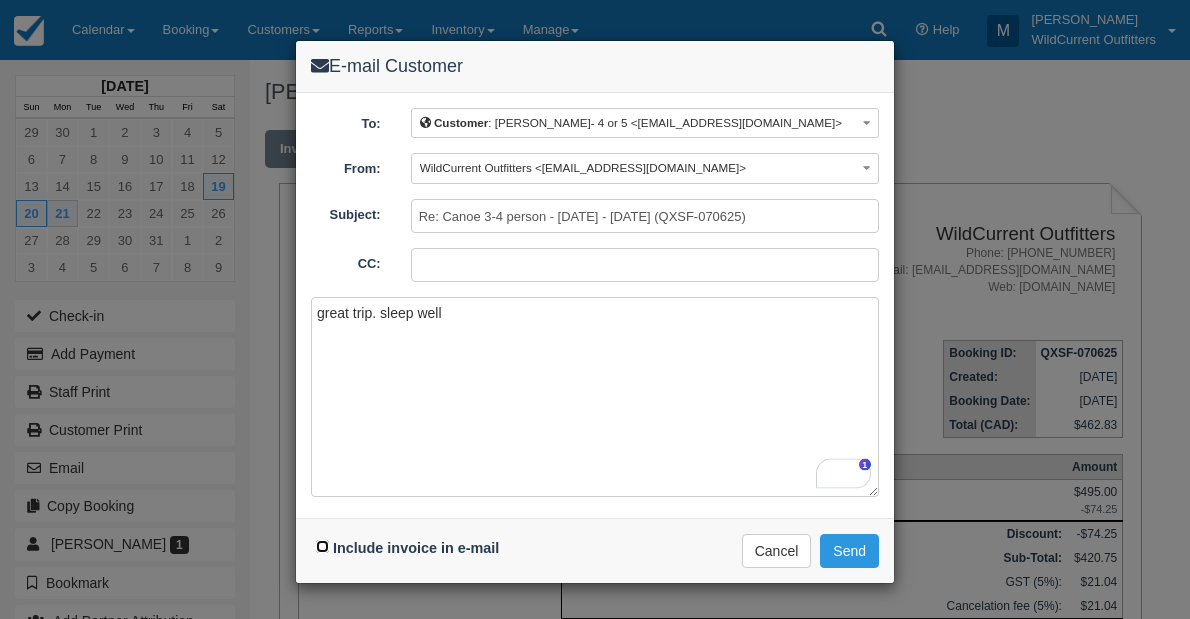 click on "Include invoice in e-mail" at bounding box center [322, 546] 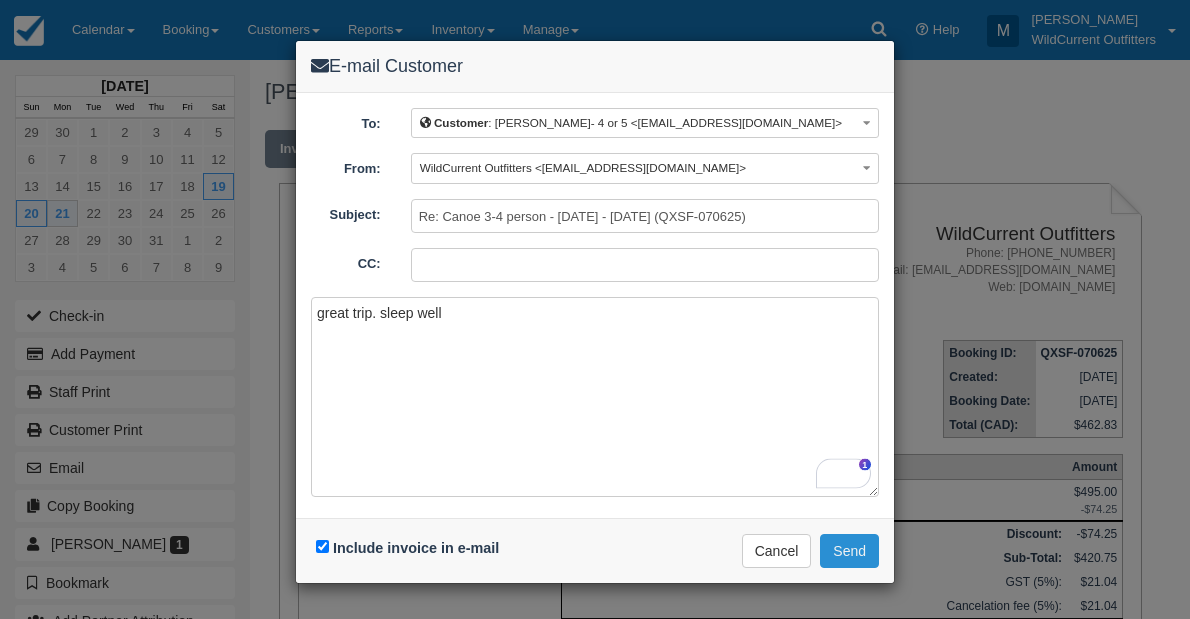 click on "Send" at bounding box center [849, 551] 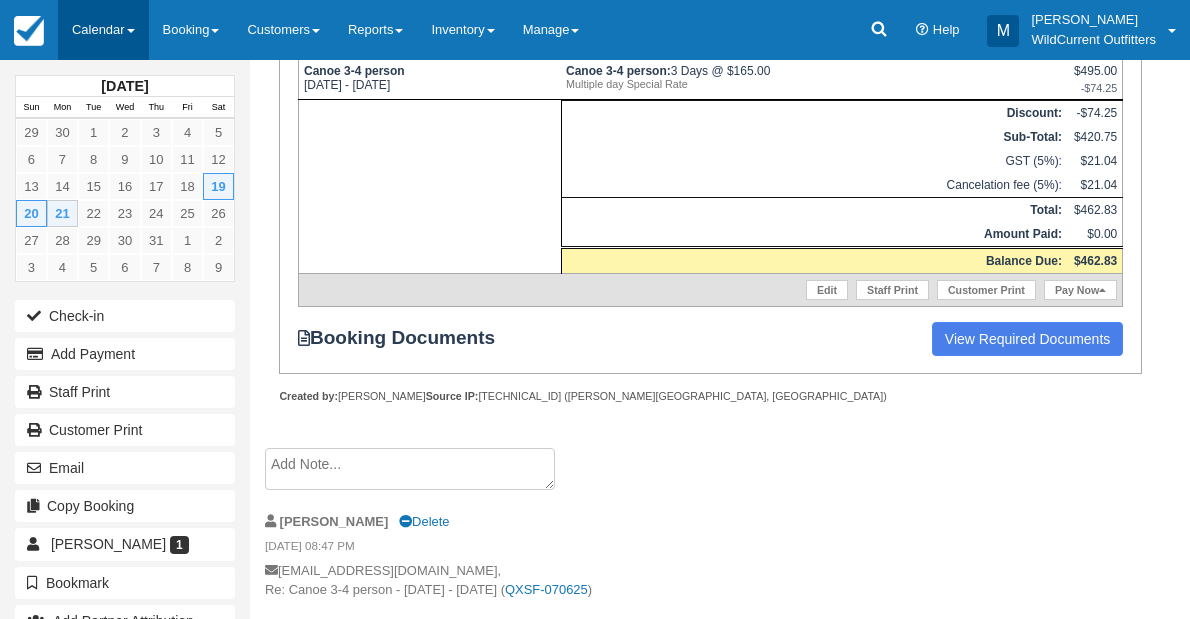 scroll, scrollTop: 392, scrollLeft: 0, axis: vertical 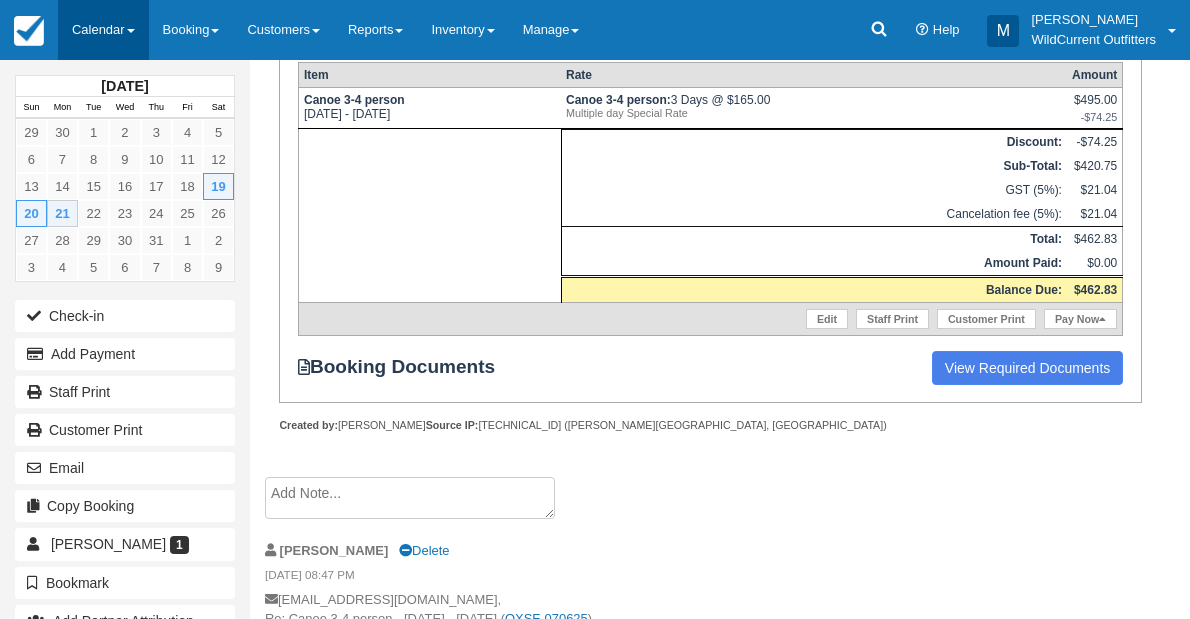 click on "Calendar" at bounding box center (103, 30) 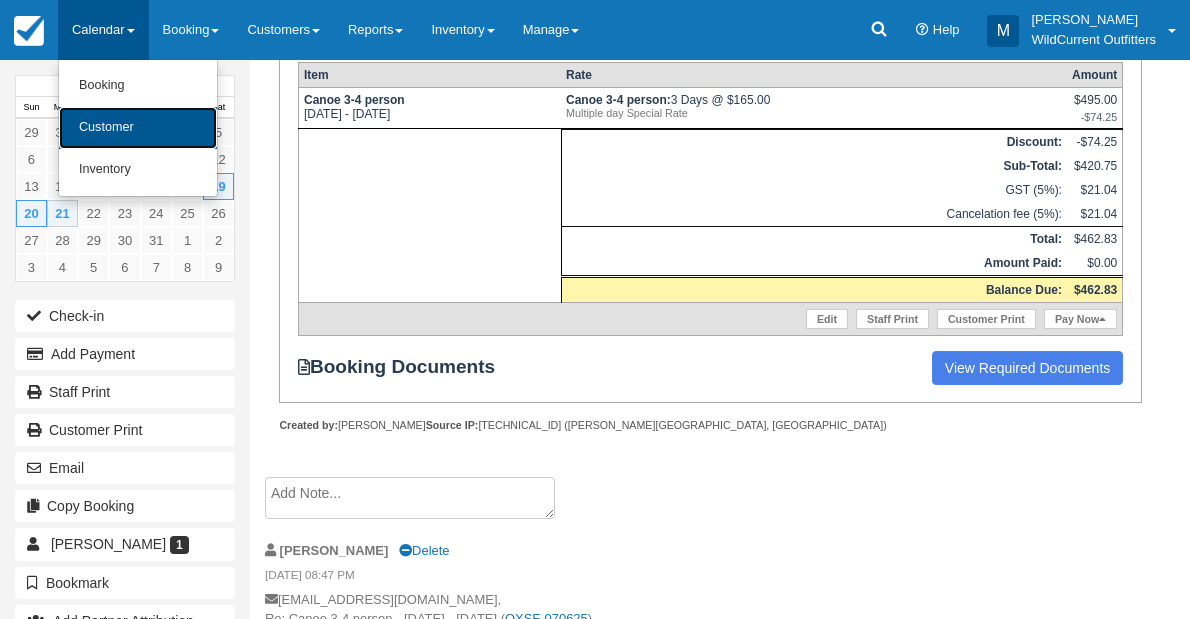 click on "Customer" at bounding box center (138, 128) 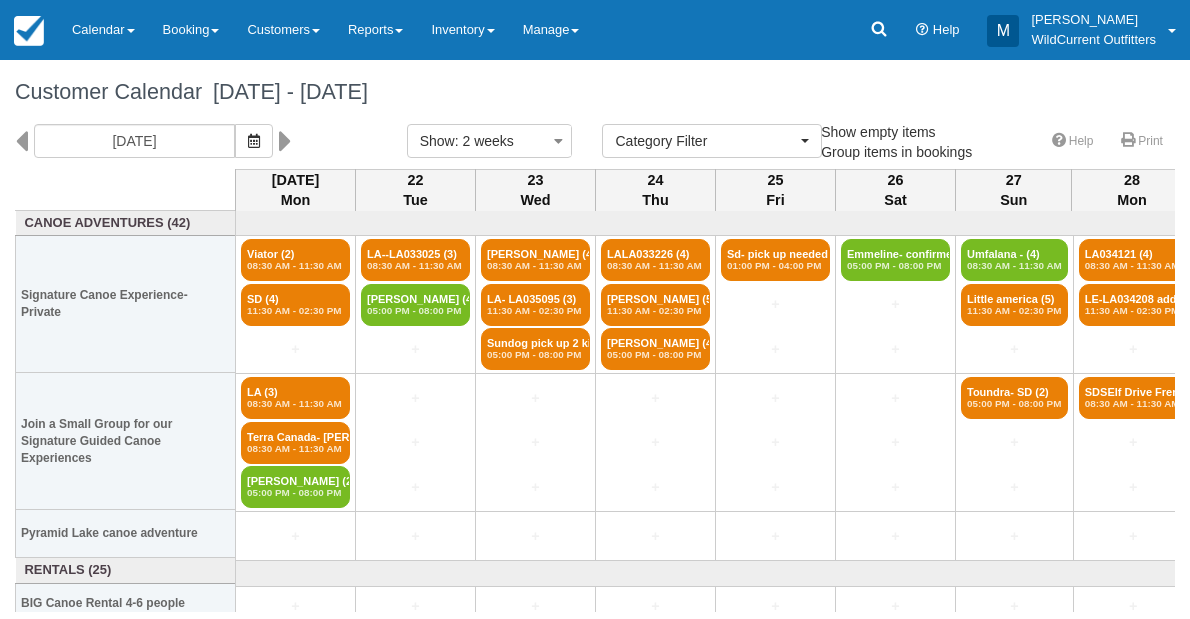 select 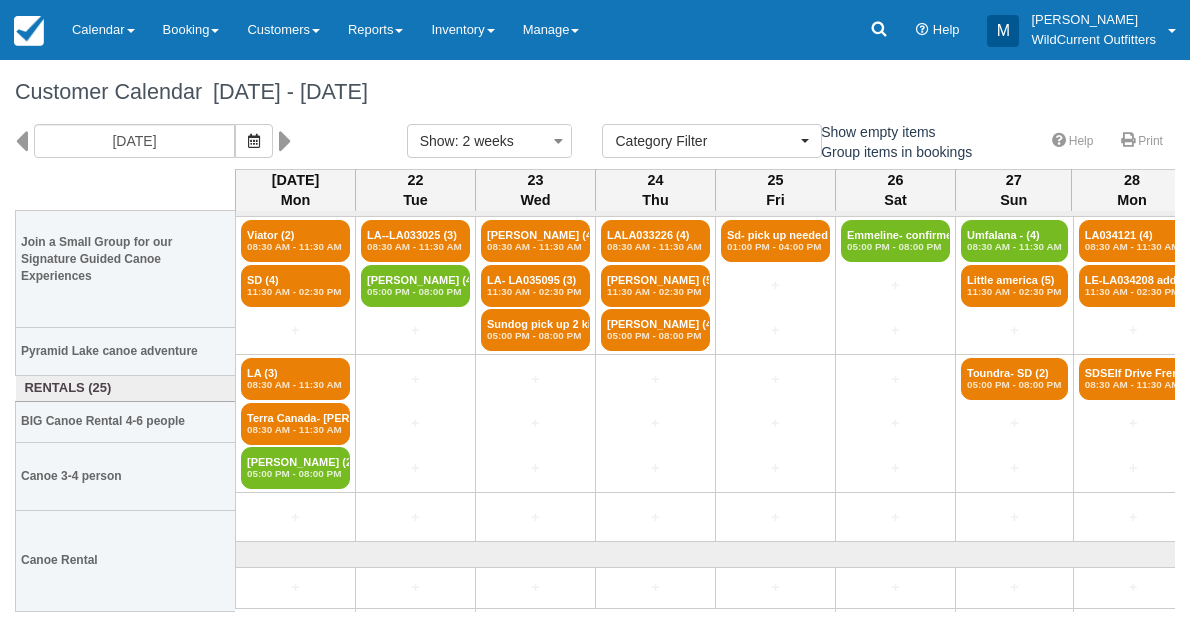 scroll, scrollTop: 0, scrollLeft: 0, axis: both 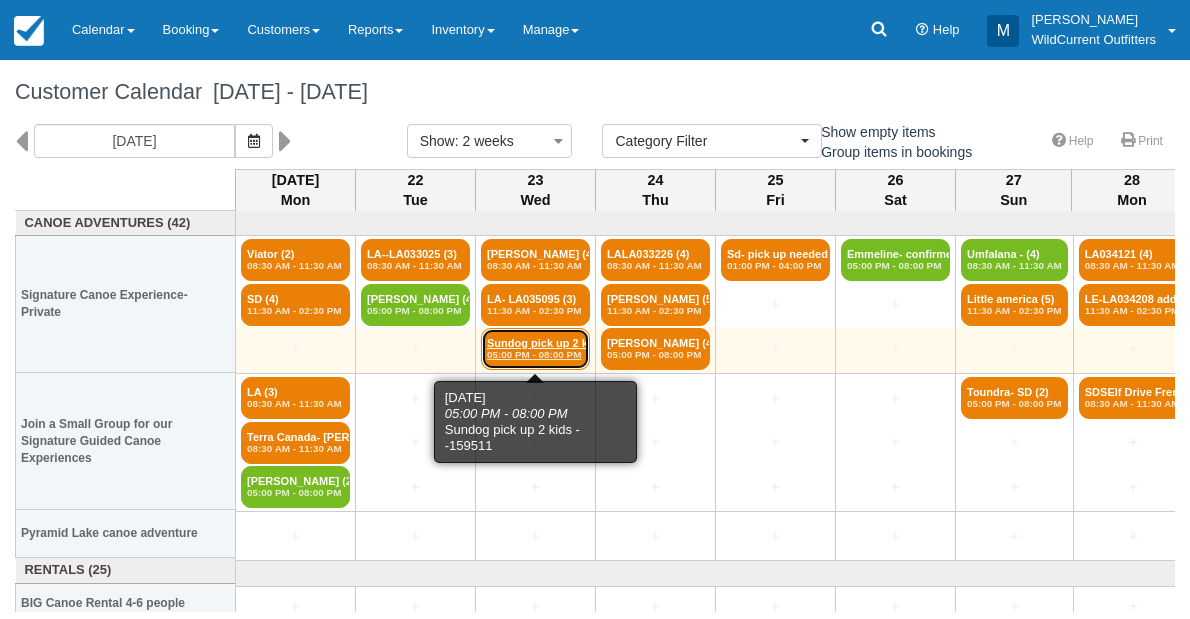 click on "05:00 PM - 08:00 PM" at bounding box center (535, 355) 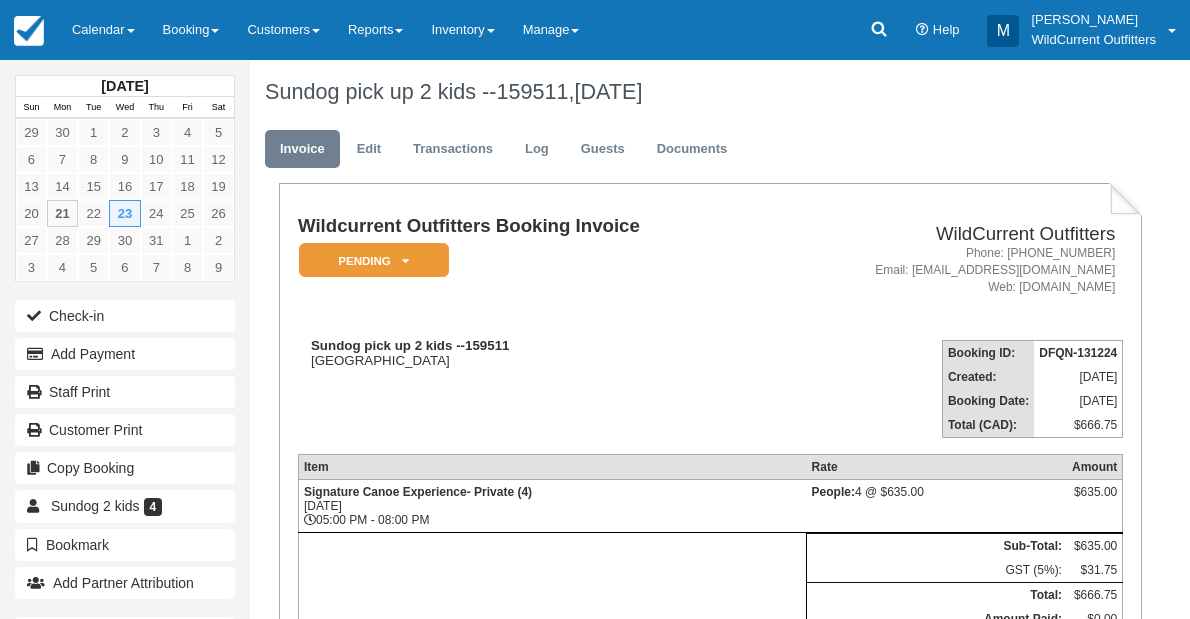 scroll, scrollTop: 0, scrollLeft: 0, axis: both 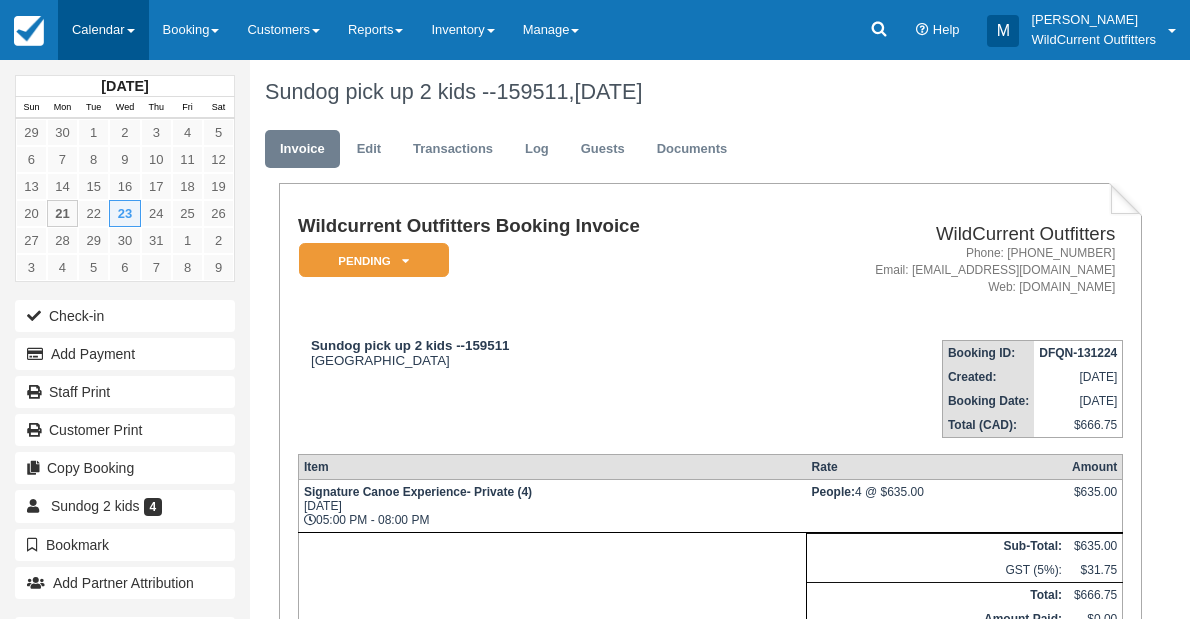 click on "Calendar" at bounding box center [103, 30] 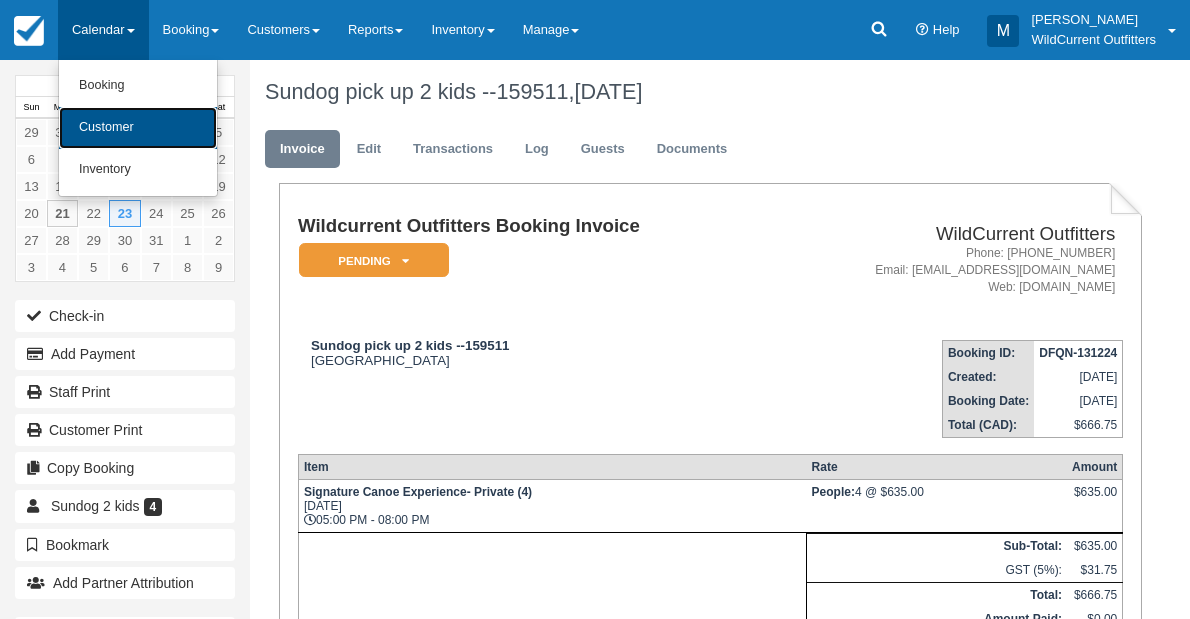 click on "Customer" at bounding box center [138, 128] 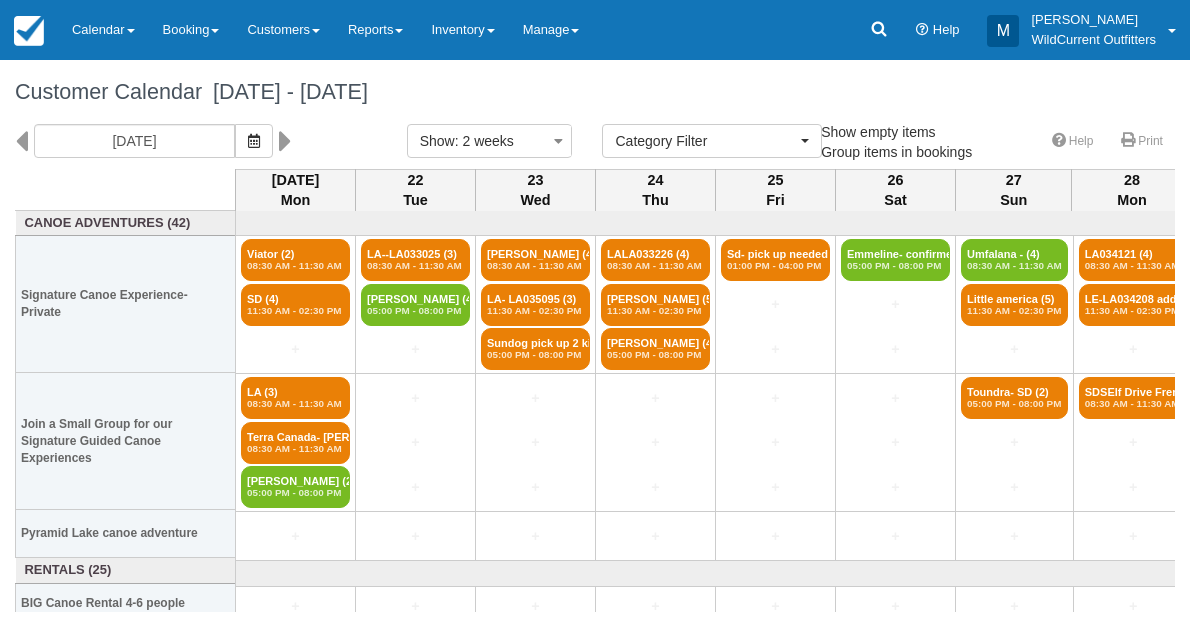 select 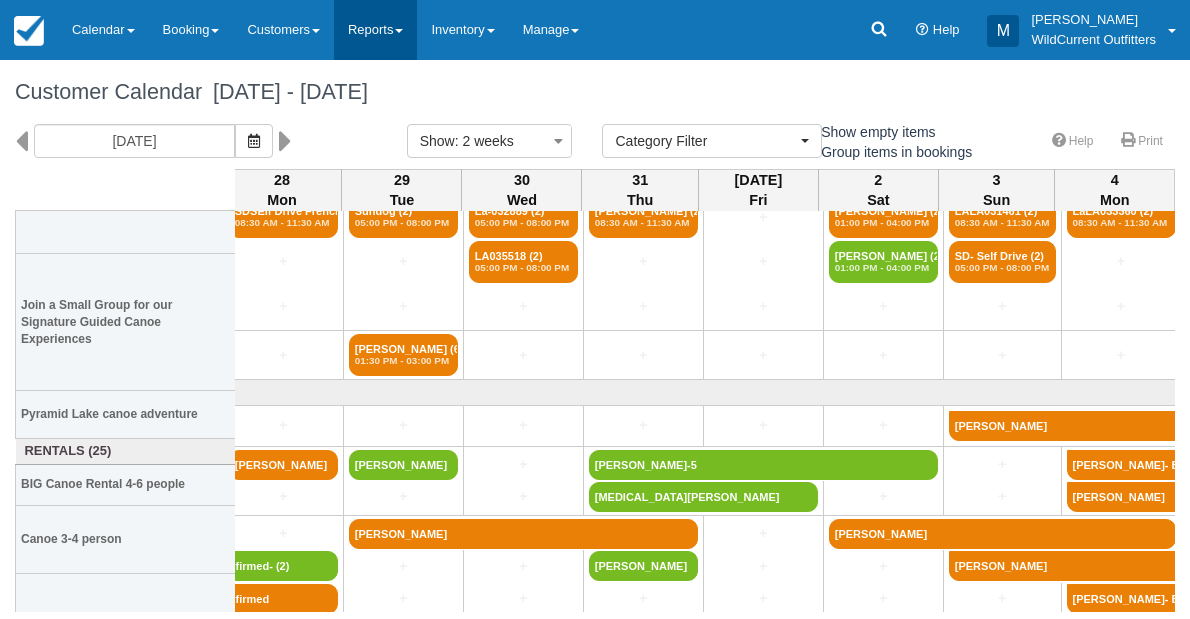 scroll, scrollTop: 0, scrollLeft: 850, axis: horizontal 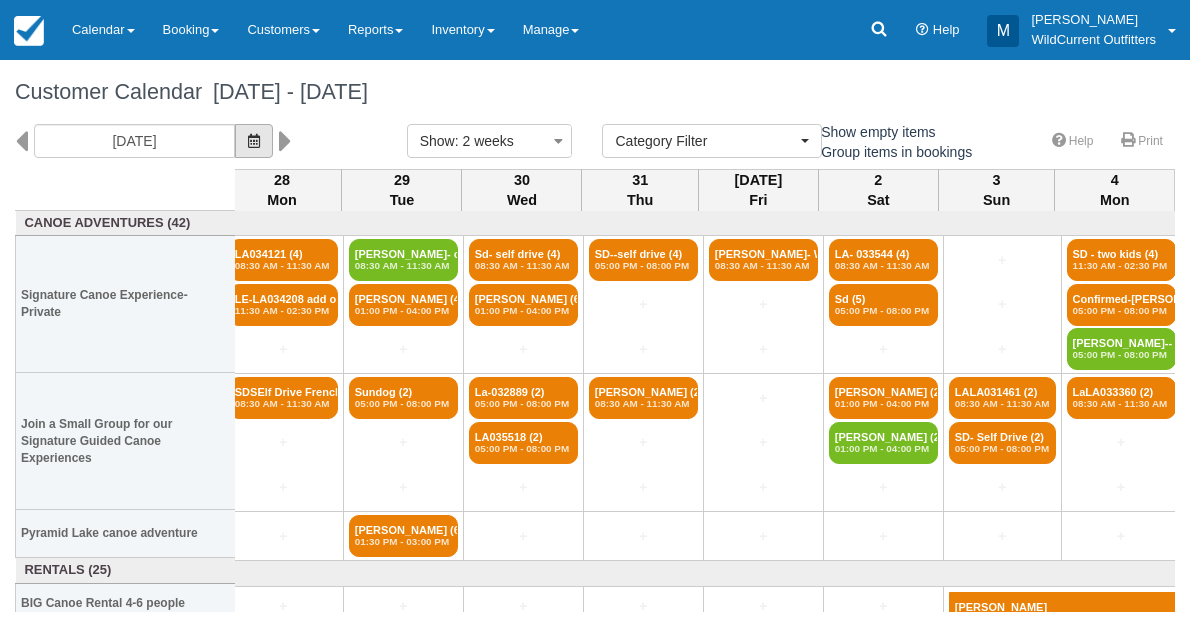 click at bounding box center [254, 141] 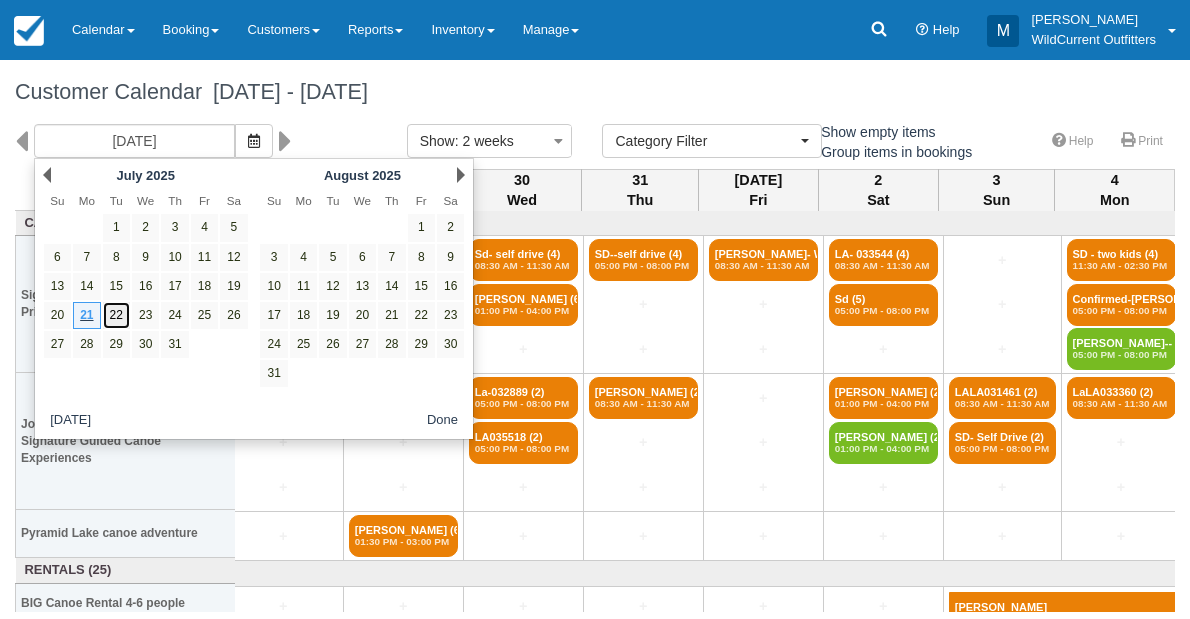 click on "22" at bounding box center (116, 315) 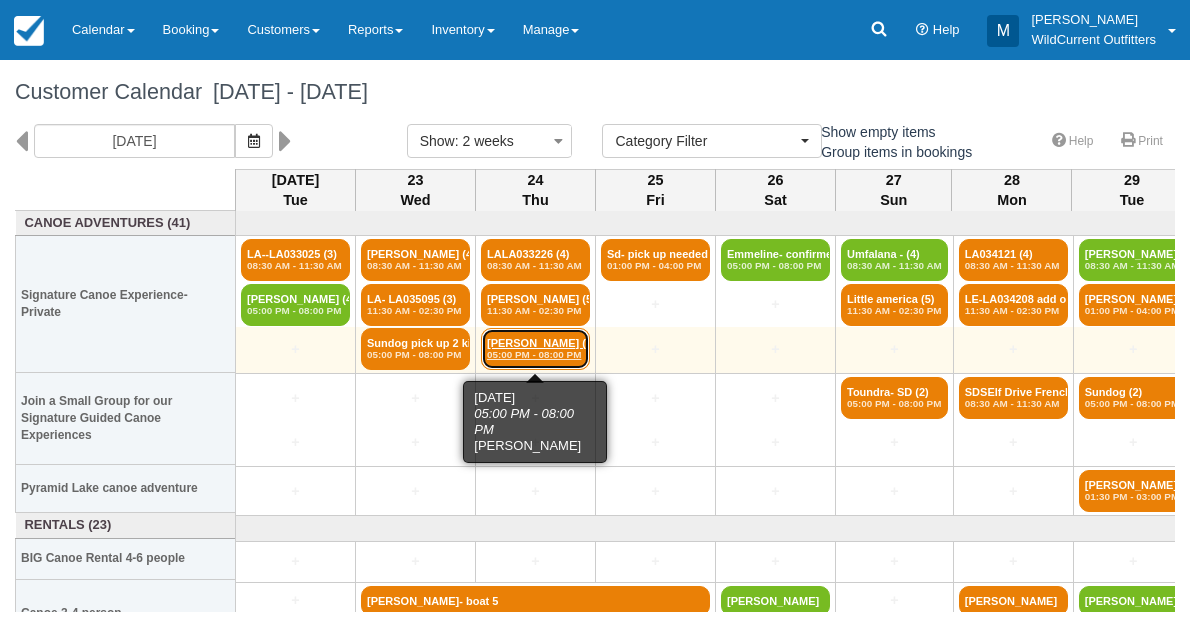 click on "05:00 PM - 08:00 PM" at bounding box center (535, 355) 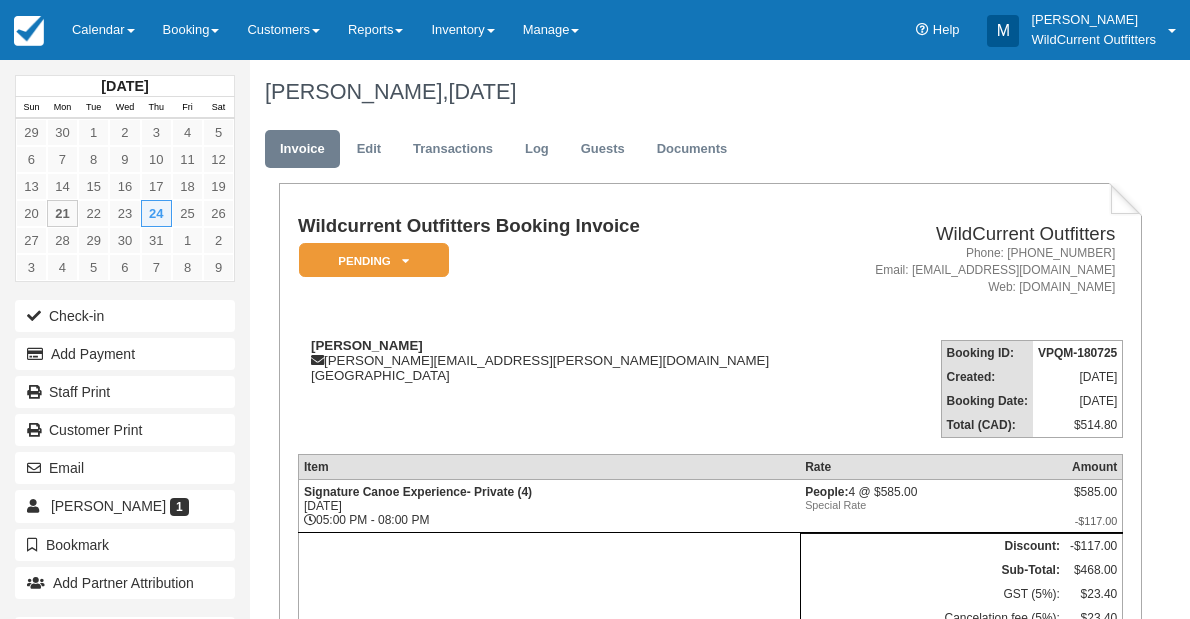 scroll, scrollTop: 0, scrollLeft: 0, axis: both 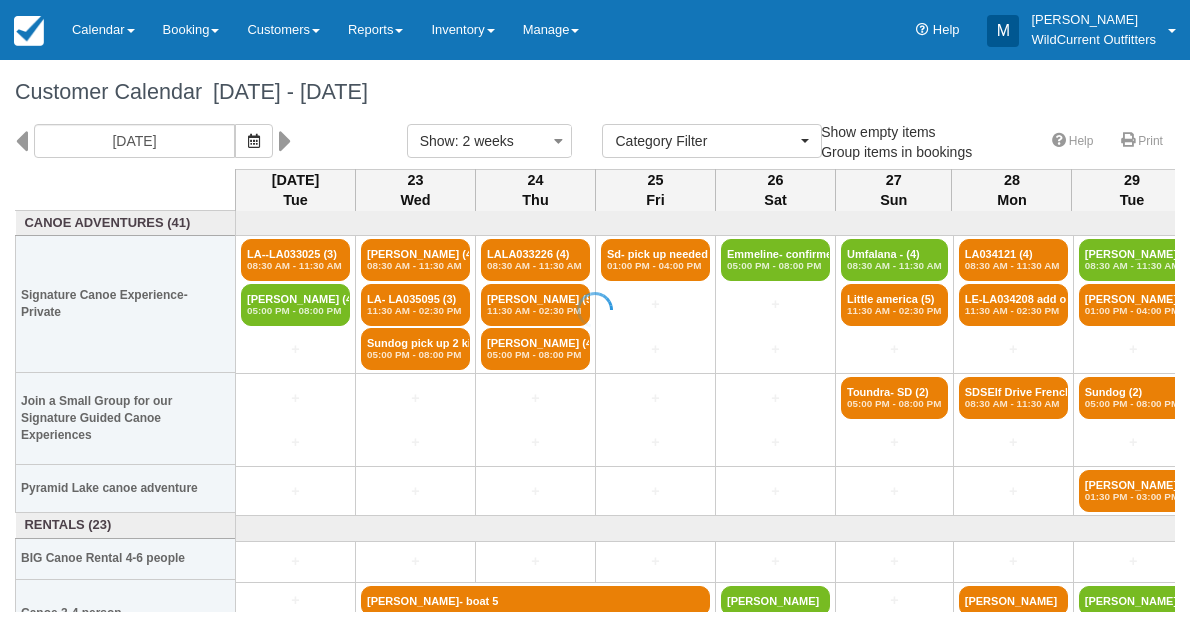 select 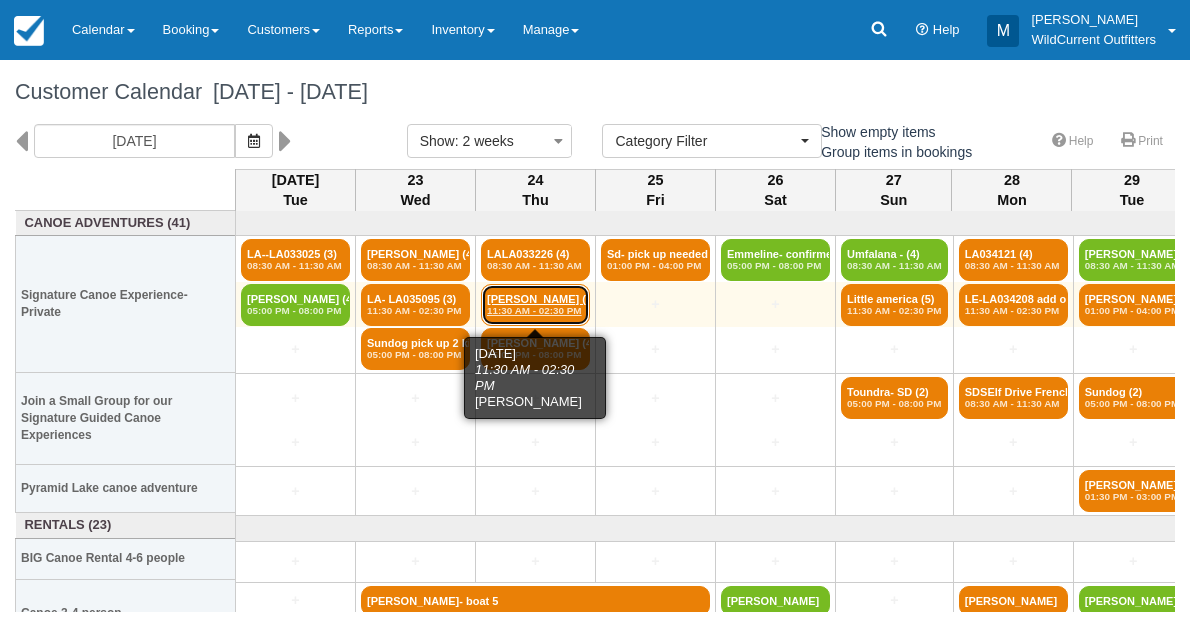 click on "Kelsy Friesen (5)  11:30 AM - 02:30 PM" at bounding box center [535, 305] 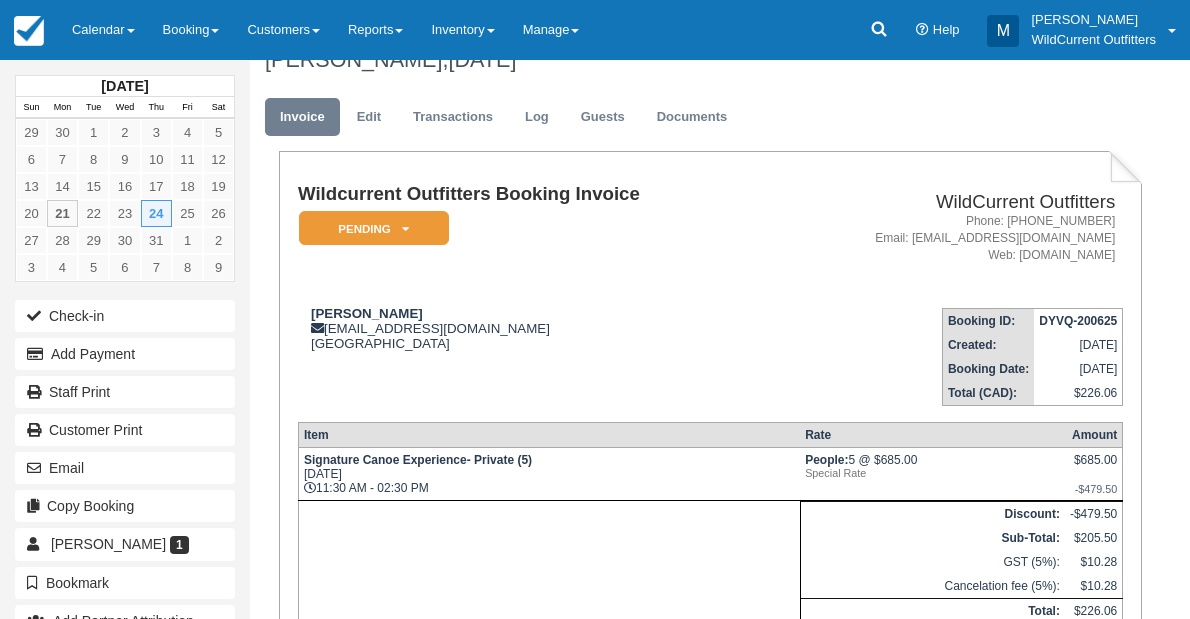 scroll, scrollTop: 0, scrollLeft: 0, axis: both 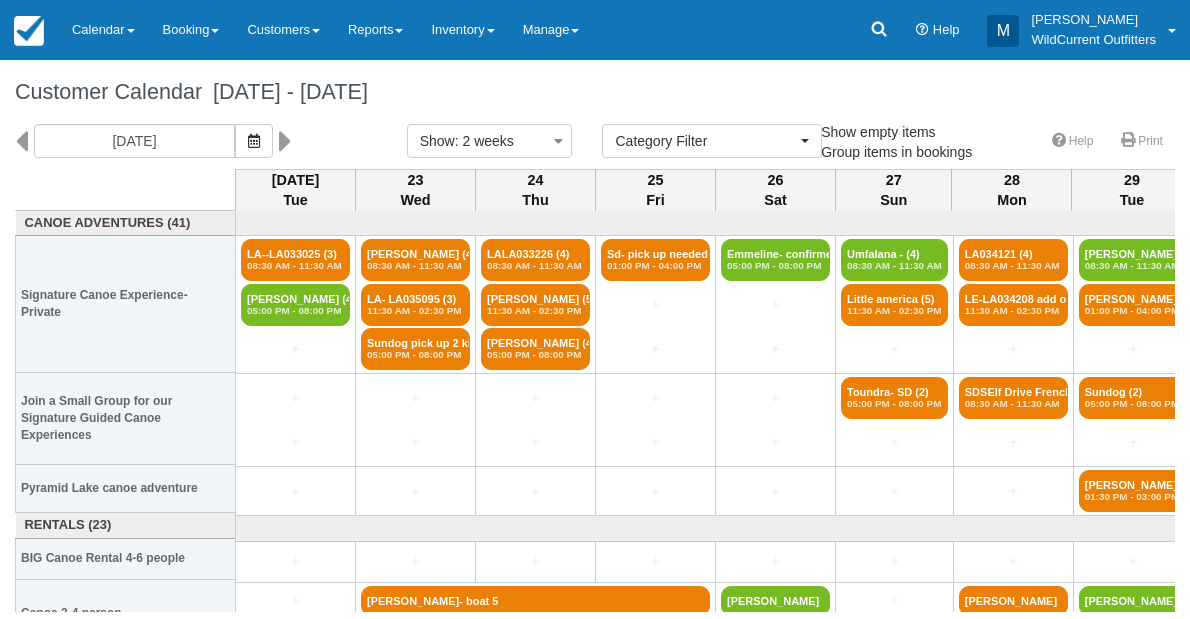 select 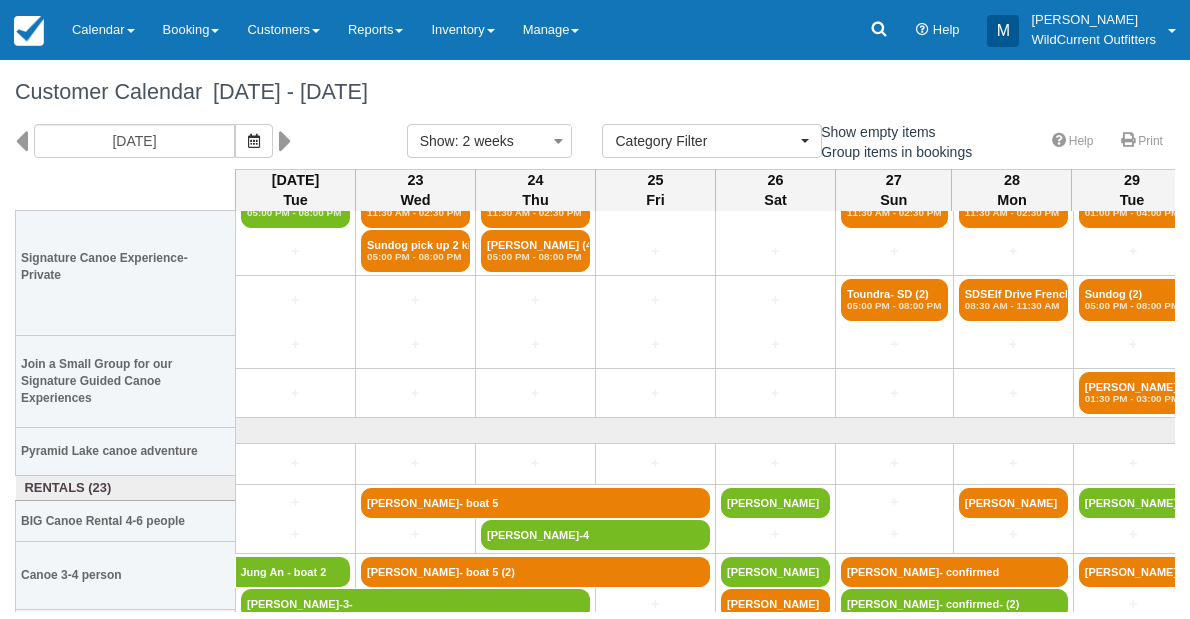 scroll, scrollTop: 136, scrollLeft: 0, axis: vertical 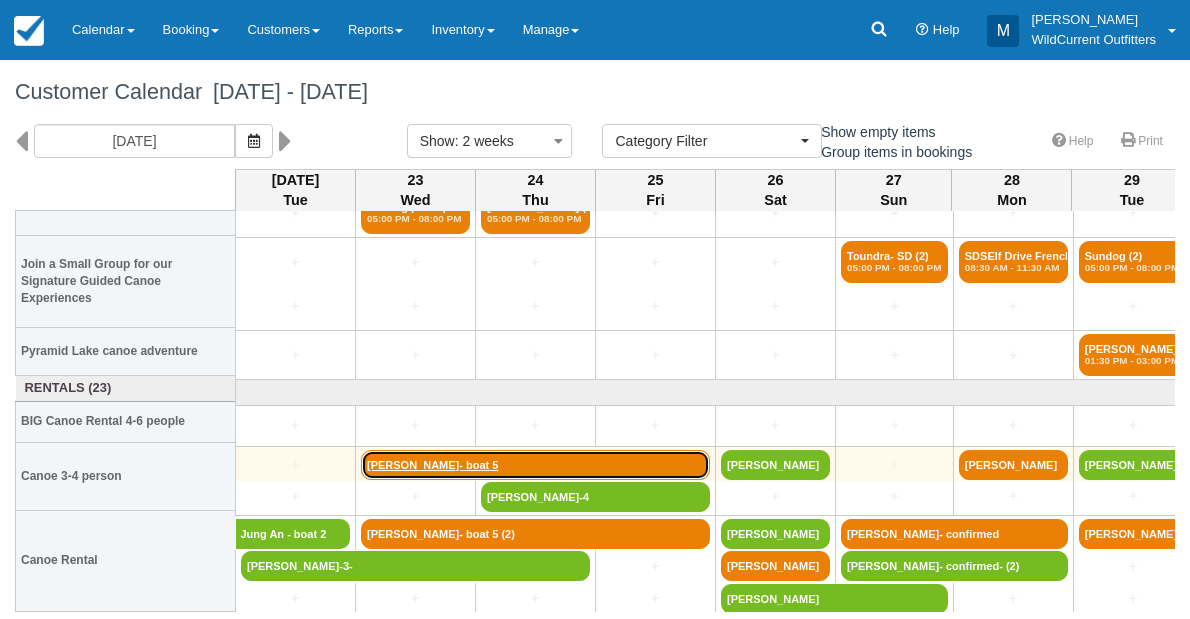 click on "Lisa Lambert- boat 5" at bounding box center (535, 465) 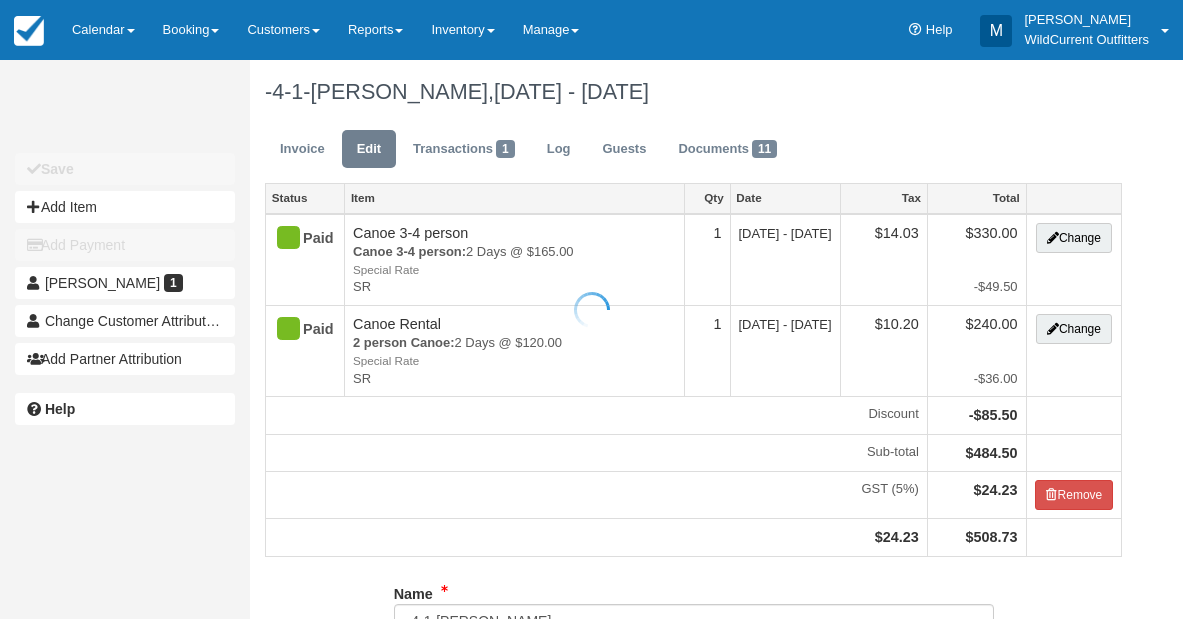 scroll, scrollTop: 0, scrollLeft: 0, axis: both 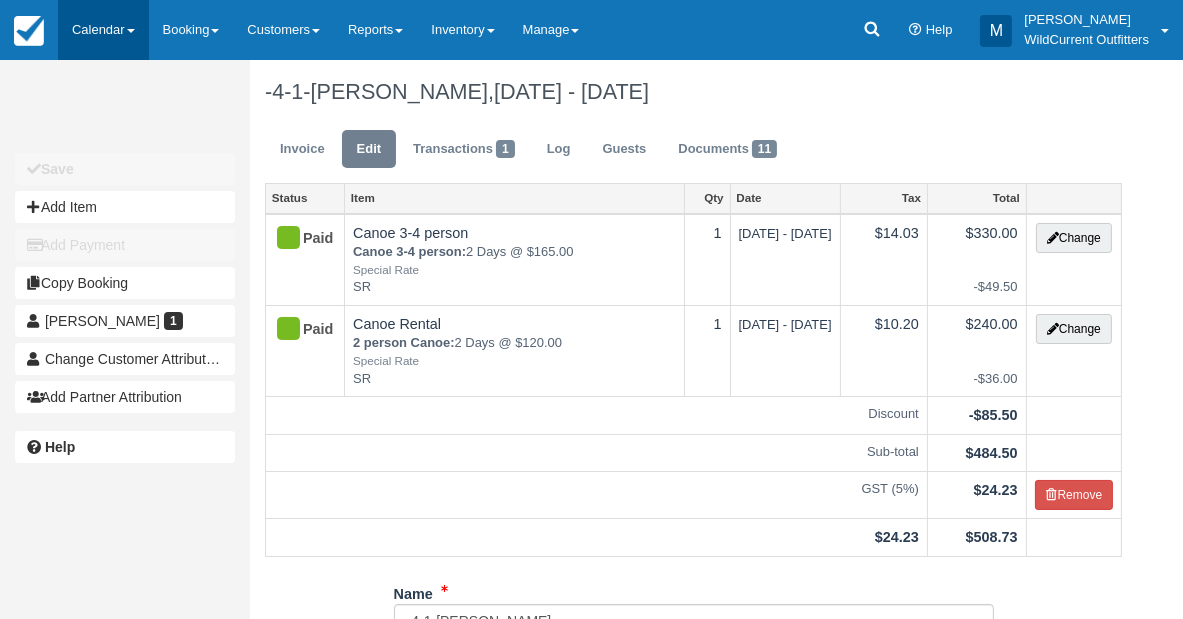 click on "Calendar" at bounding box center [103, 30] 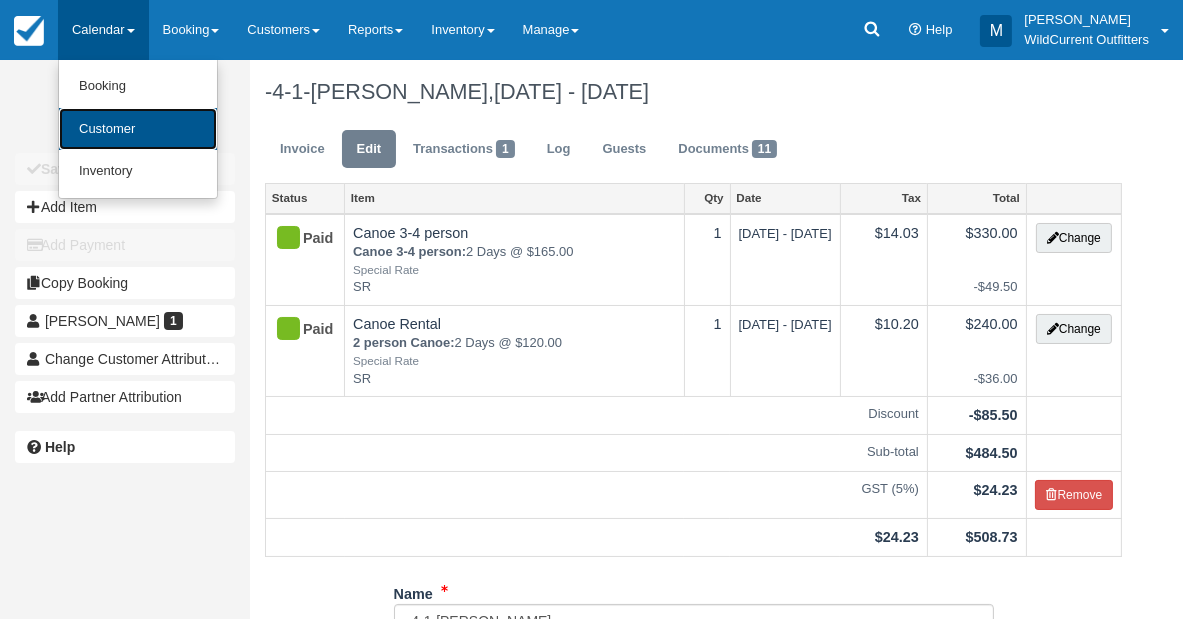 click on "Customer" at bounding box center (138, 129) 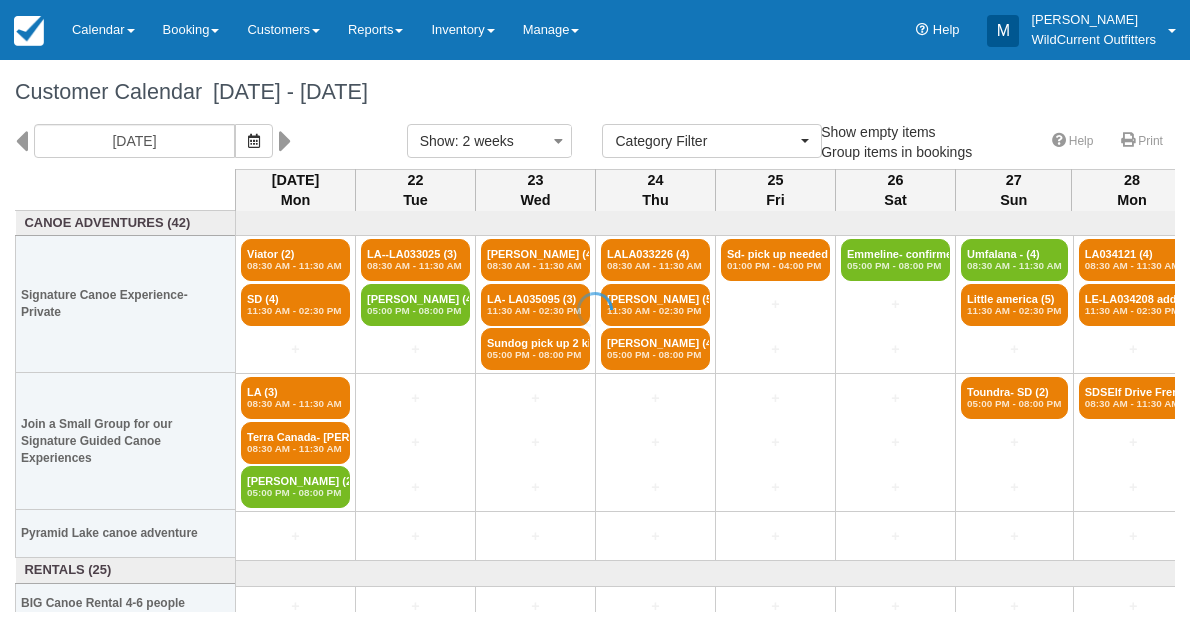 select 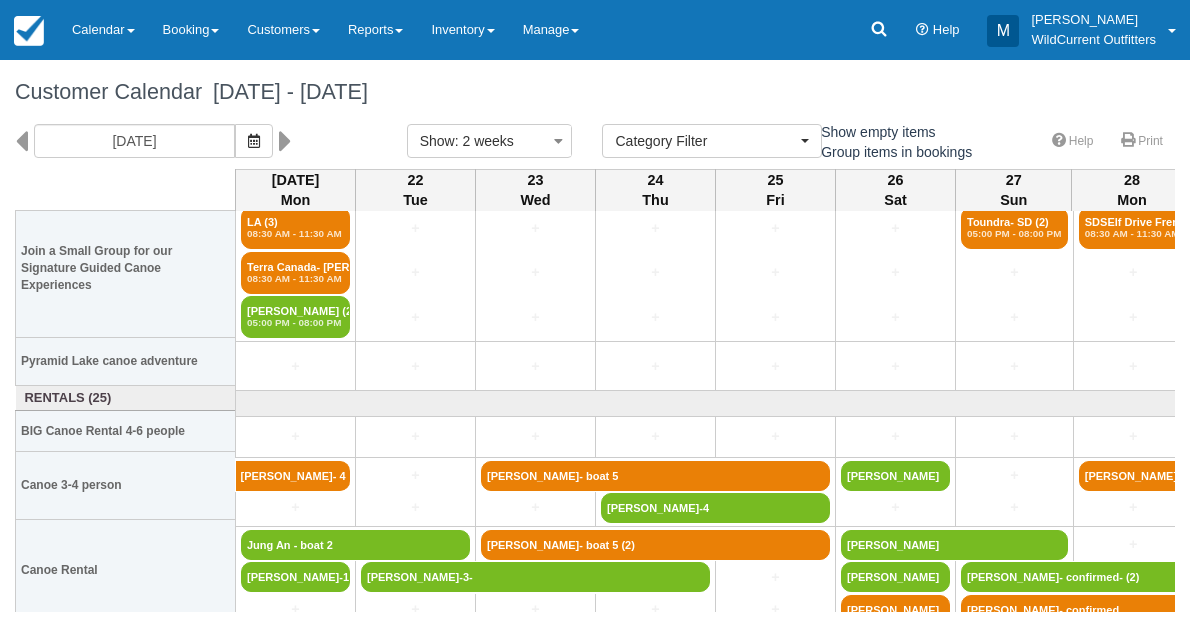 scroll, scrollTop: 172, scrollLeft: 0, axis: vertical 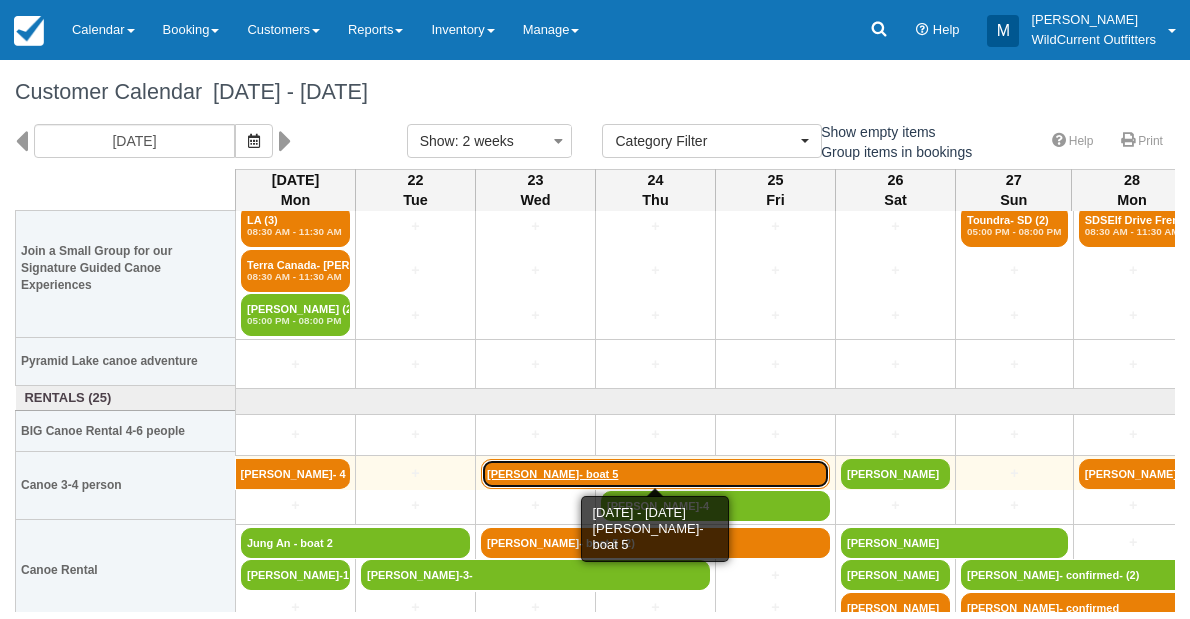 click on "[PERSON_NAME]- boat 5" at bounding box center [655, 474] 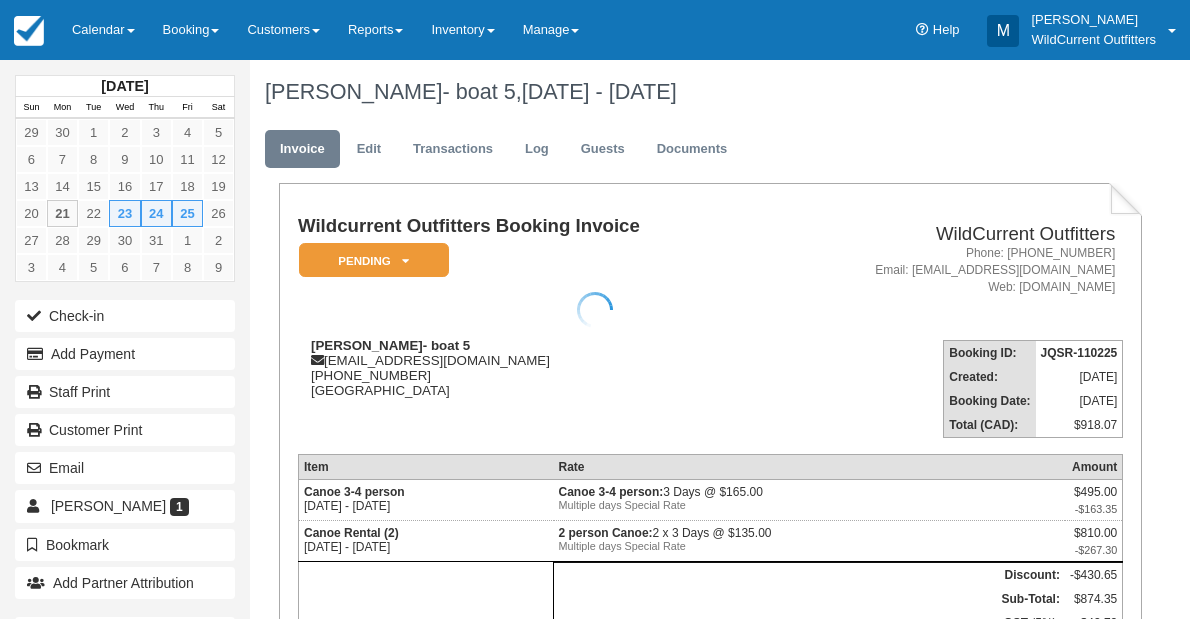 scroll, scrollTop: 0, scrollLeft: 0, axis: both 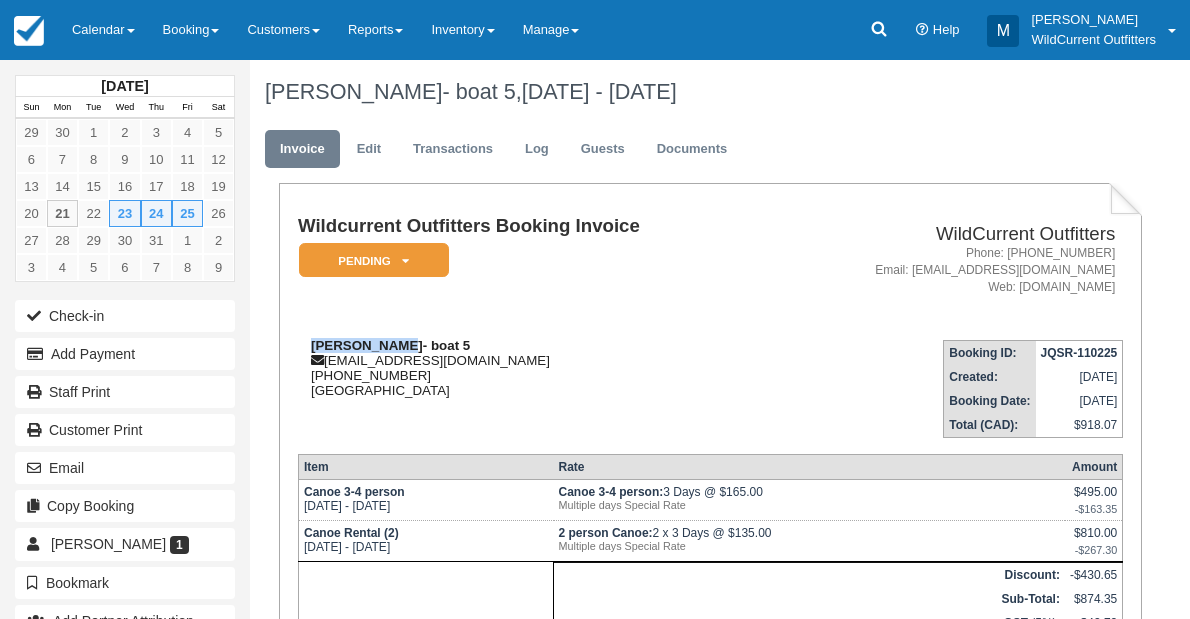 drag, startPoint x: 395, startPoint y: 346, endPoint x: 314, endPoint y: 339, distance: 81.3019 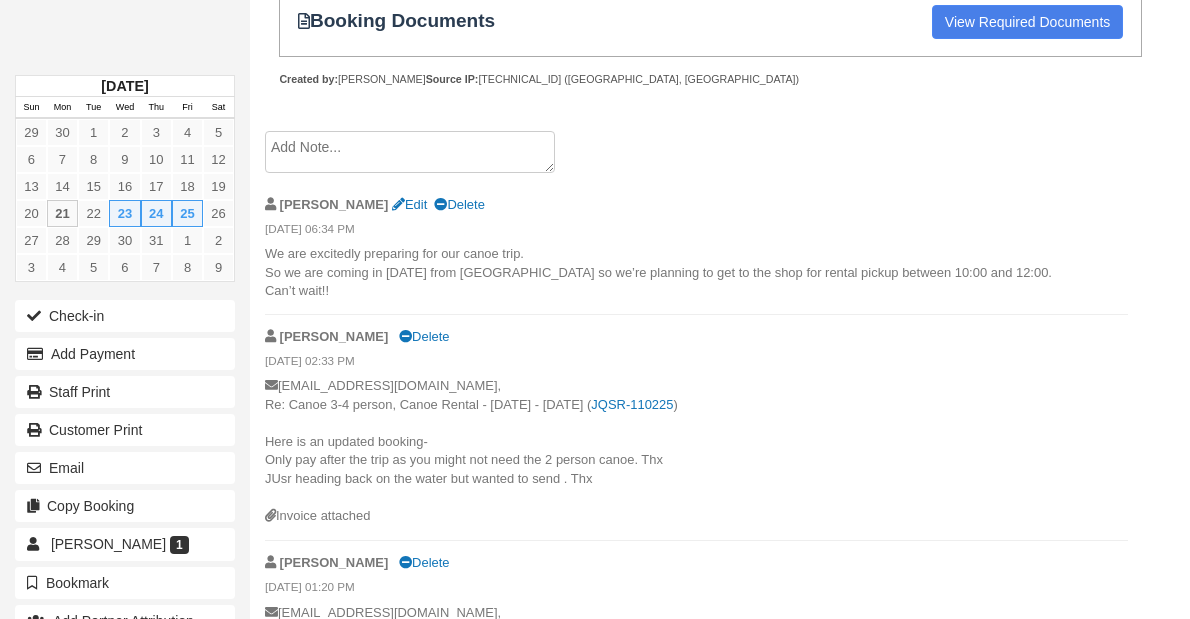 scroll, scrollTop: 756, scrollLeft: 0, axis: vertical 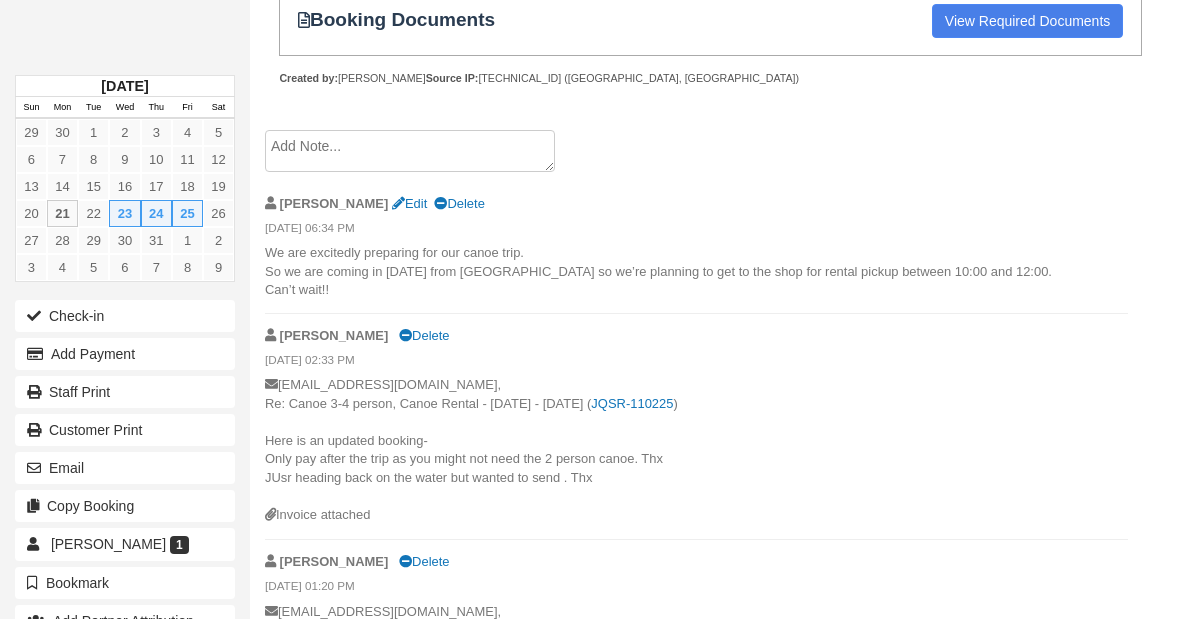 click on "[EMAIL_ADDRESS][DOMAIN_NAME],
Re: Canoe 3-4 person, Canoe Rental - [DATE] - [DATE] ( JQSR-110225 )
Here is an updated booking-
Only pay after the trip as you might not need the 2 person canoe. Thx
JUsr heading back on the water but wanted to send . Thx" at bounding box center [696, 441] 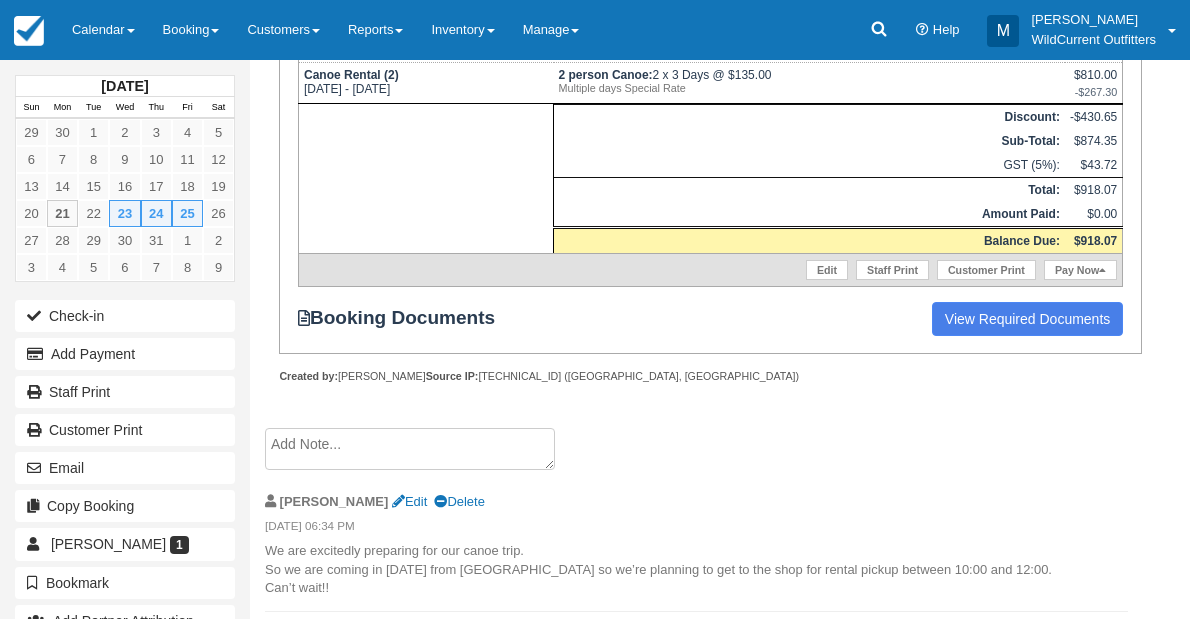 scroll, scrollTop: 0, scrollLeft: 0, axis: both 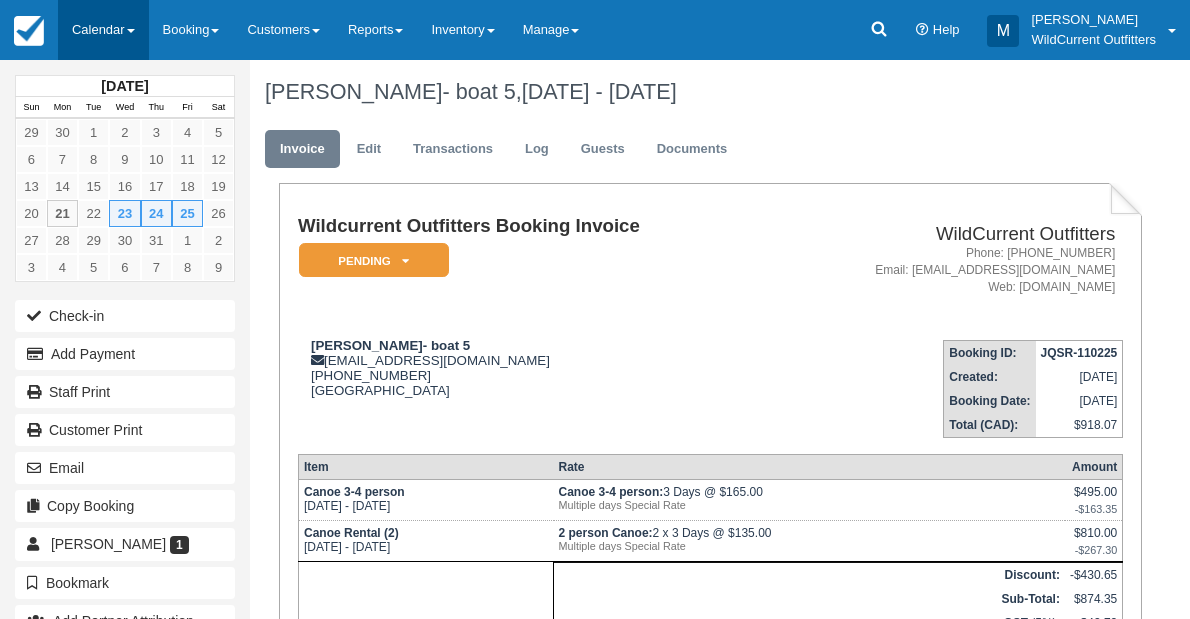 click on "Calendar" at bounding box center [103, 30] 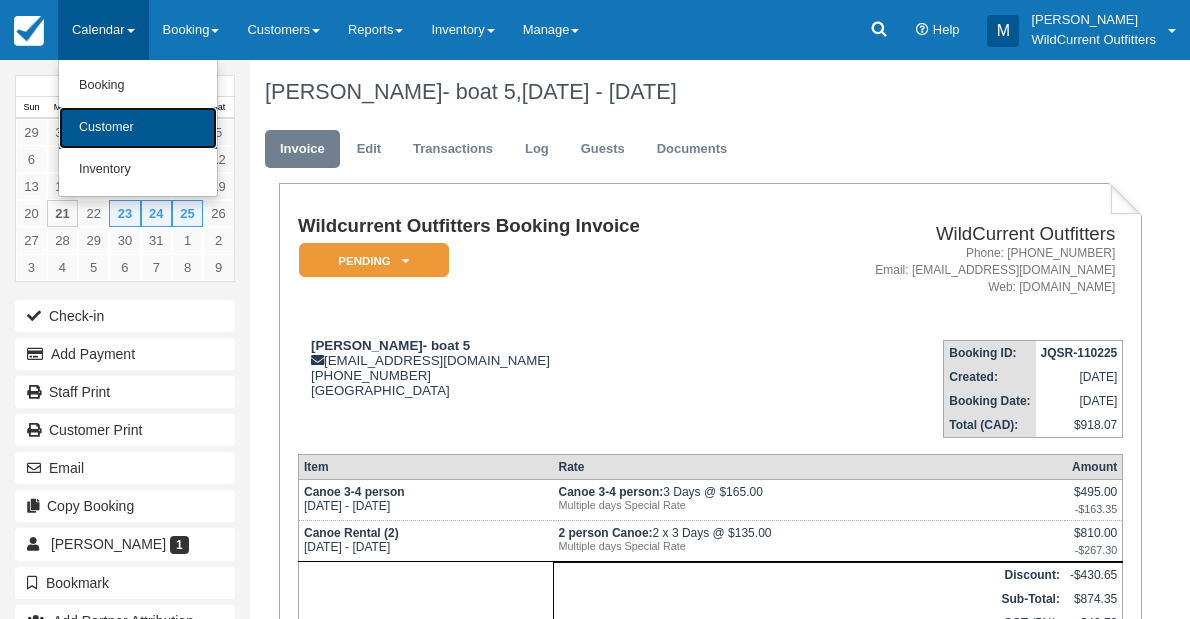 click on "Customer" at bounding box center (138, 128) 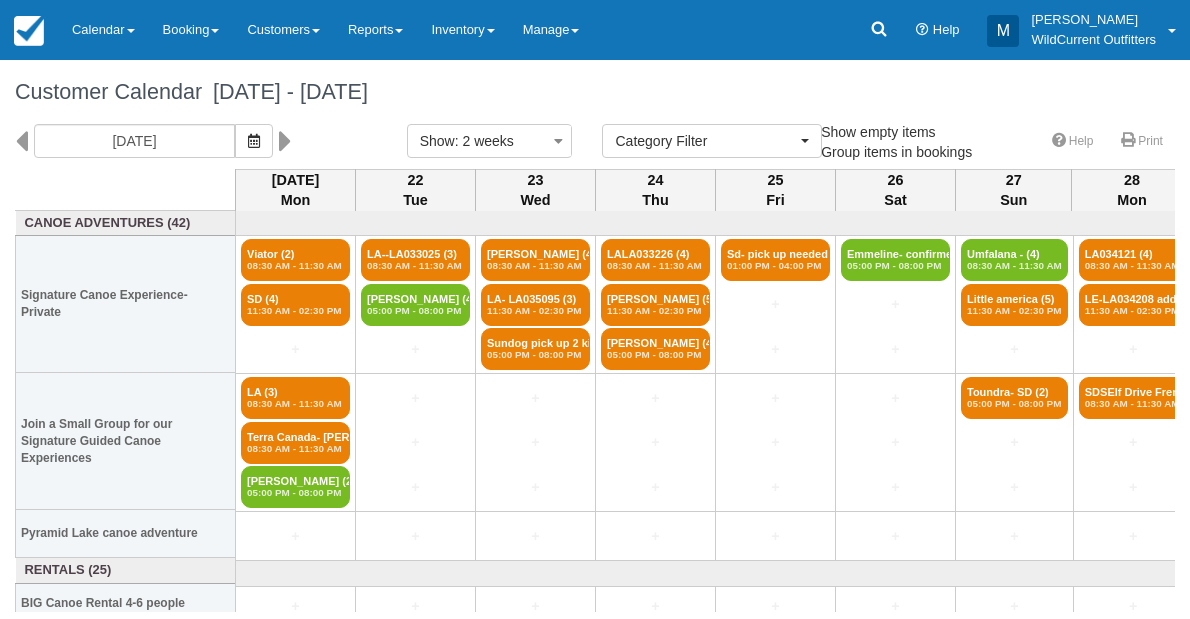 select 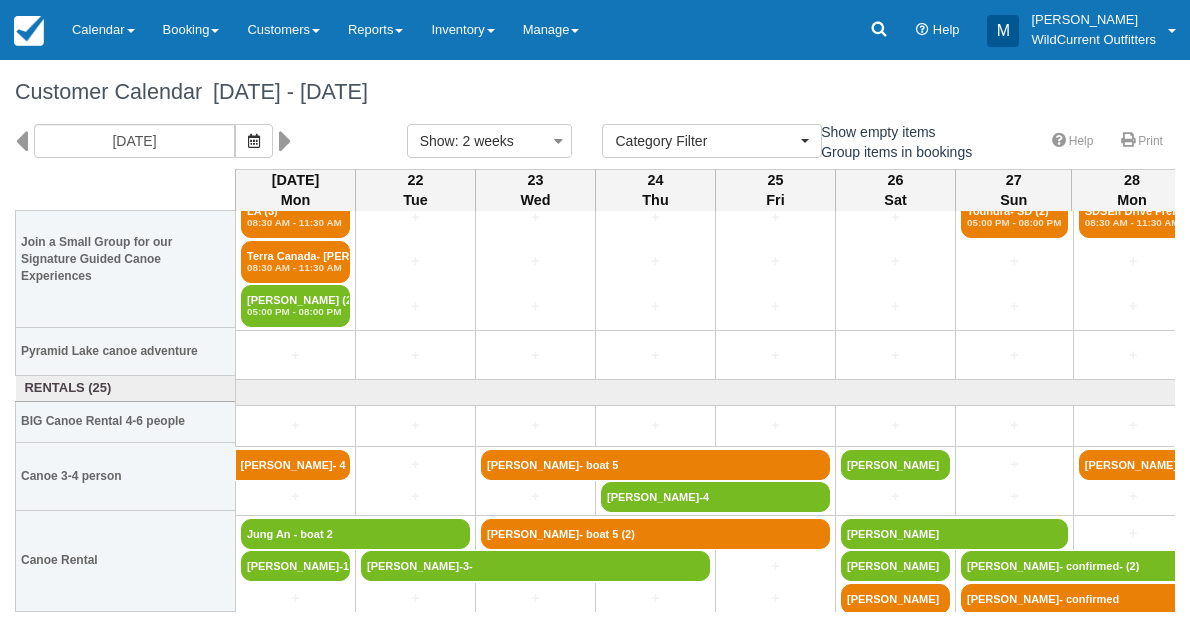 scroll, scrollTop: 0, scrollLeft: 0, axis: both 